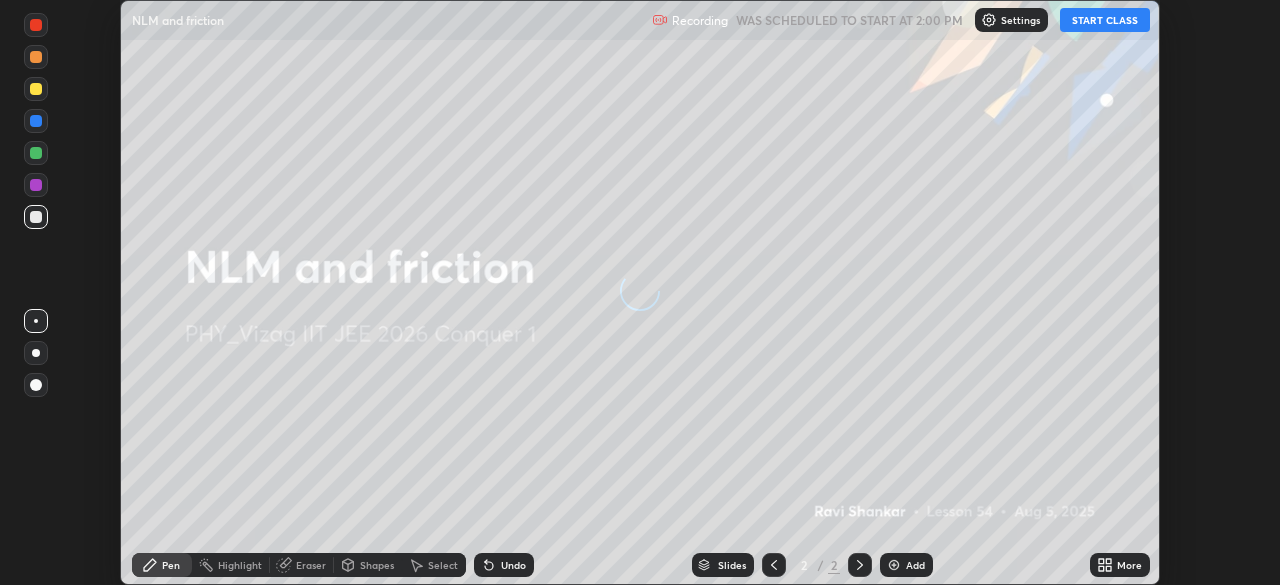 scroll, scrollTop: 0, scrollLeft: 0, axis: both 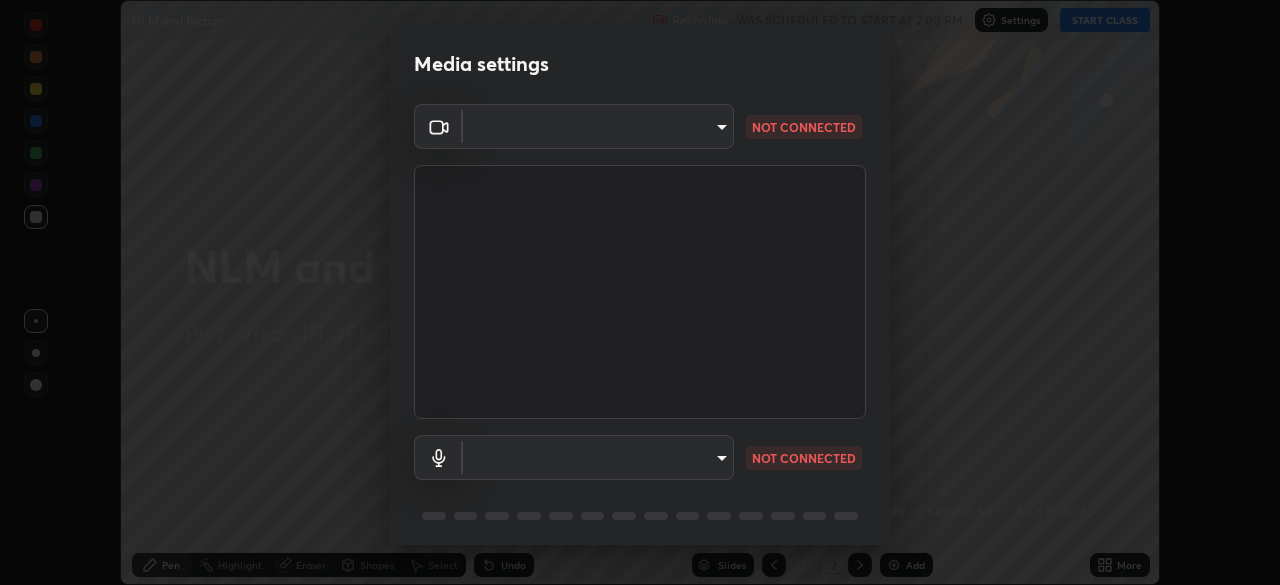 type on "5cd5b9fb78d5569c0b74246750c6e04ef28b8d5fe1a500b9a58a9a3e1cade160" 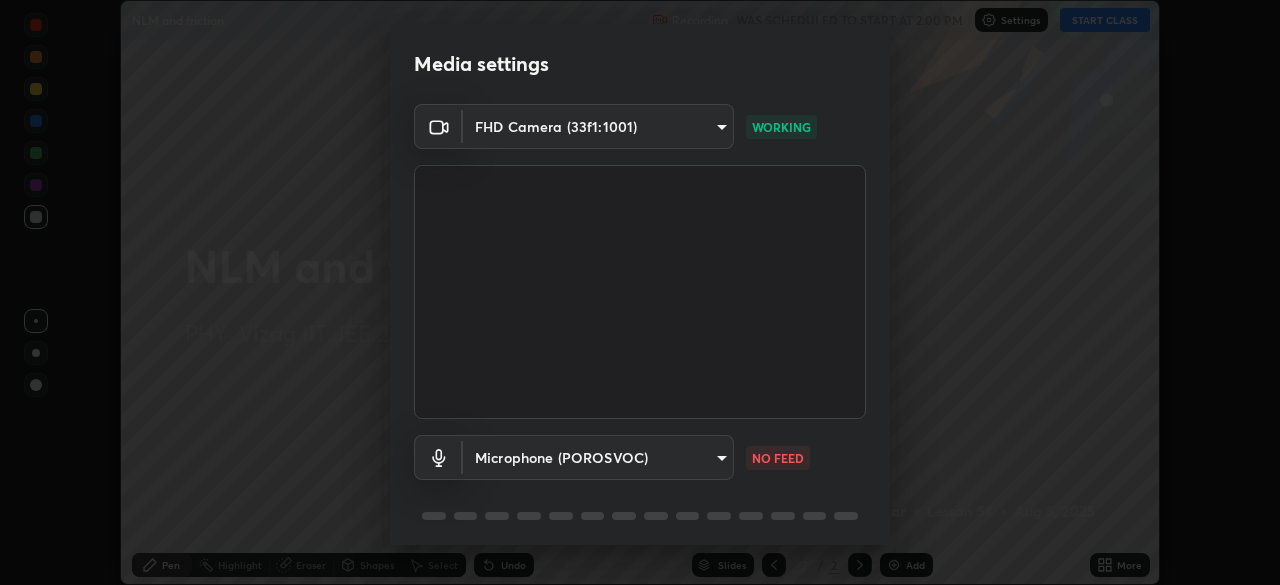click on "Erase all NLM and friction Recording WAS SCHEDULED TO START AT  2:00 PM Settings START CLASS Setting up your live class NLM and friction • L54 of PHY_Vizag IIT JEE 2026 Conquer 1 [PERSON] Pen Highlight Eraser Shapes Select Undo Slides 2 / 2 Add More No doubts shared Encourage your learners to ask a doubt for better clarity Report an issue Reason for reporting Buffering Chat not working Audio - Video sync issue Educator video quality low ​ Attach an image Report Media settings FHD Camera (33f1:1001) 5cd5b9fb78d5569c0b74246750c6e04ef28b8d5fe1a500b9a58a9a3e1cade160 WORKING Microphone (POROSVOC) 385397119392db6c28cb51b1c8a60669f345c20f646f8a9fa7949063013c0a50 NO FEED 1 / 5 Next" at bounding box center (640, 292) 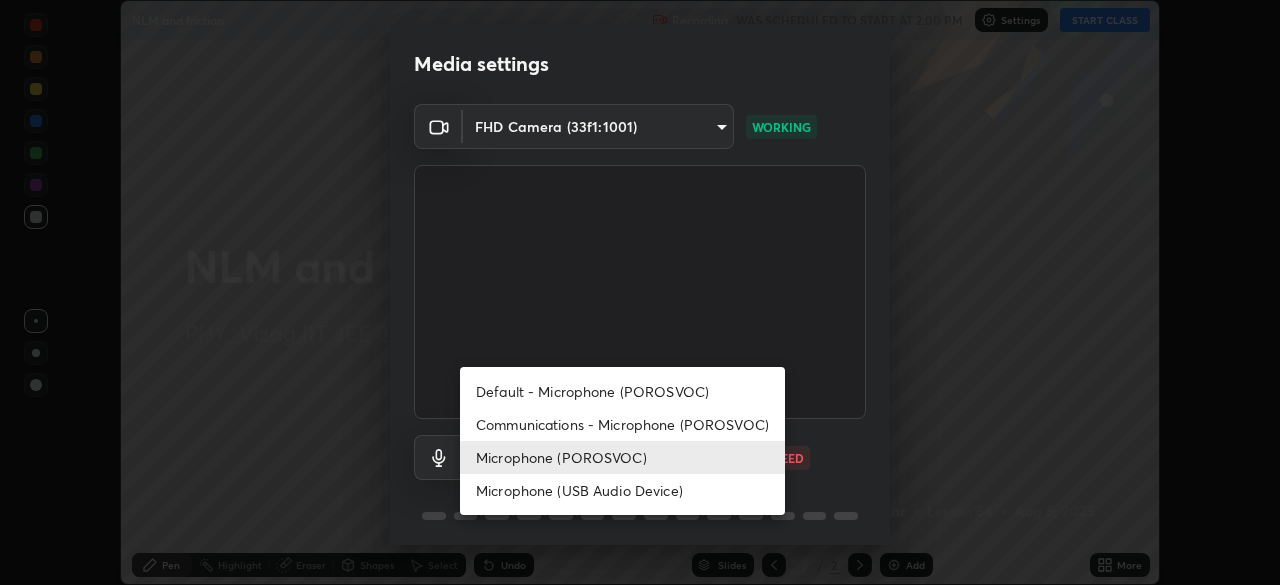 click on "Default - Microphone (POROSVOC)" at bounding box center (622, 391) 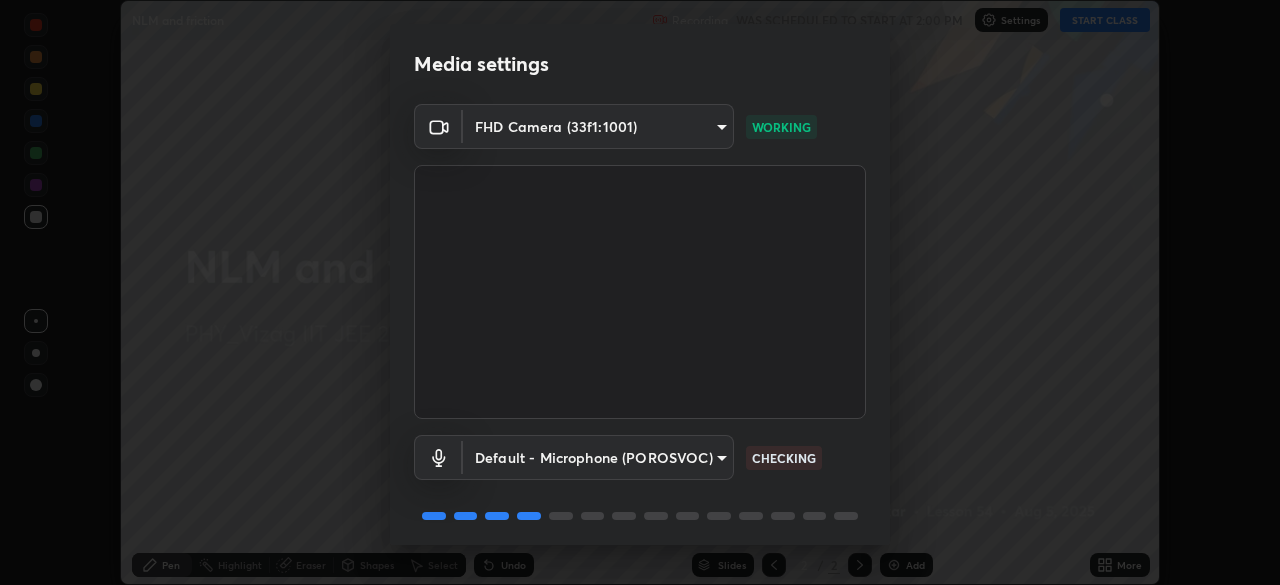 scroll, scrollTop: 71, scrollLeft: 0, axis: vertical 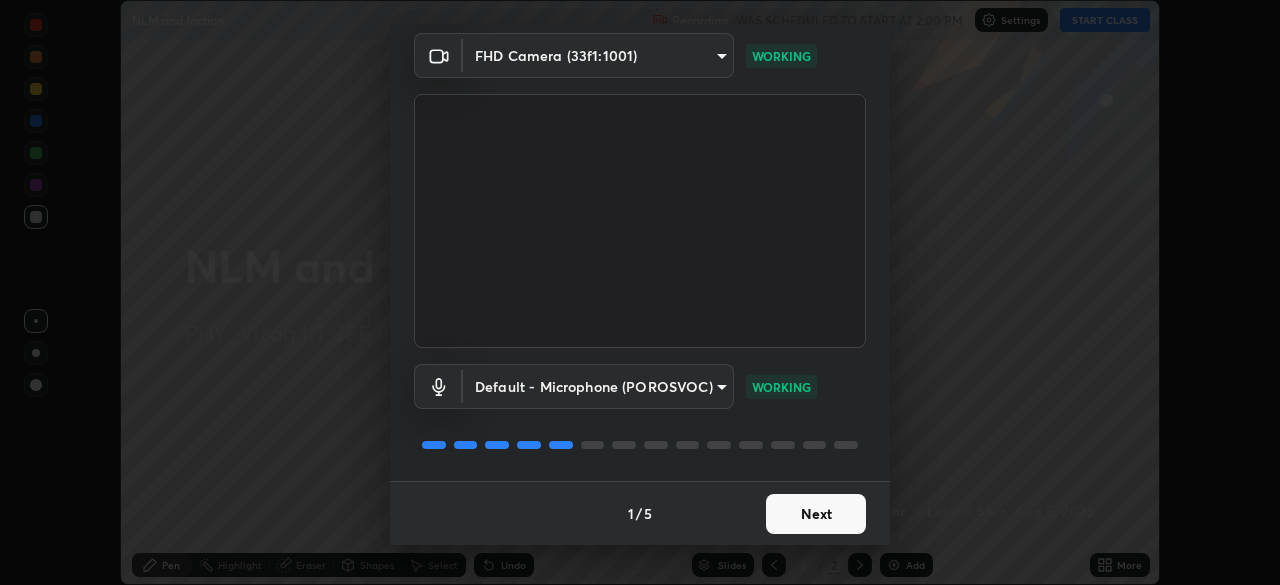 click on "Next" at bounding box center (816, 514) 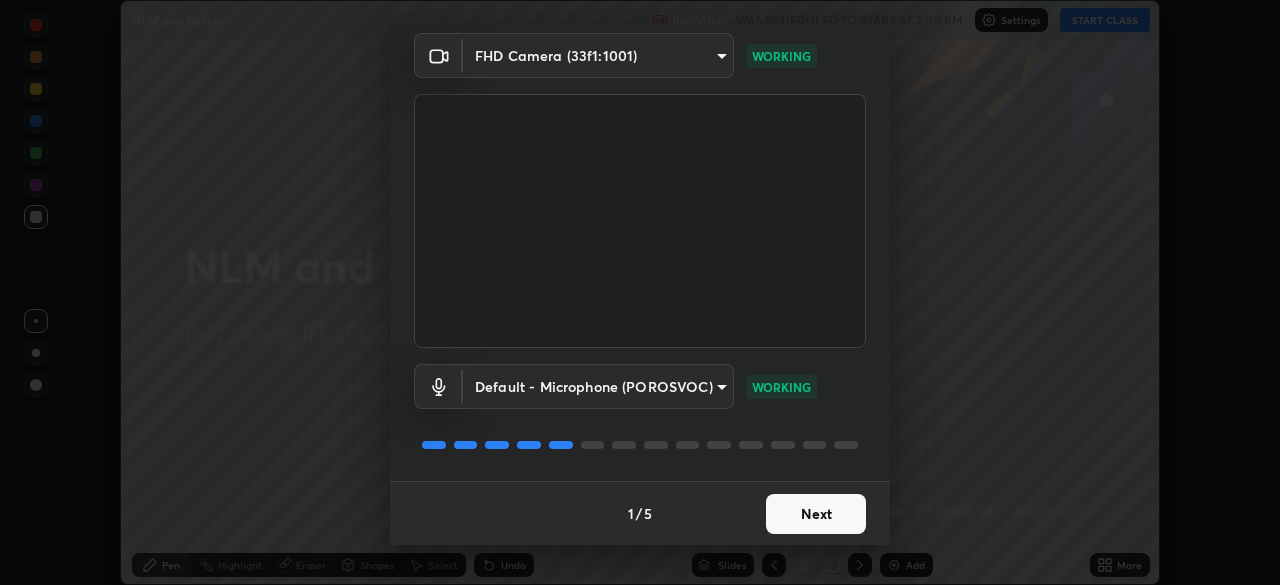 scroll, scrollTop: 0, scrollLeft: 0, axis: both 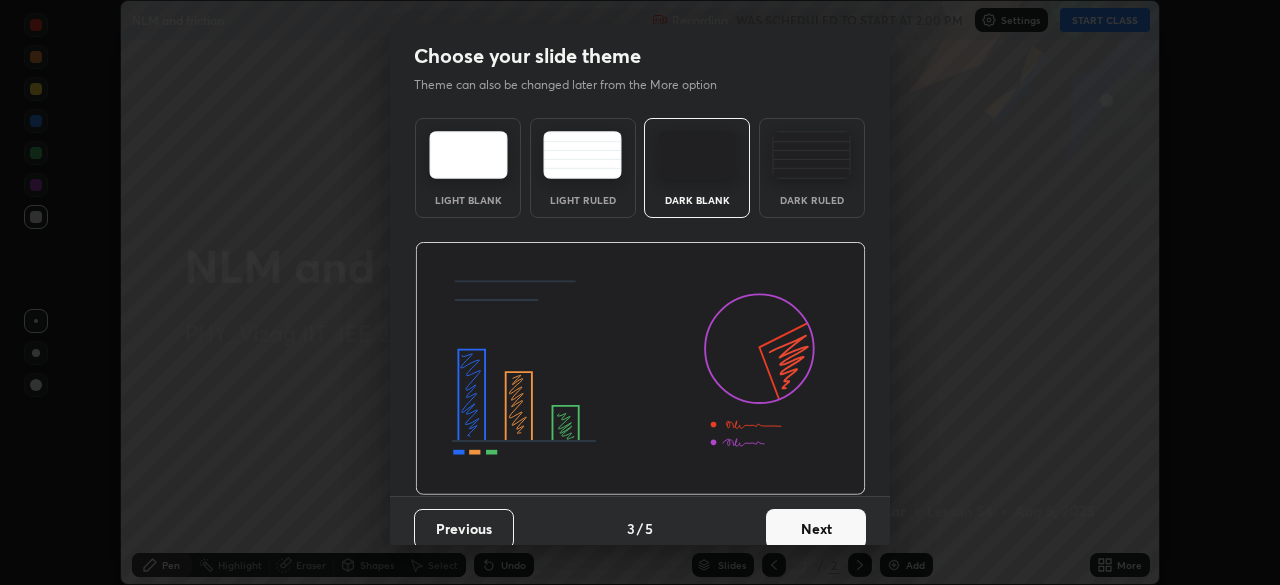 click on "Next" at bounding box center (816, 529) 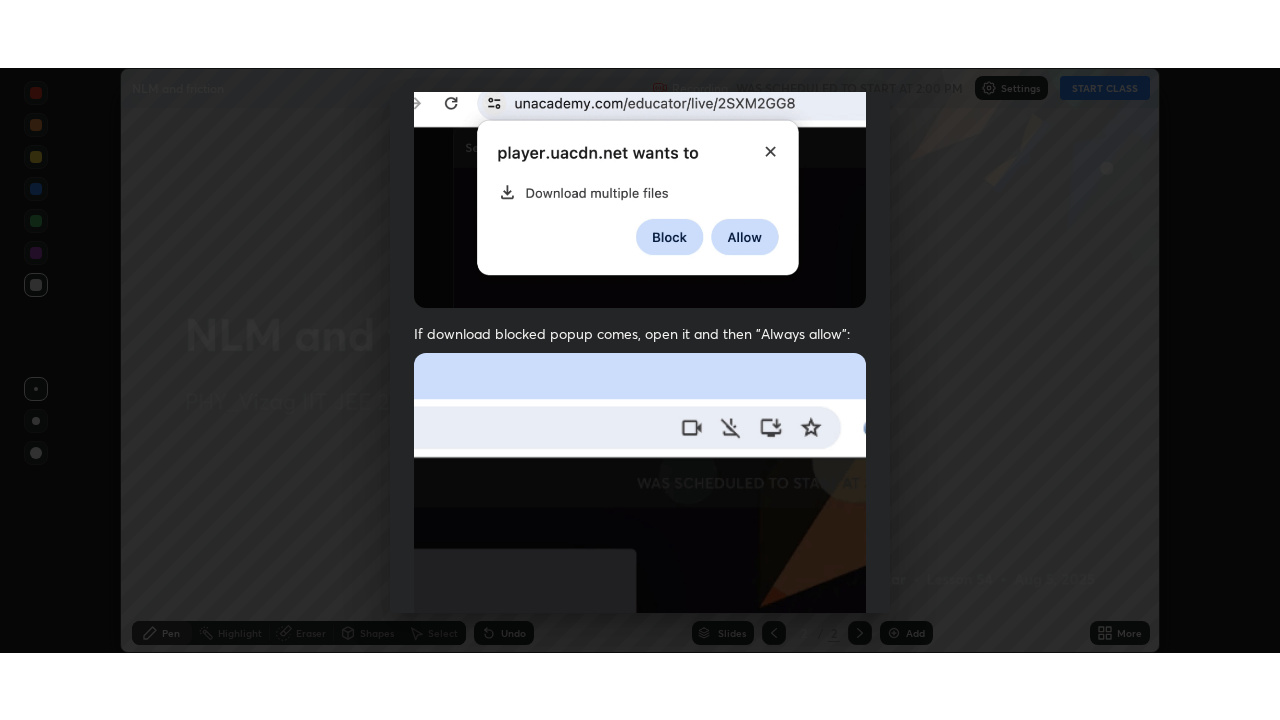 scroll, scrollTop: 479, scrollLeft: 0, axis: vertical 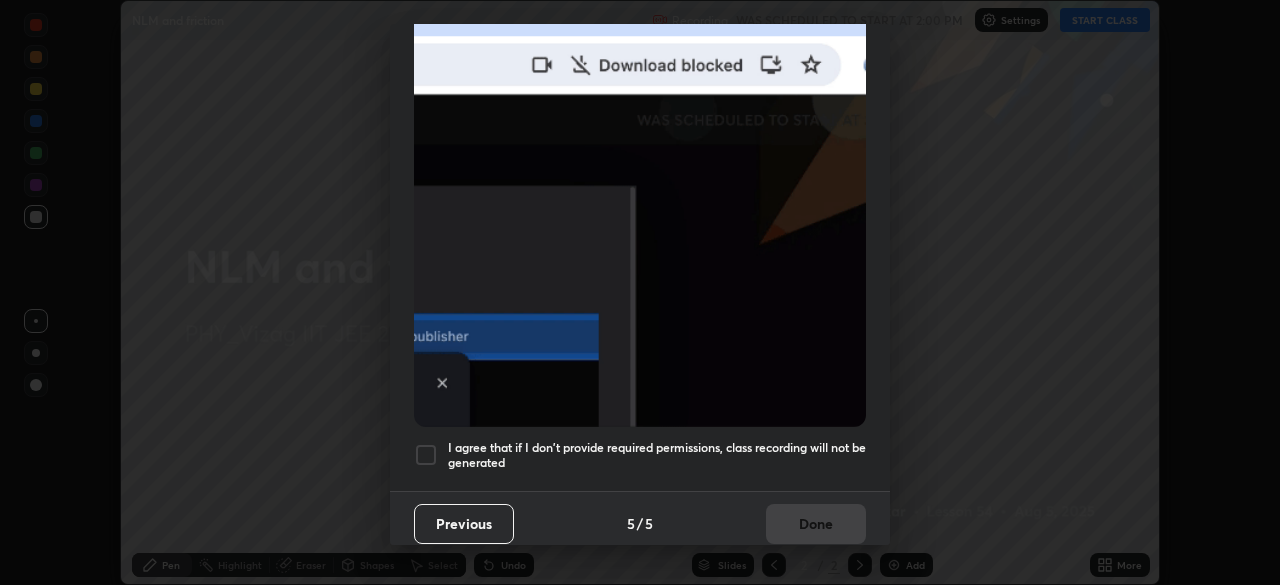 click at bounding box center [426, 455] 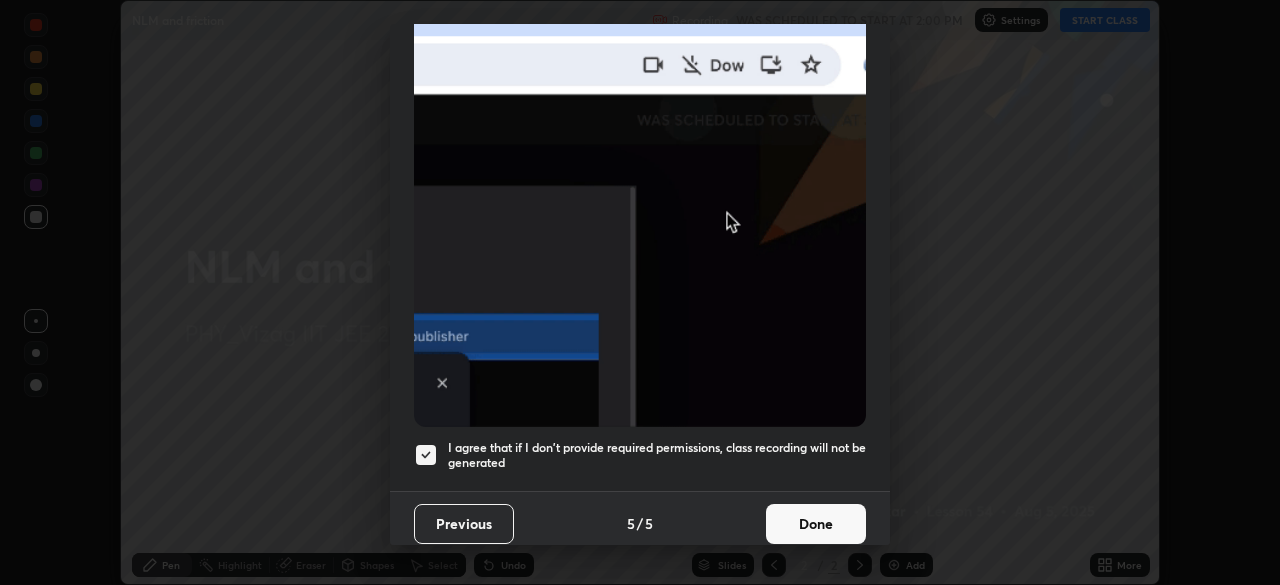 click on "Done" at bounding box center (816, 524) 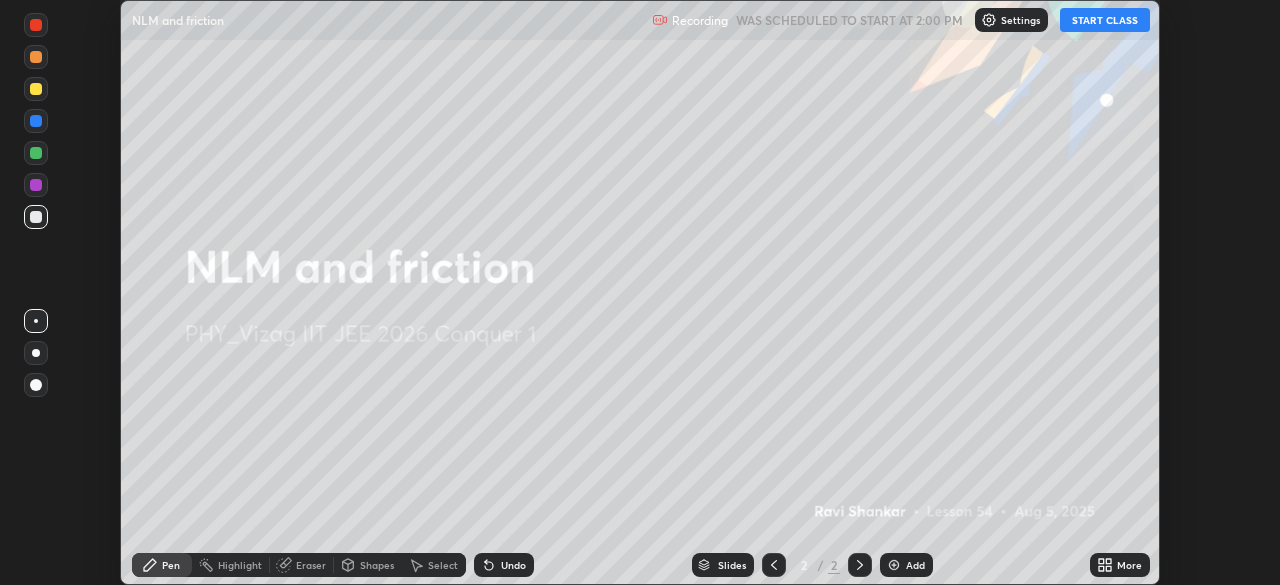 click on "START CLASS" at bounding box center [1105, 20] 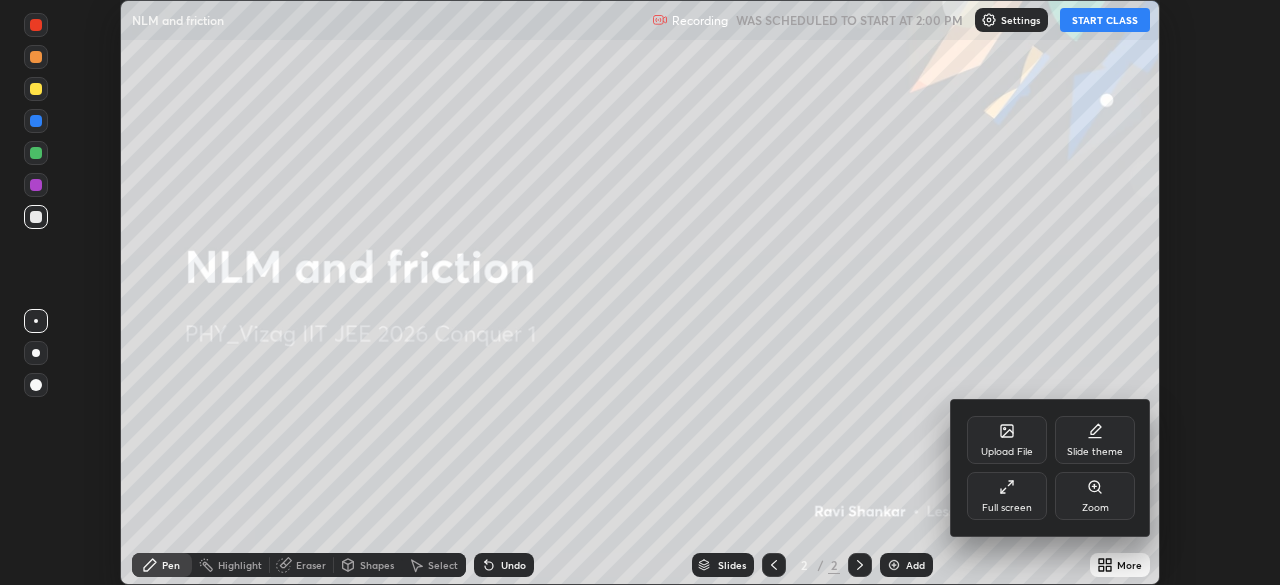 click on "Full screen" at bounding box center (1007, 496) 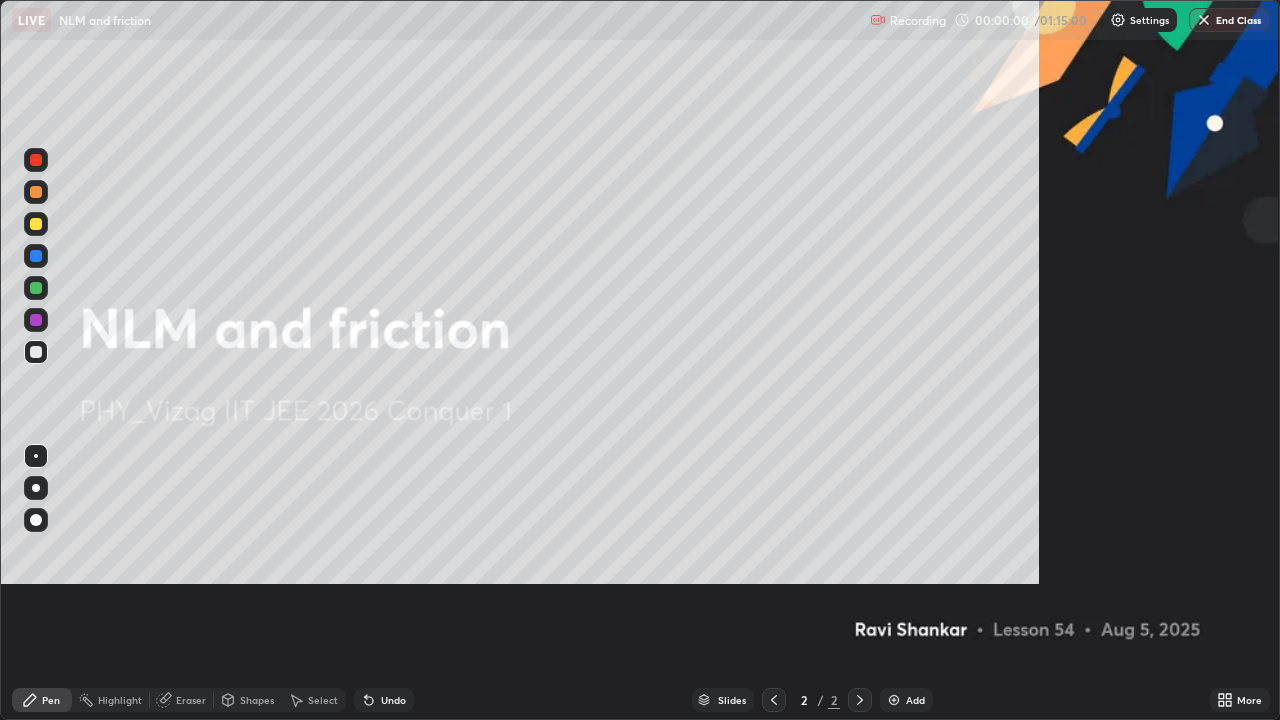 scroll, scrollTop: 99280, scrollLeft: 98720, axis: both 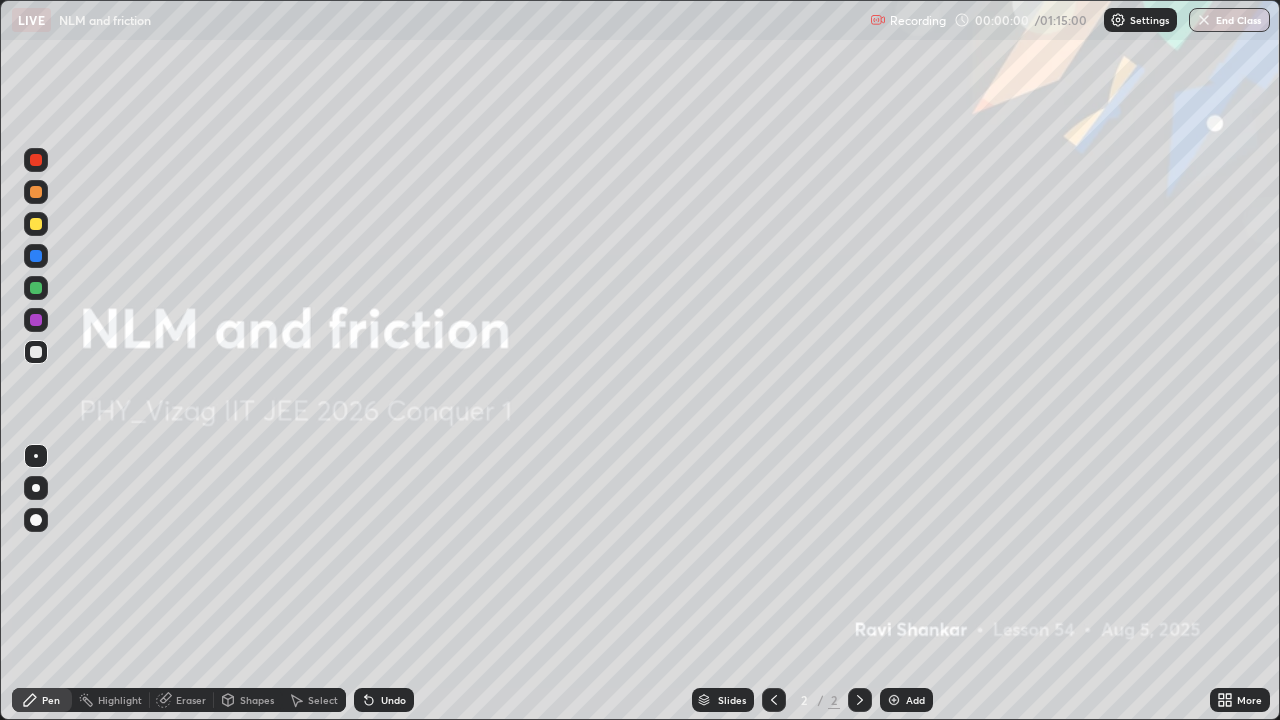click on "Add" at bounding box center [915, 700] 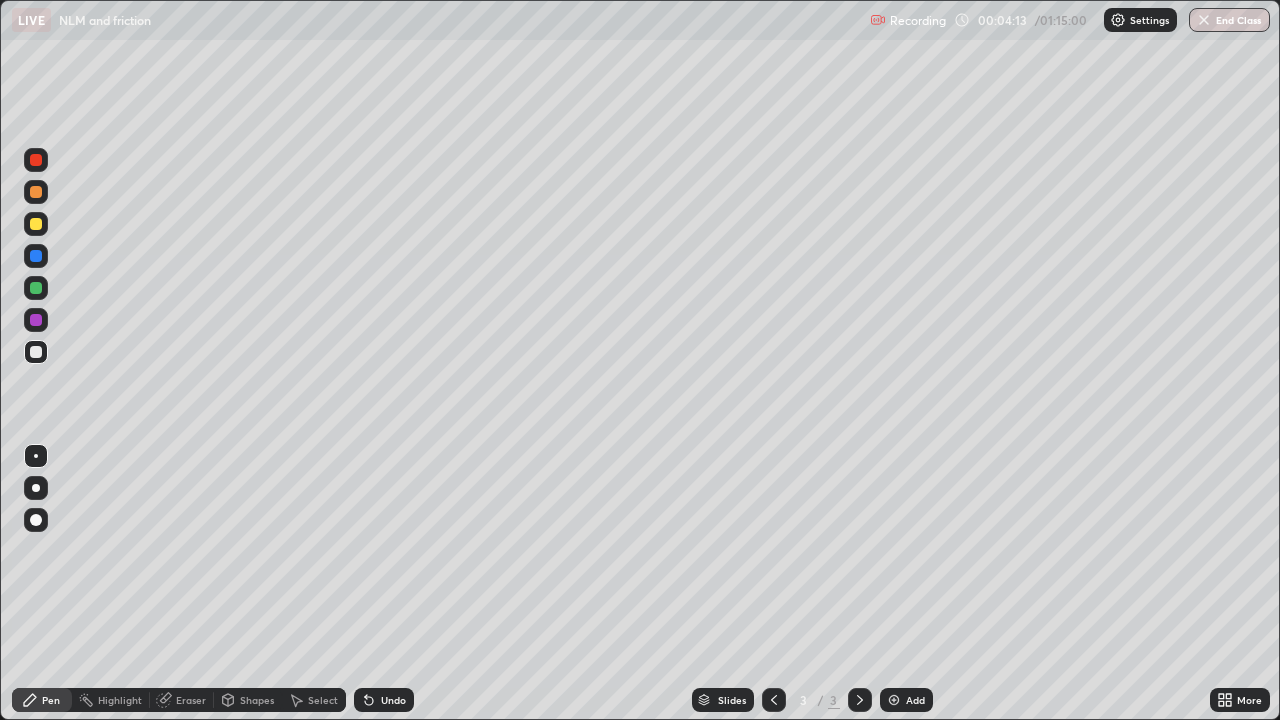 click on "Add" at bounding box center (915, 700) 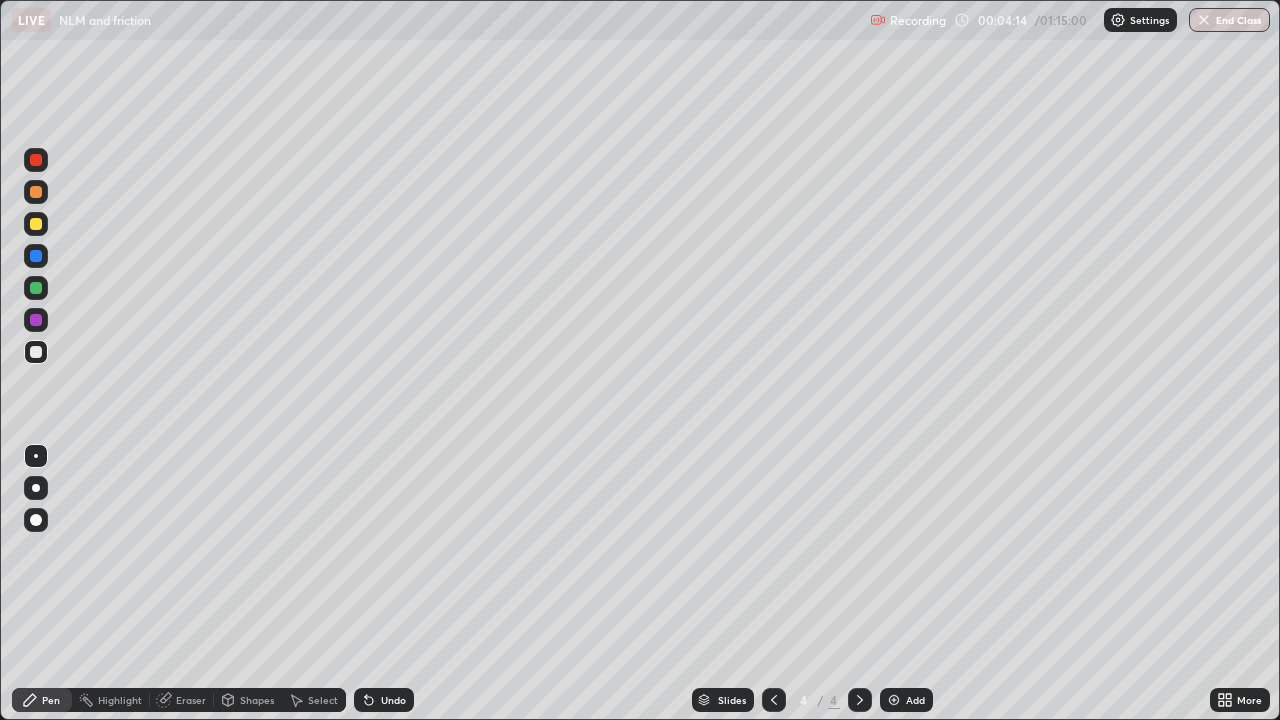 click at bounding box center [36, 488] 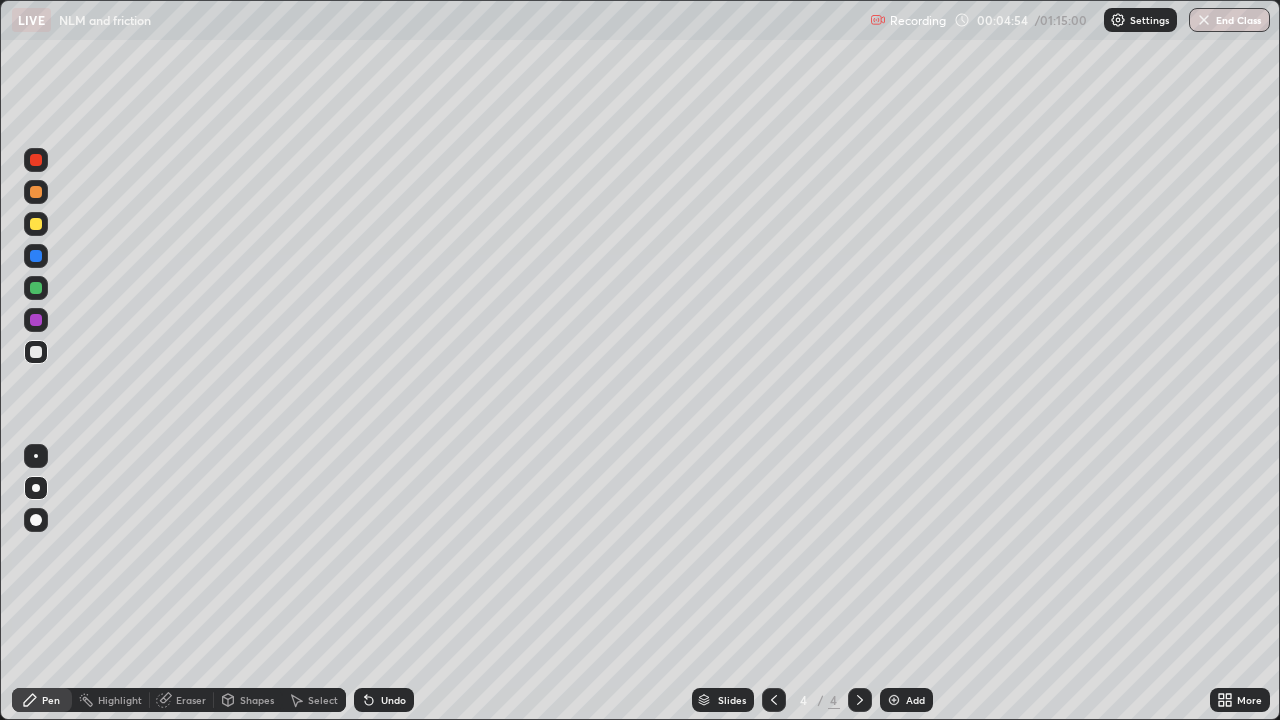 click at bounding box center (36, 224) 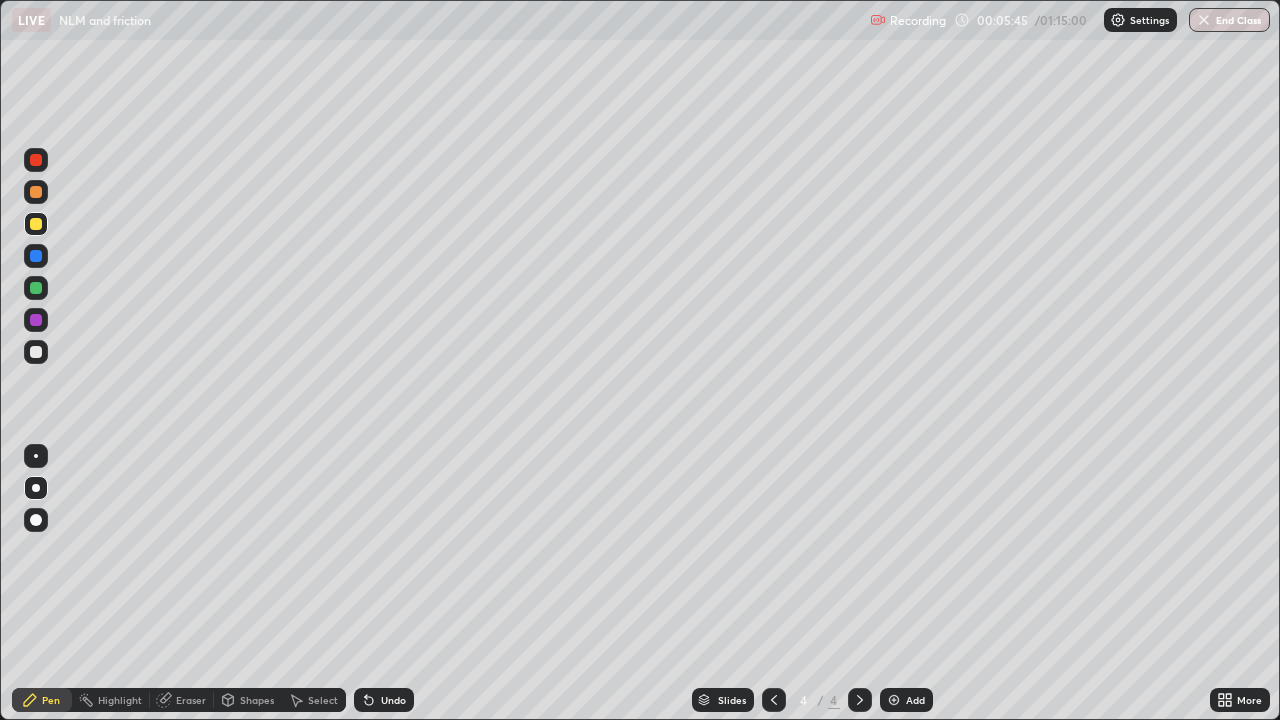 click at bounding box center [36, 192] 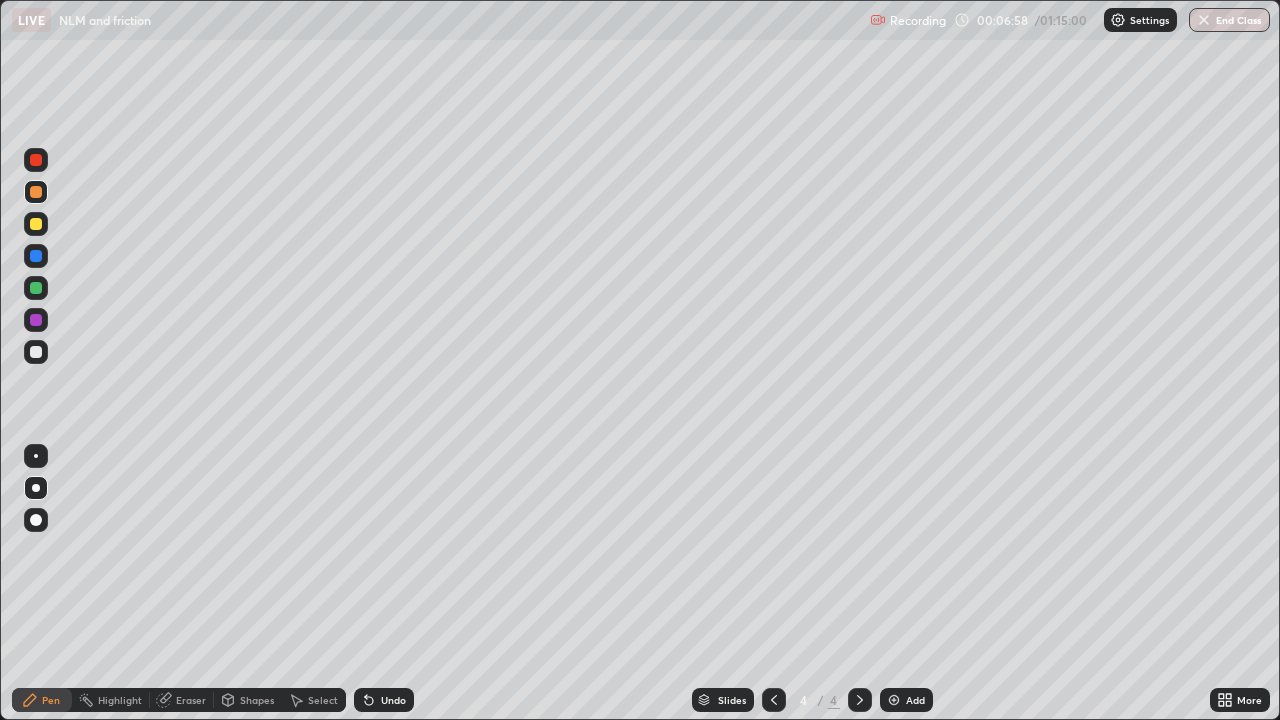 click on "Add" at bounding box center [915, 700] 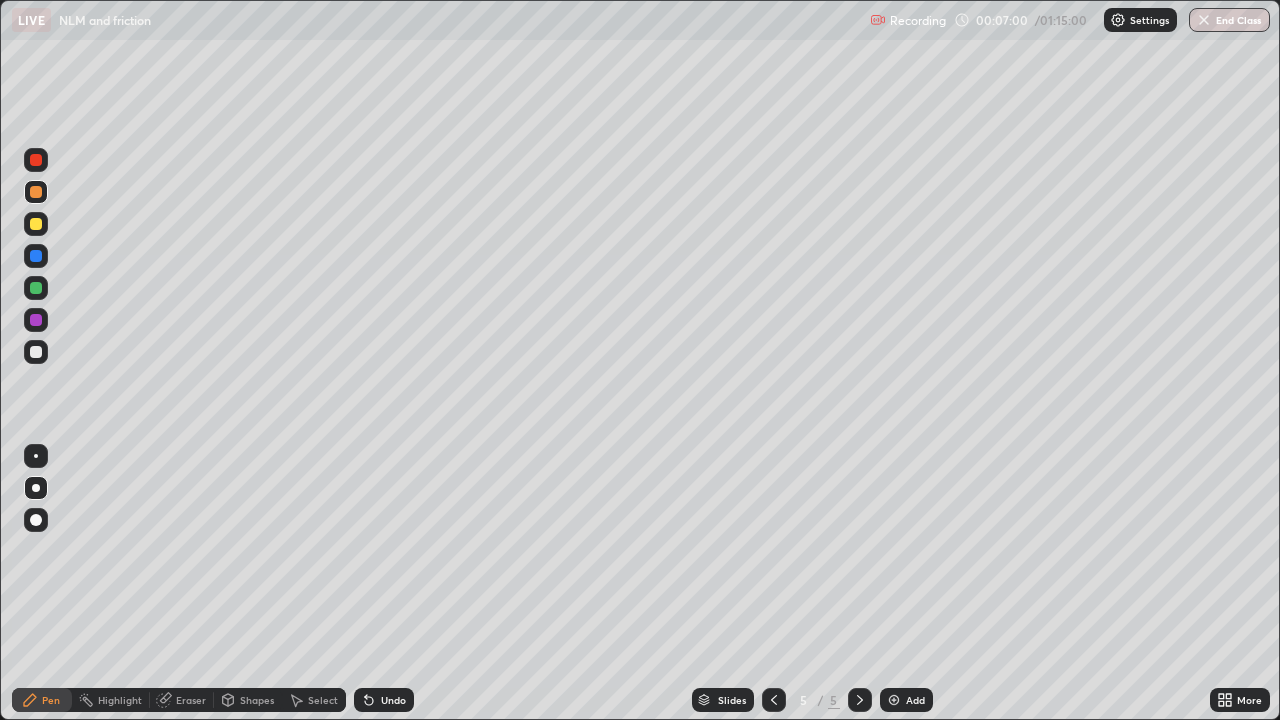 click on "Shapes" at bounding box center (257, 700) 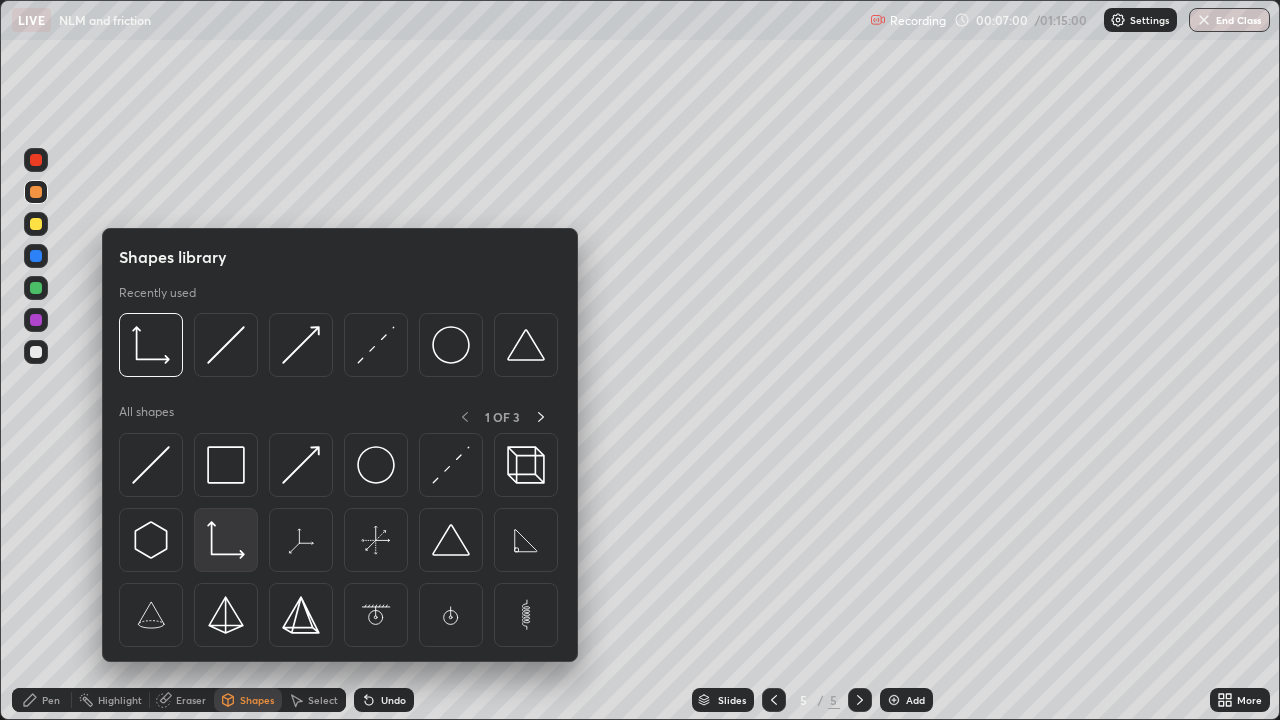 click at bounding box center [226, 540] 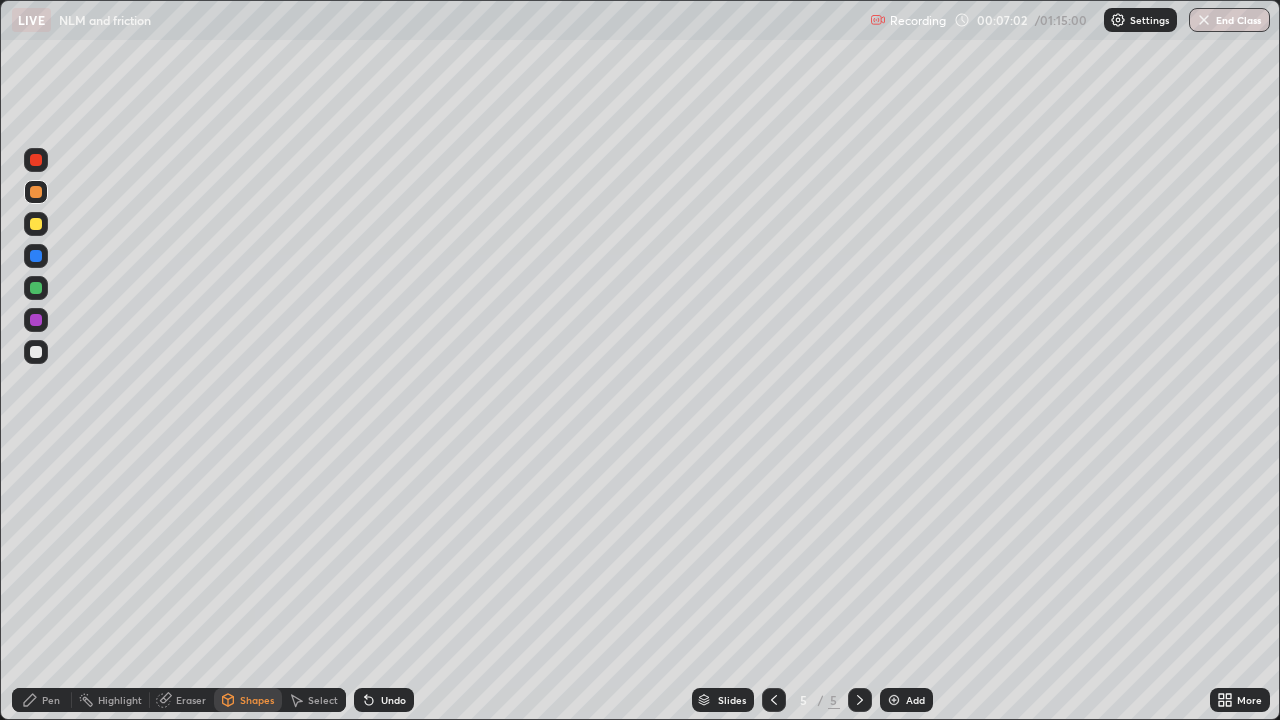 click on "Shapes" at bounding box center [257, 700] 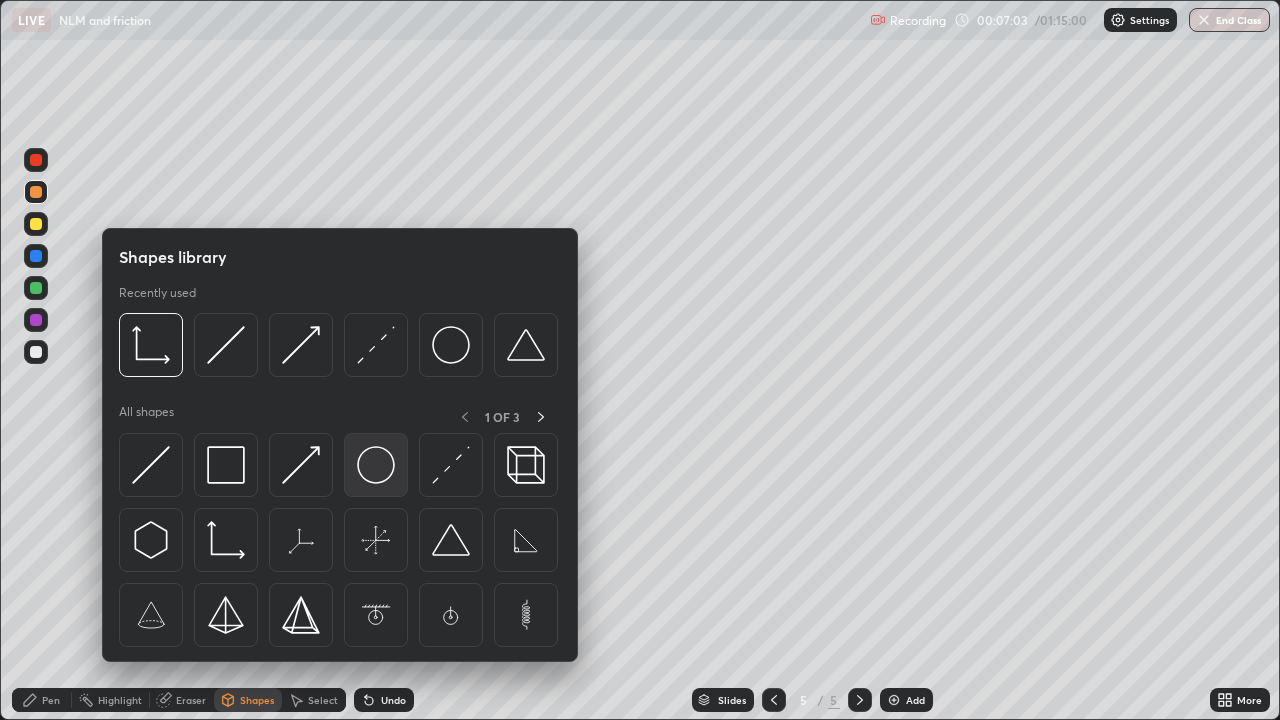 click at bounding box center [376, 465] 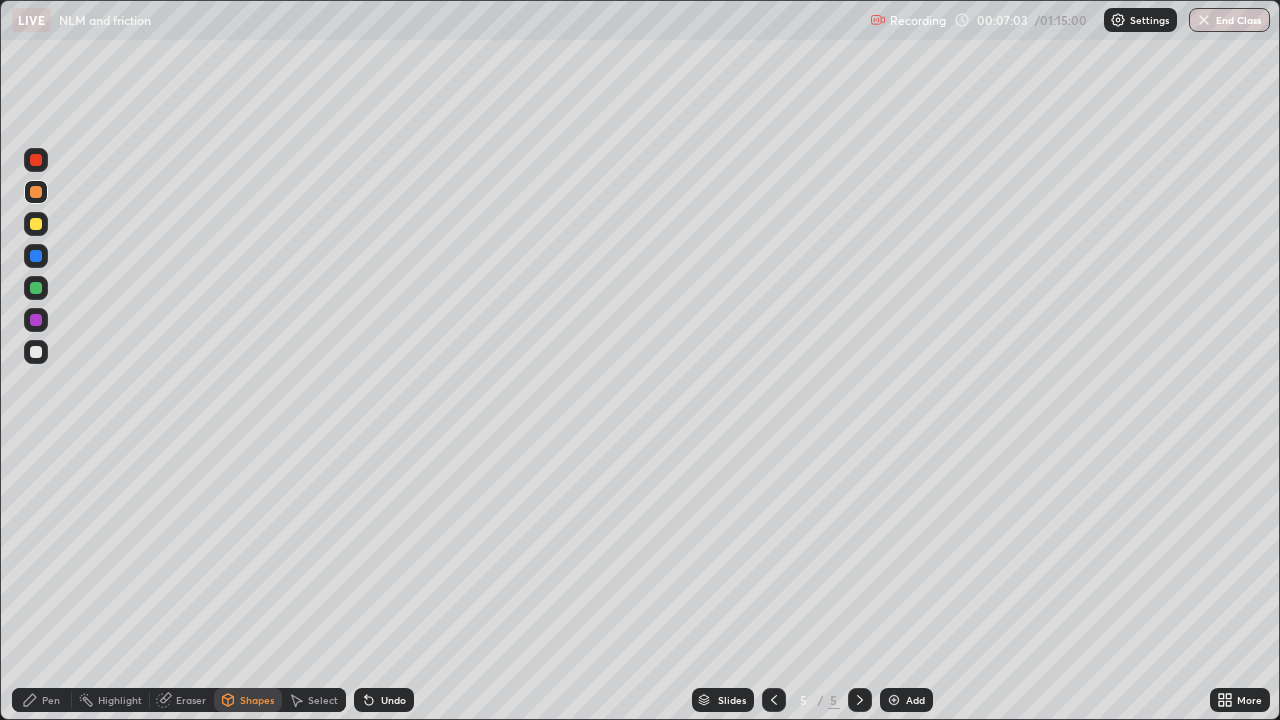 click at bounding box center (36, 352) 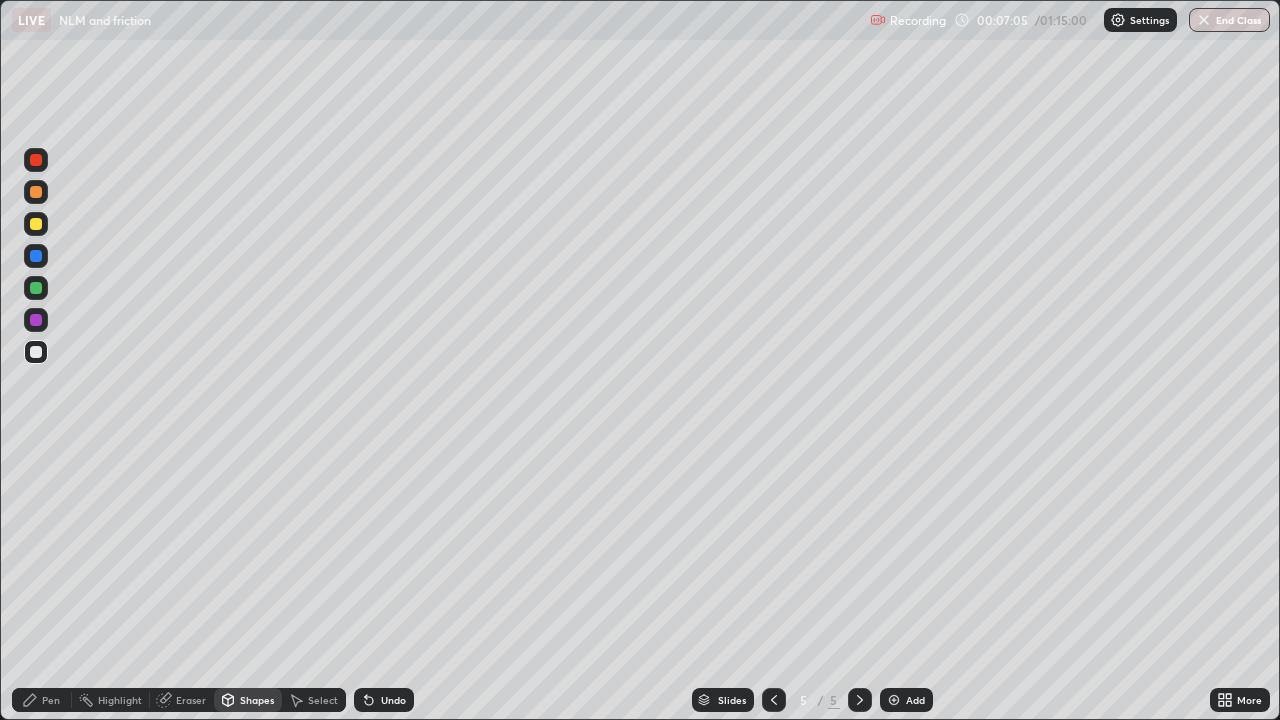 click on "Shapes" at bounding box center (257, 700) 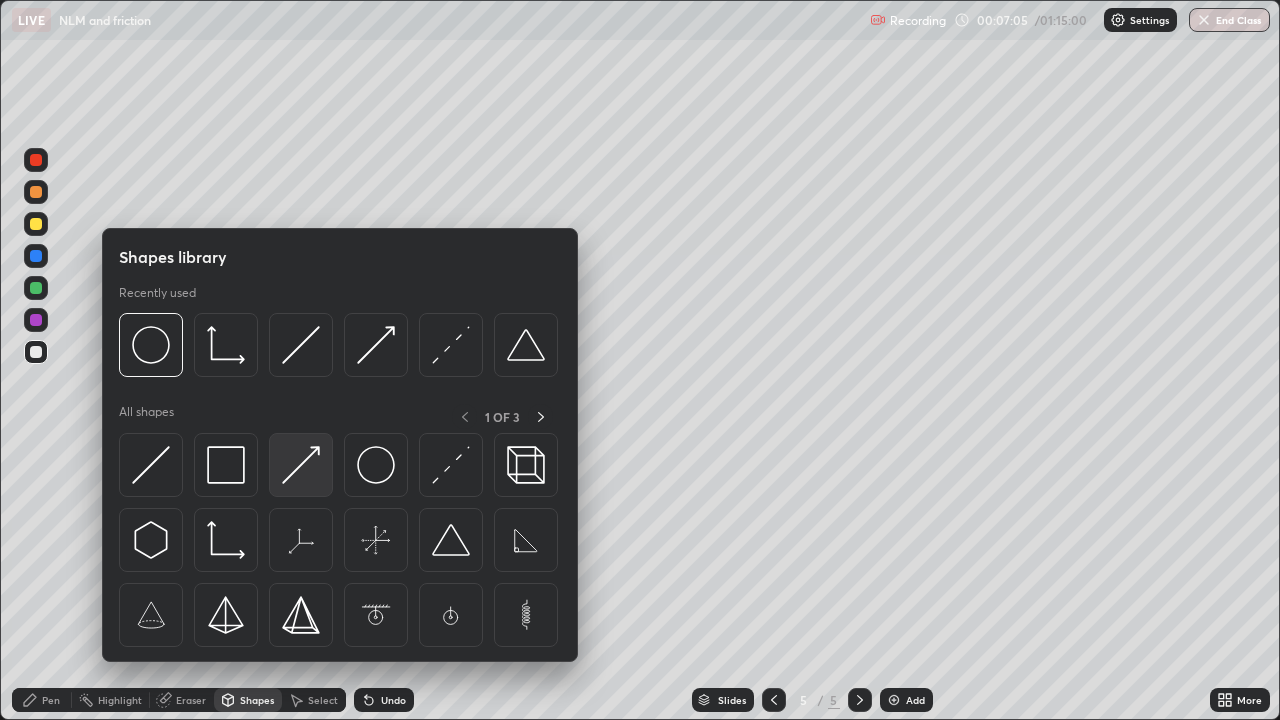 click at bounding box center [301, 465] 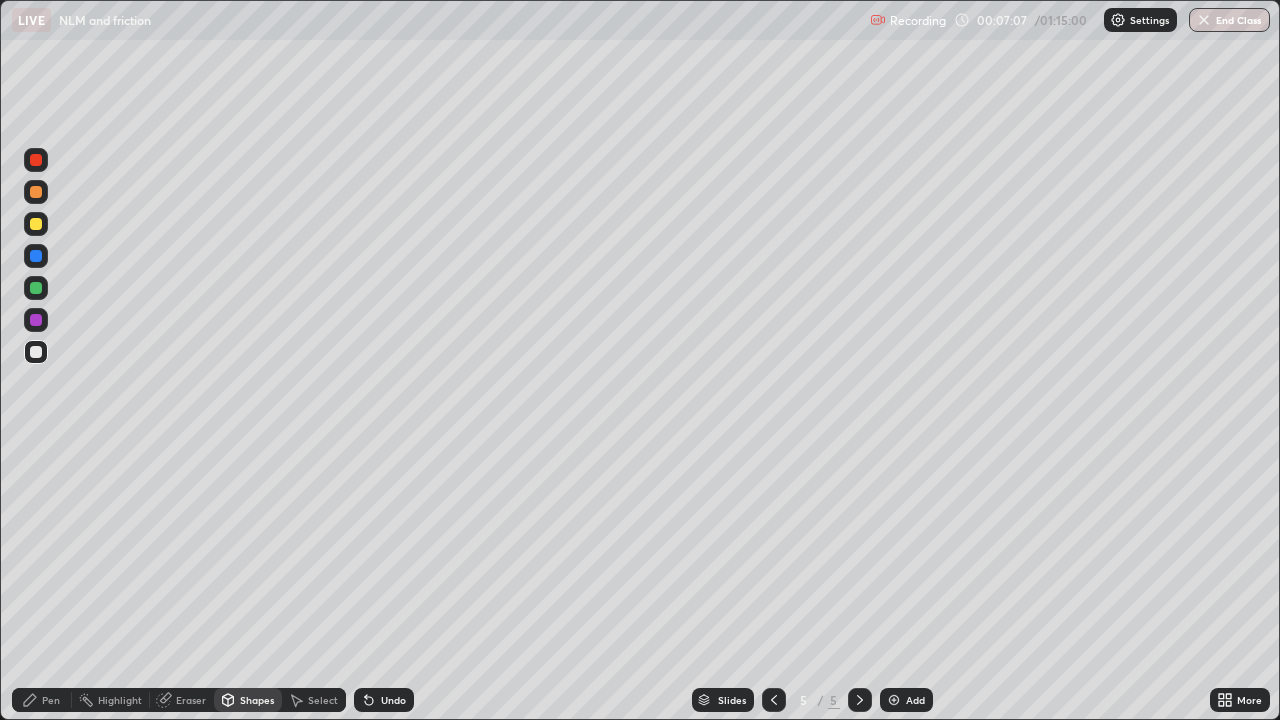 click on "Pen" at bounding box center [51, 700] 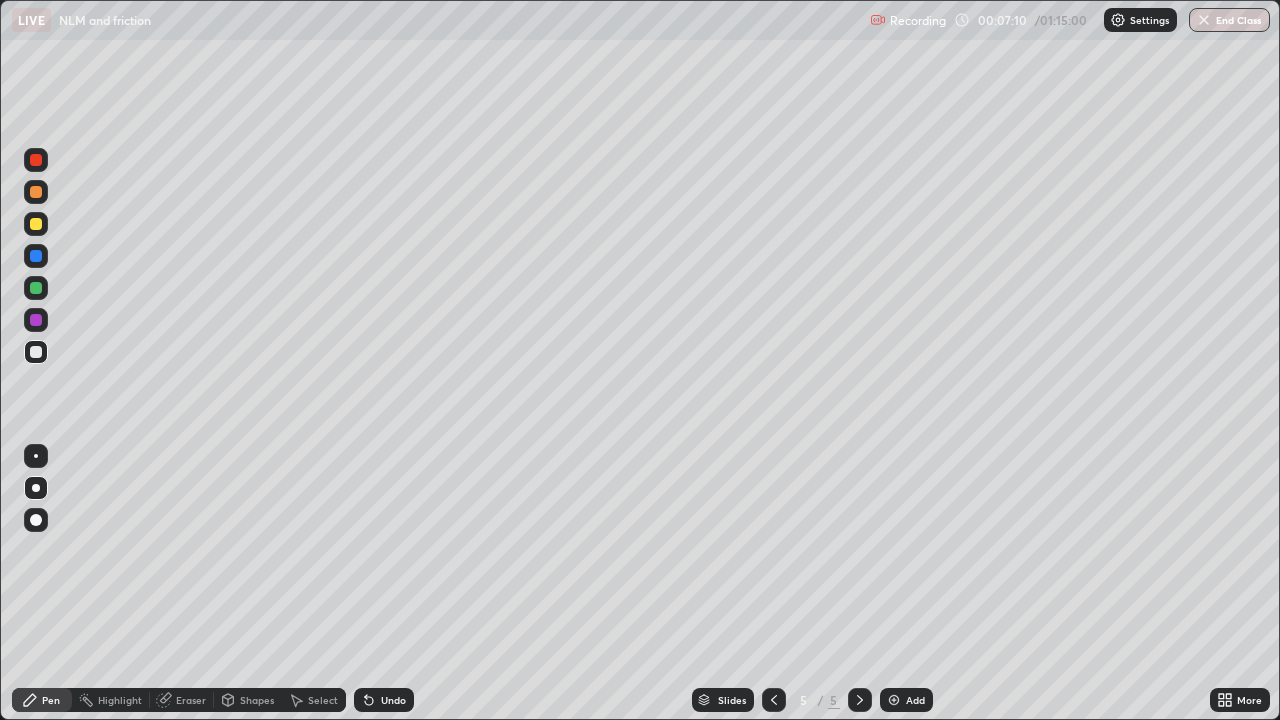 click at bounding box center [36, 352] 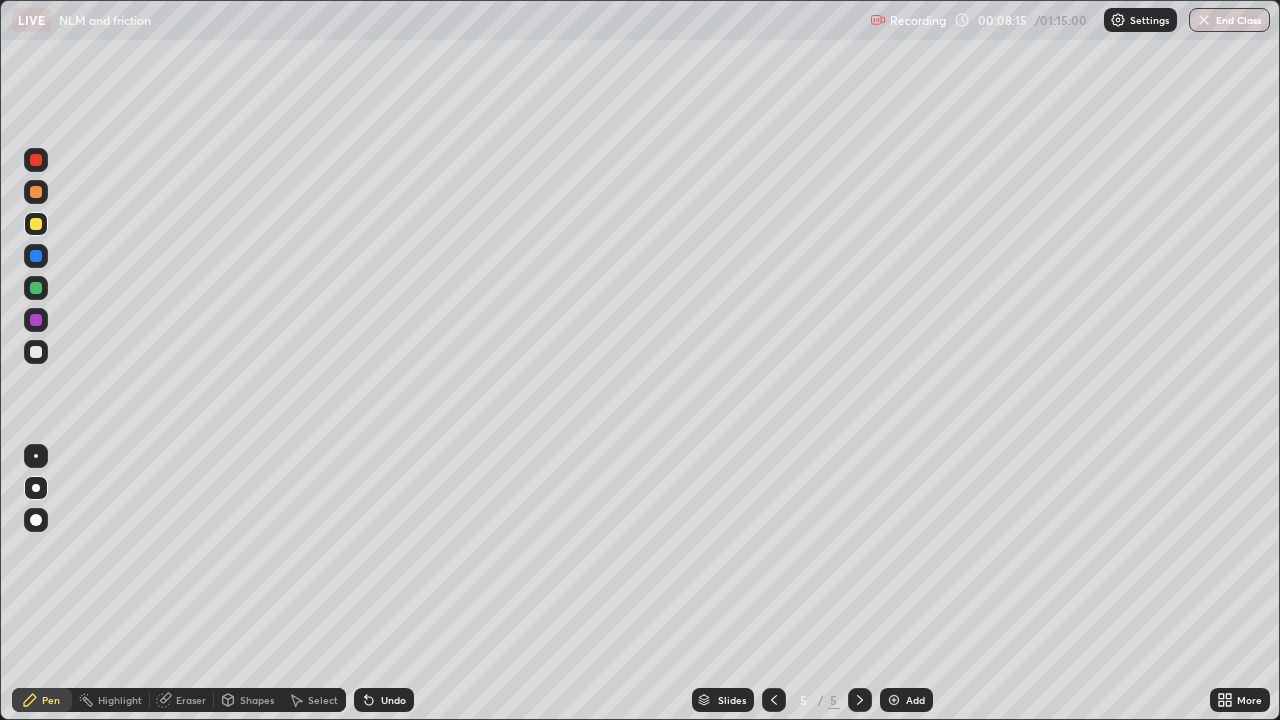 click at bounding box center [36, 288] 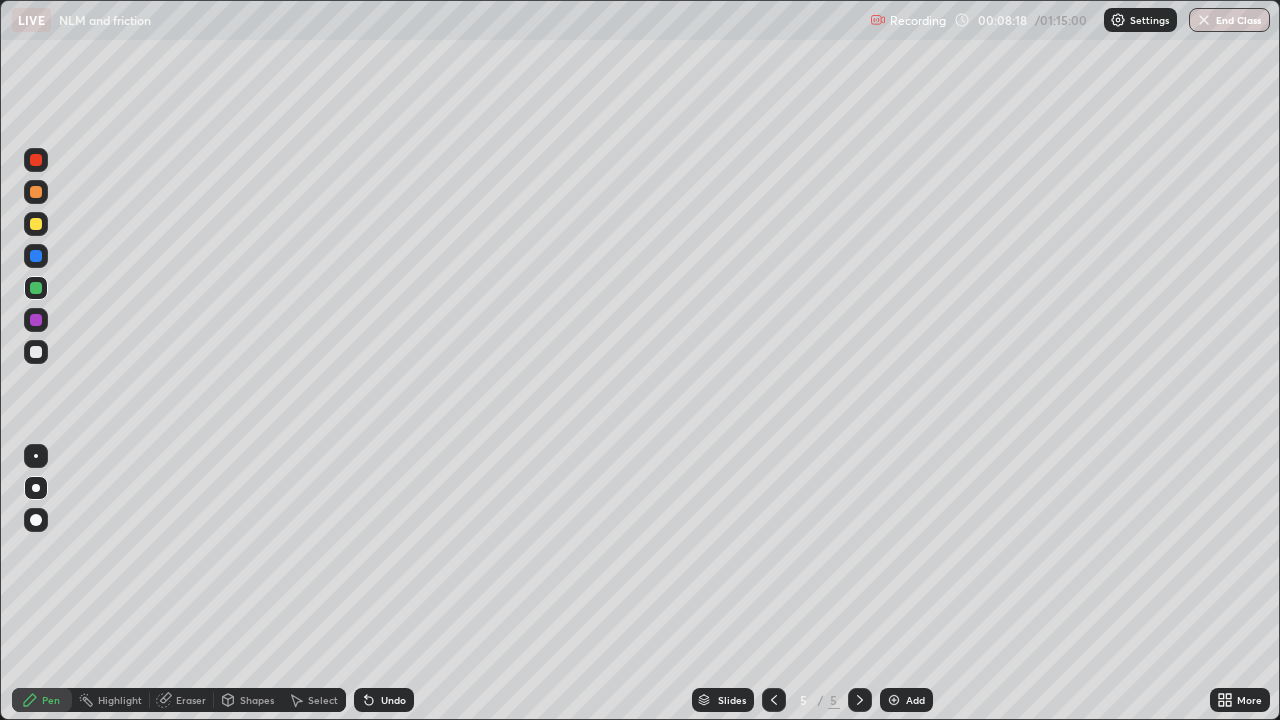 click at bounding box center (36, 352) 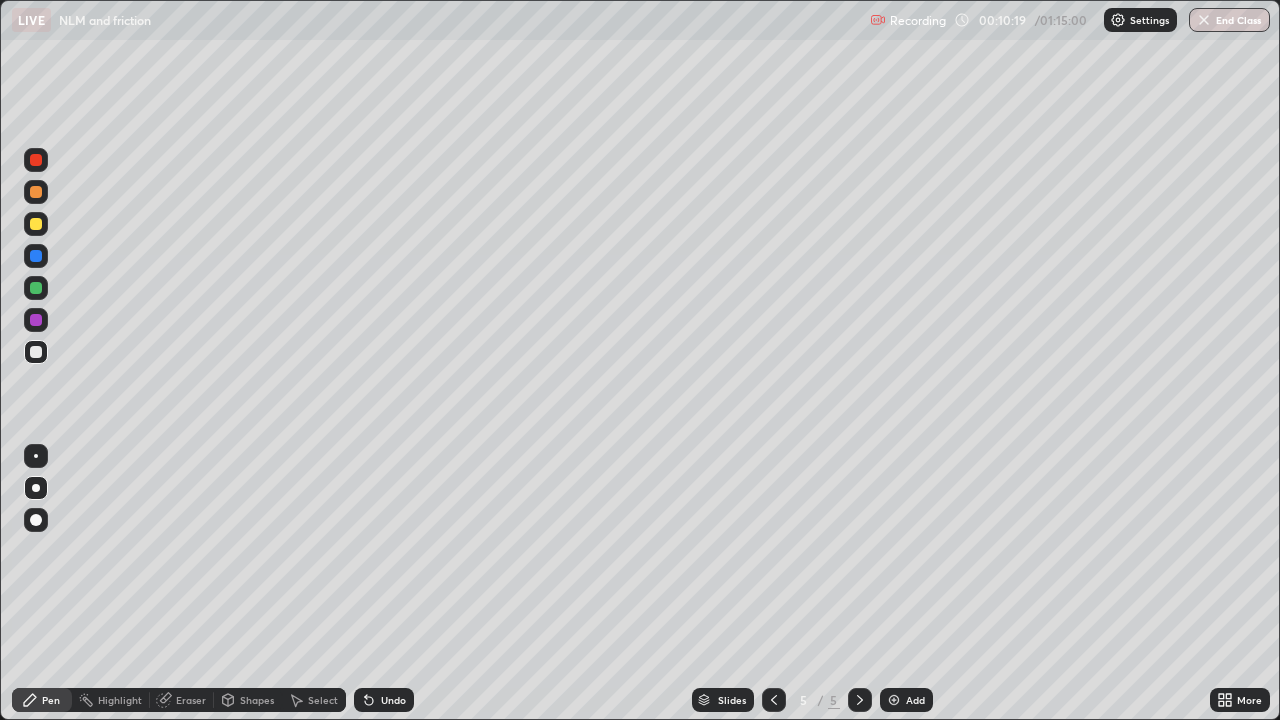 click on "Shapes" at bounding box center (248, 700) 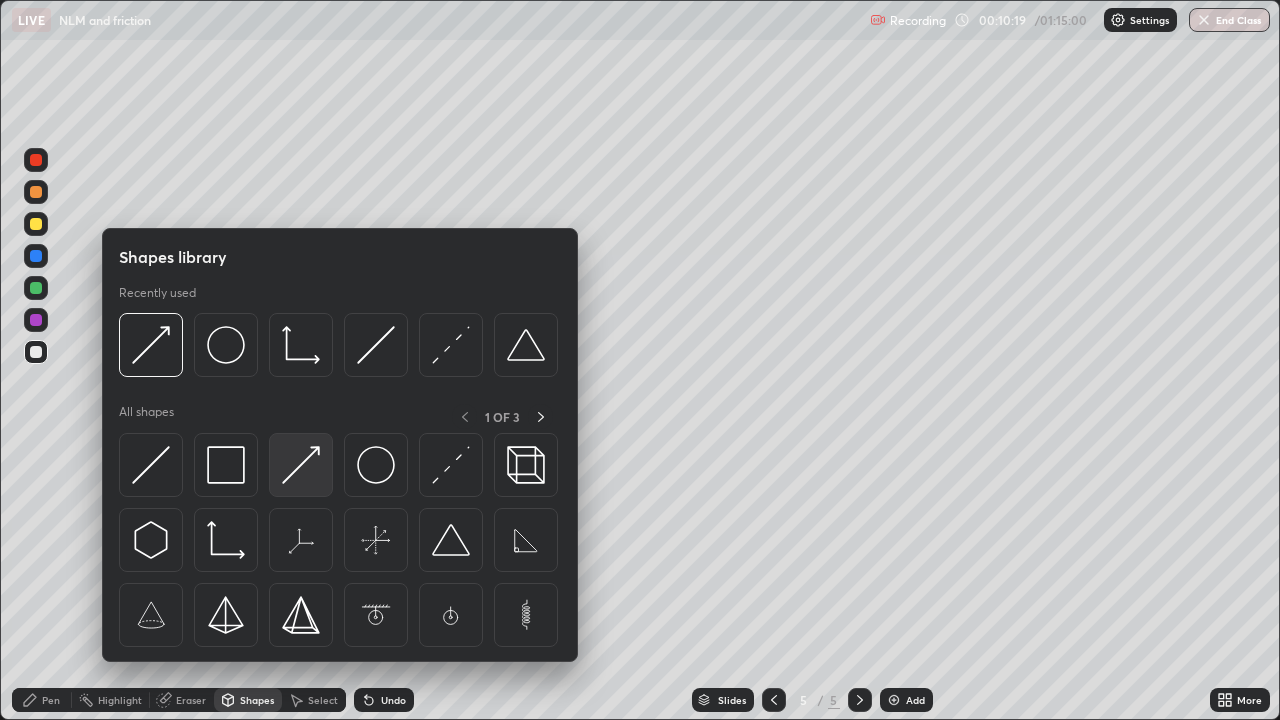 click at bounding box center (301, 465) 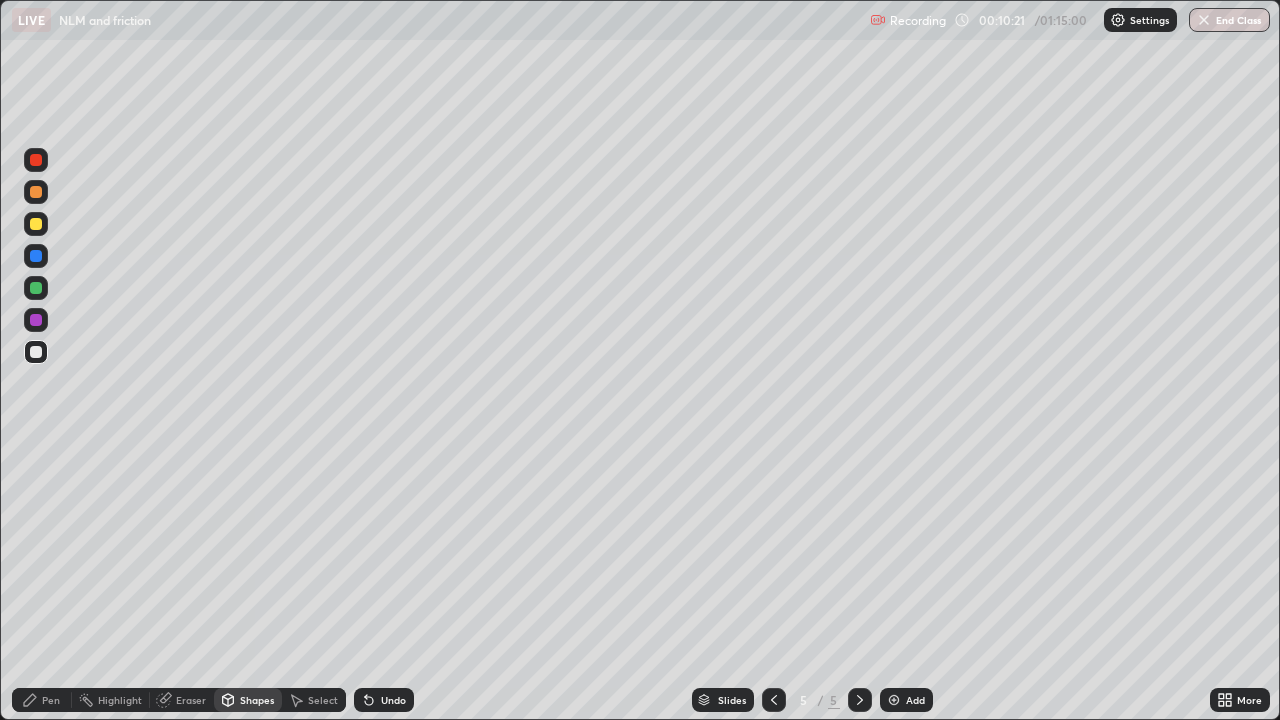 click on "Pen" at bounding box center [51, 700] 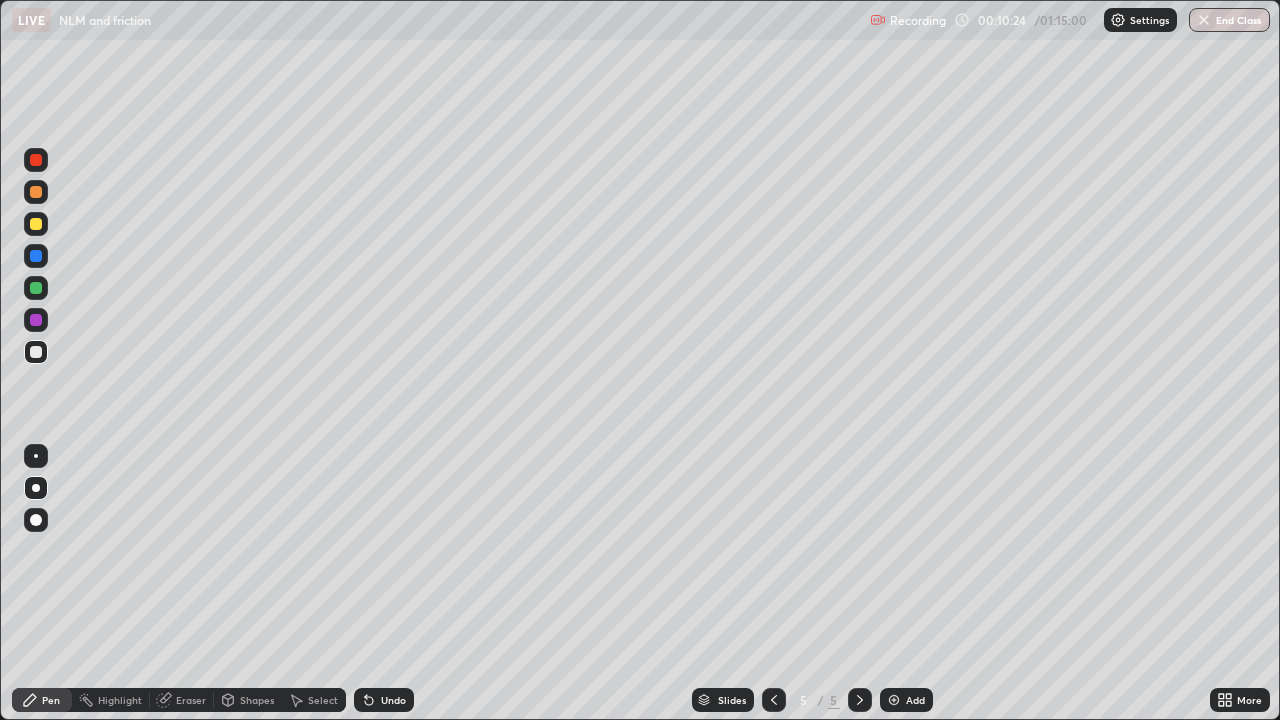 click on "Shapes" at bounding box center [257, 700] 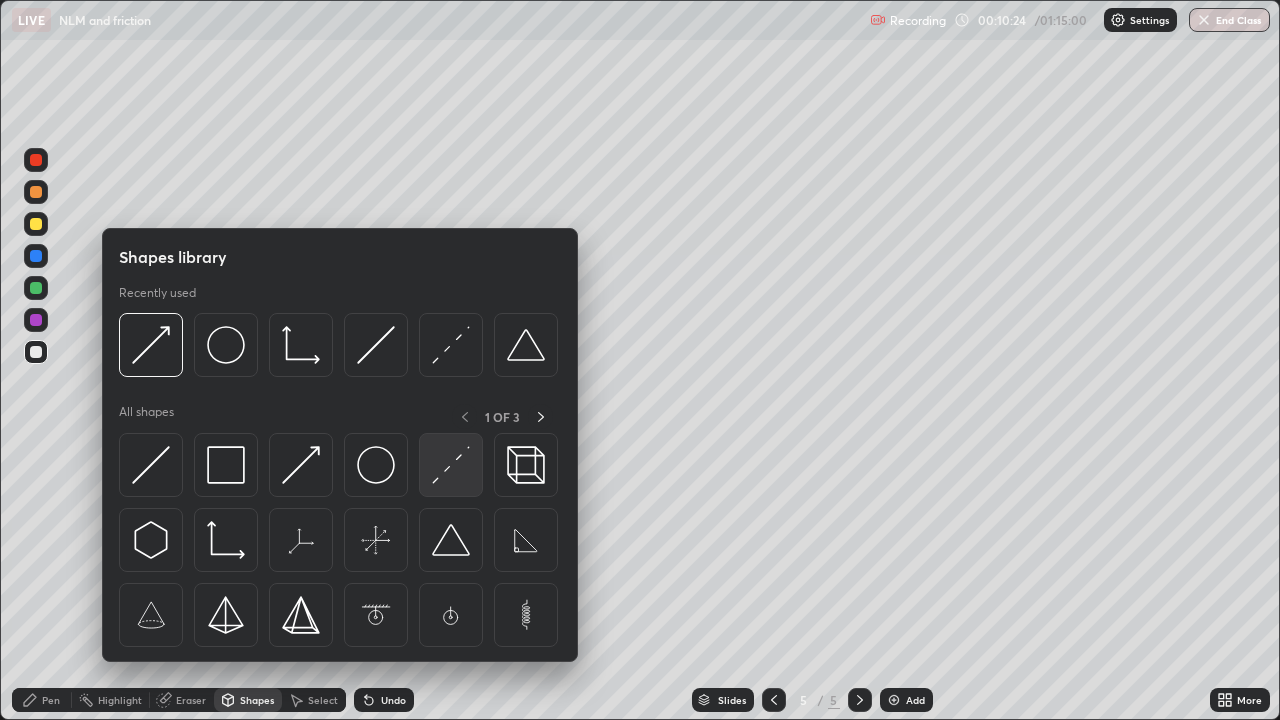 click at bounding box center (451, 465) 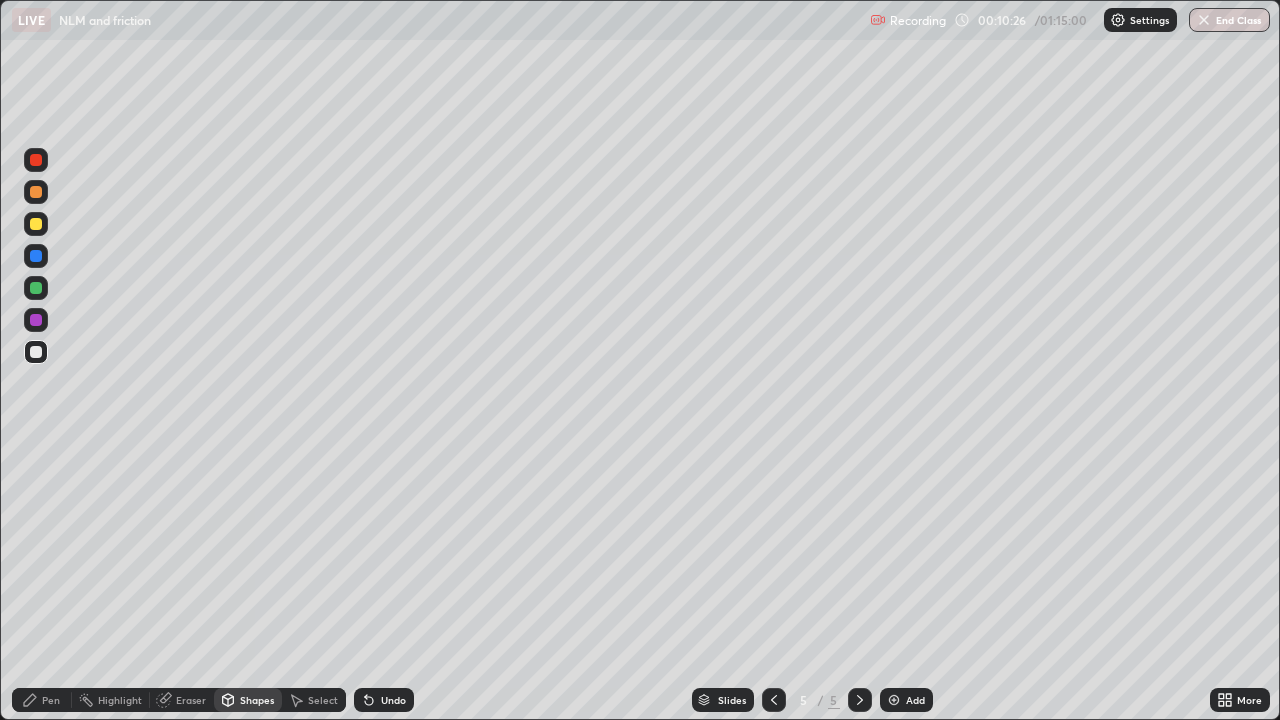 click 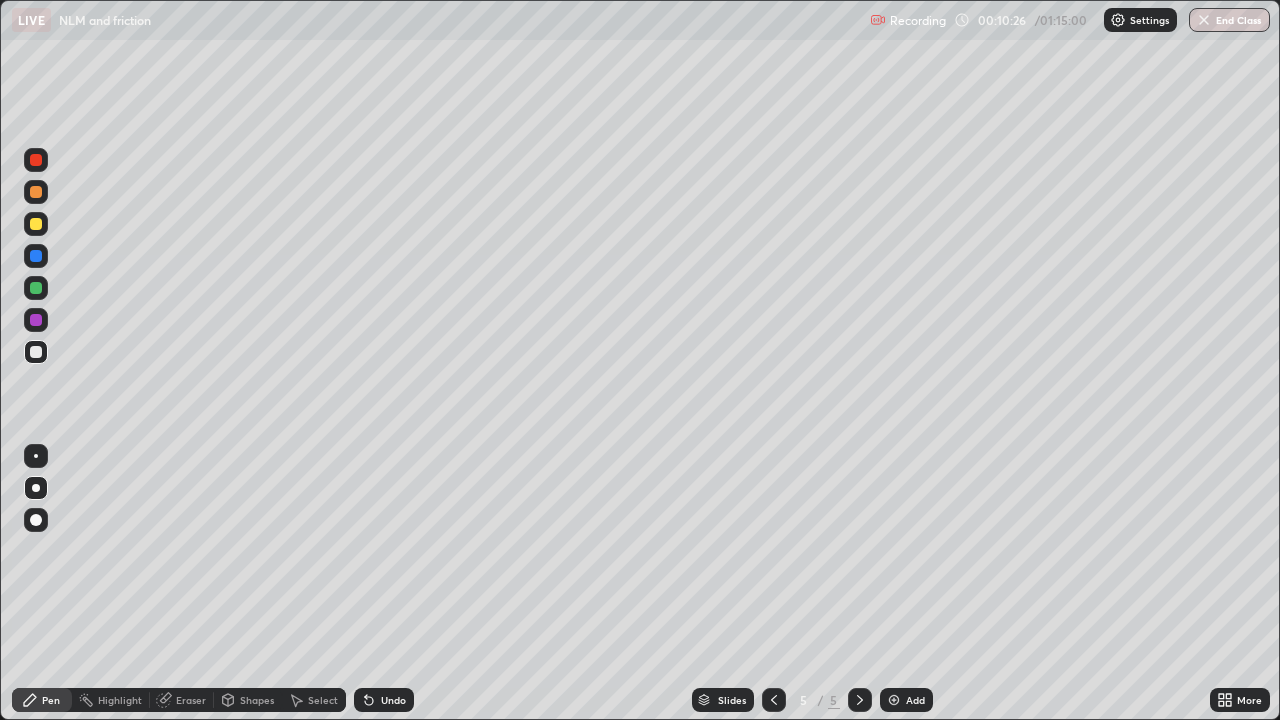 click at bounding box center (36, 288) 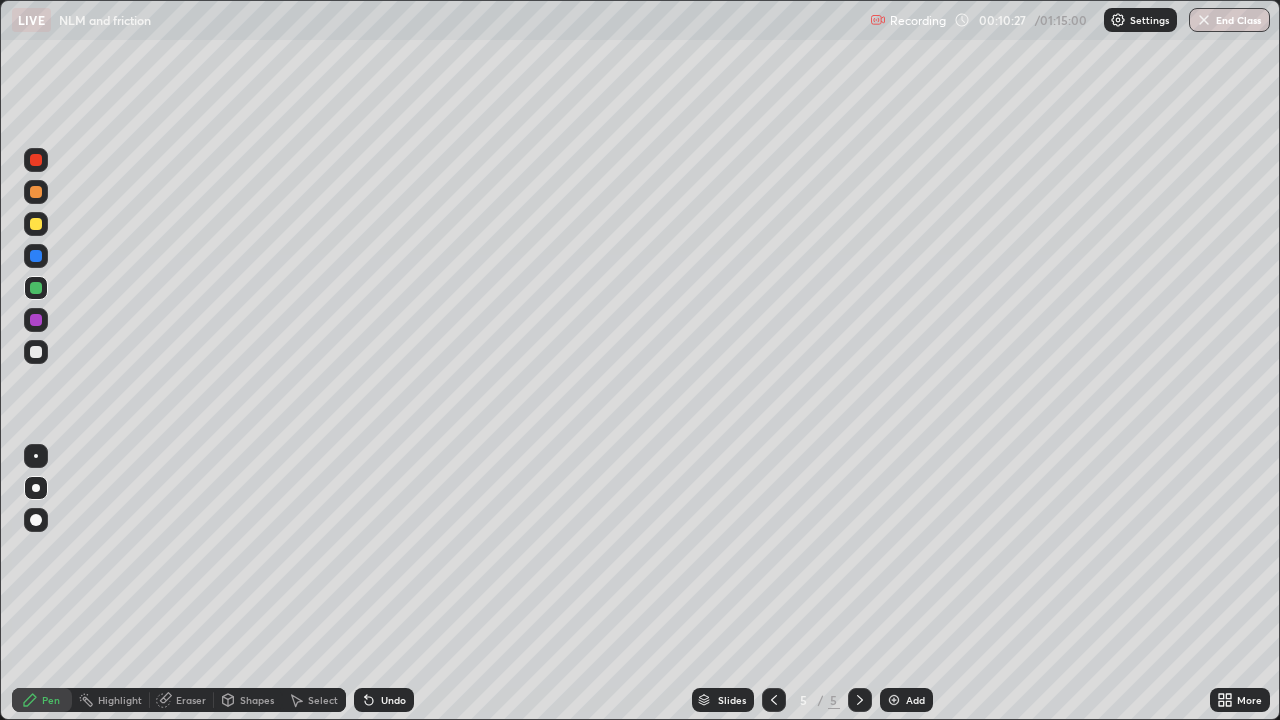 click 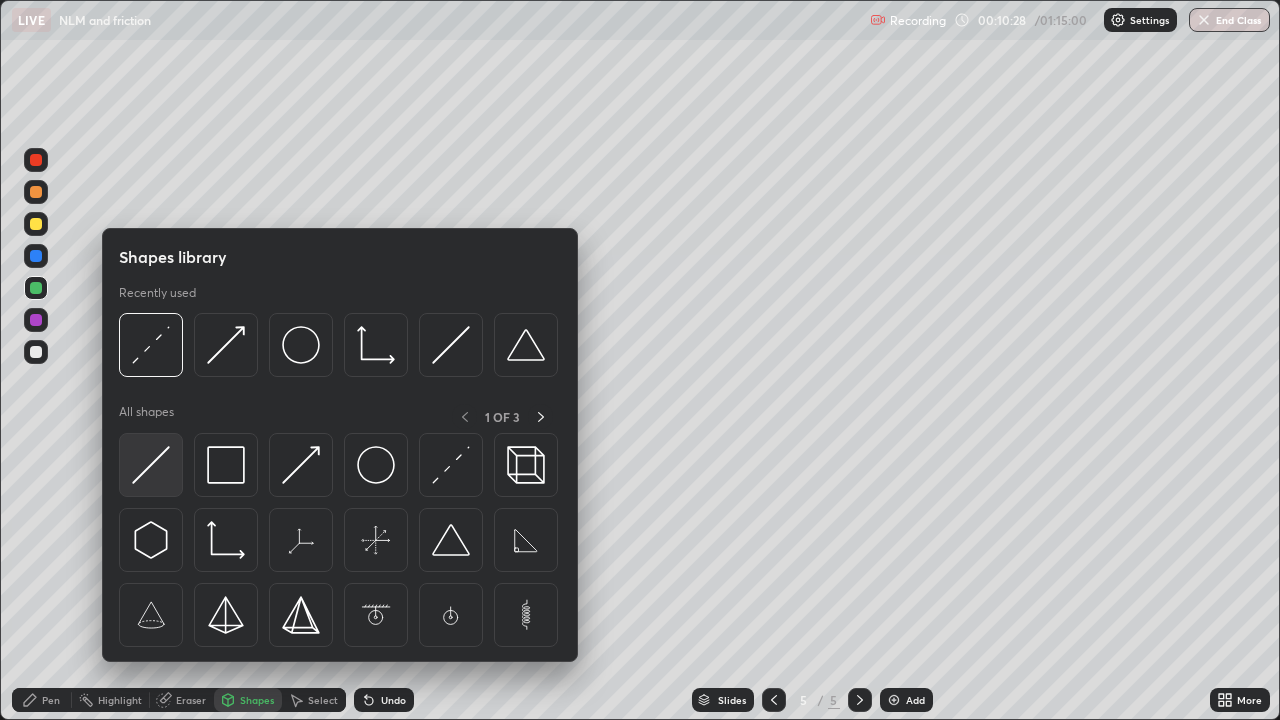 click at bounding box center (151, 465) 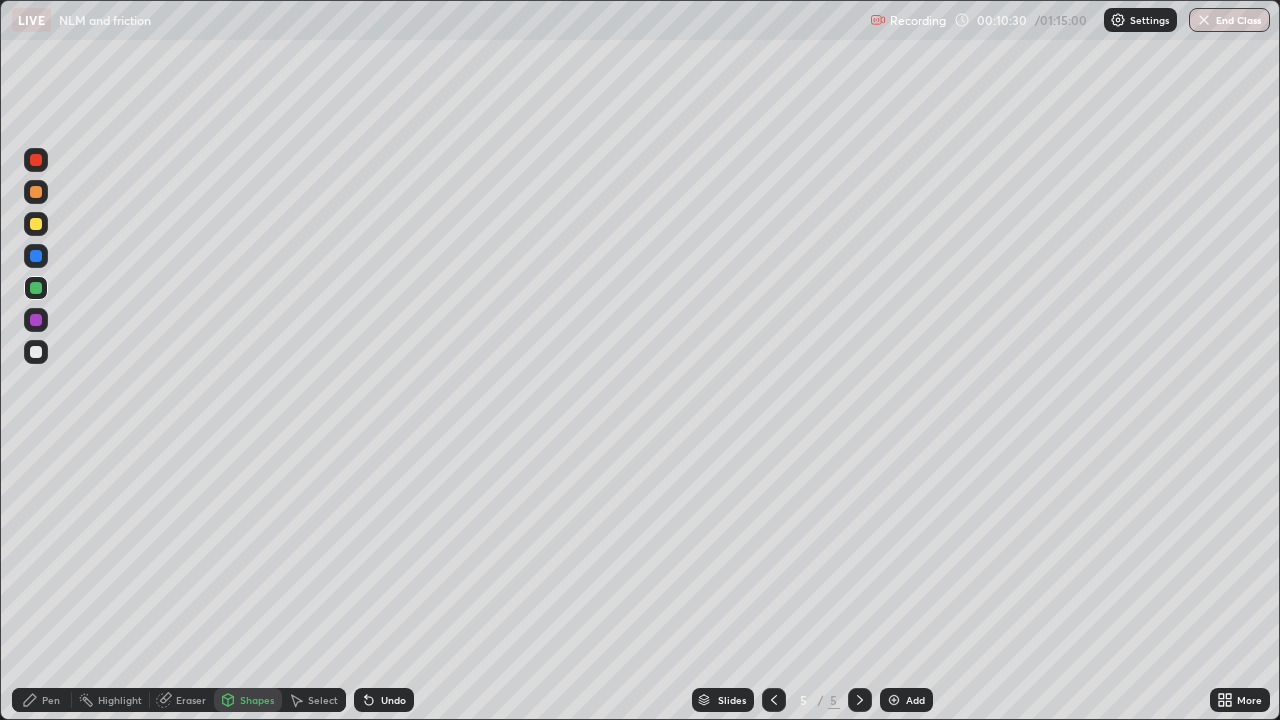 click on "Pen" at bounding box center (51, 700) 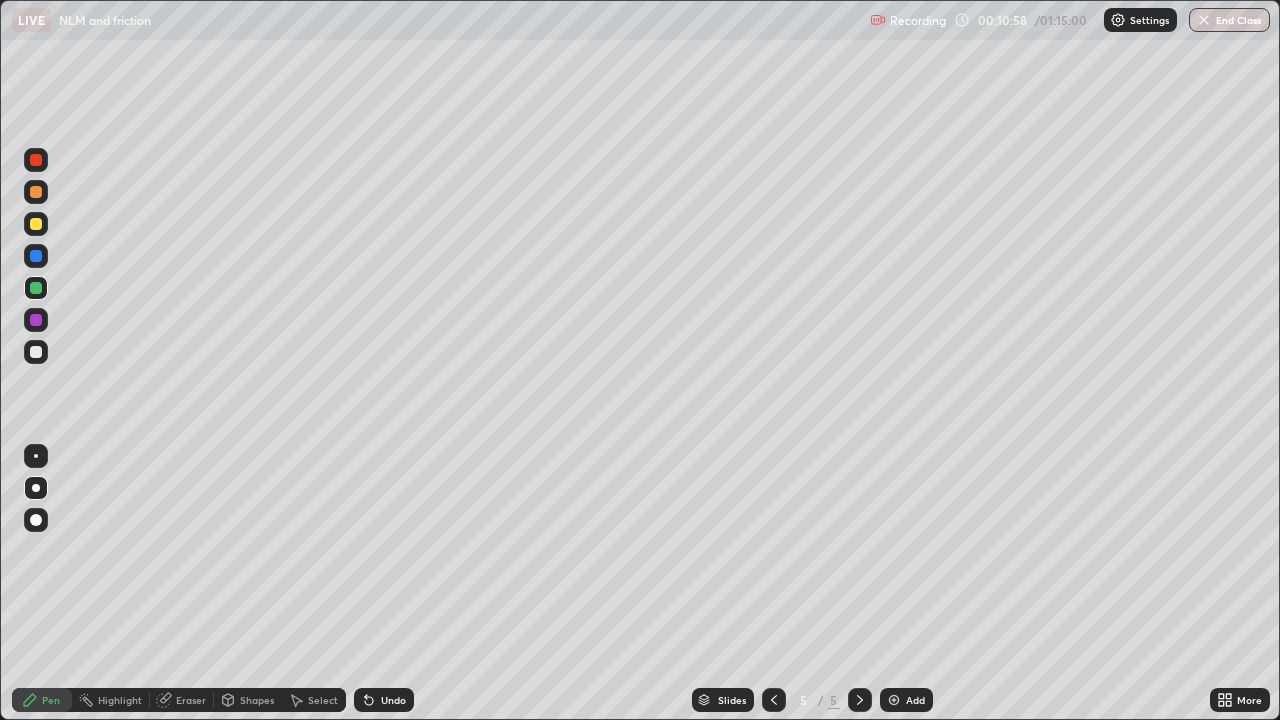click on "Undo" at bounding box center [393, 700] 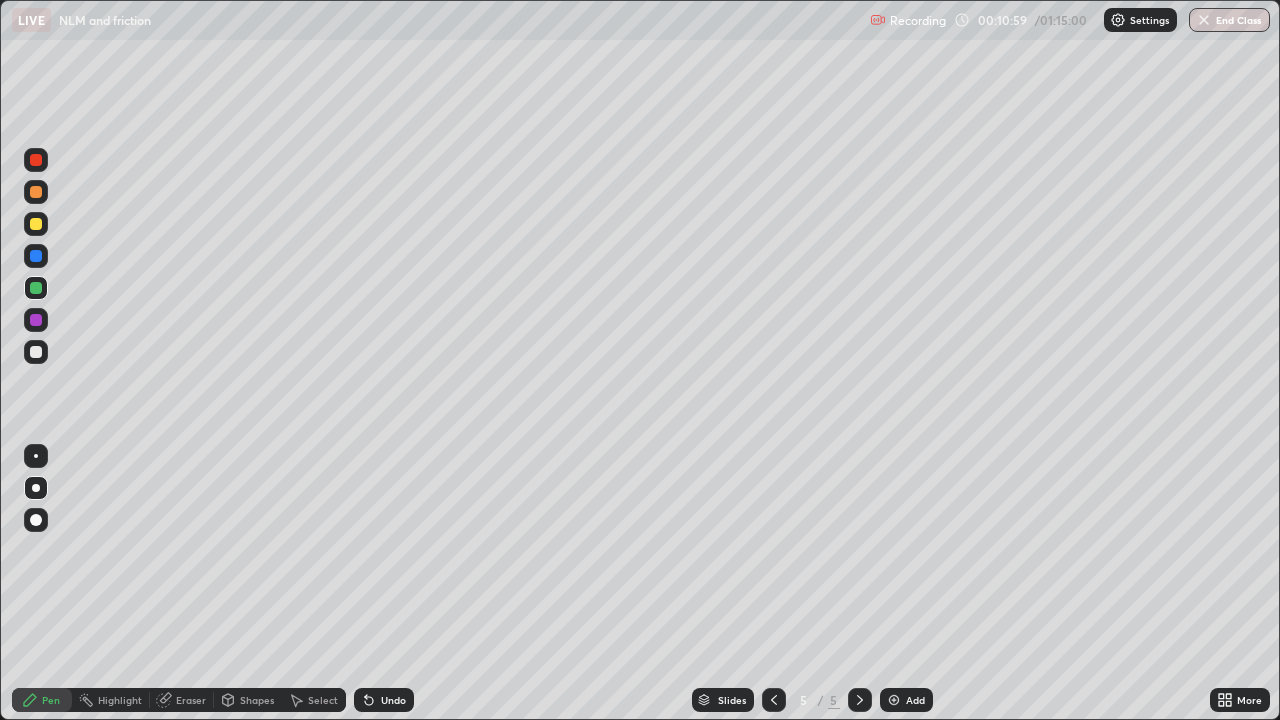click on "Undo" at bounding box center [393, 700] 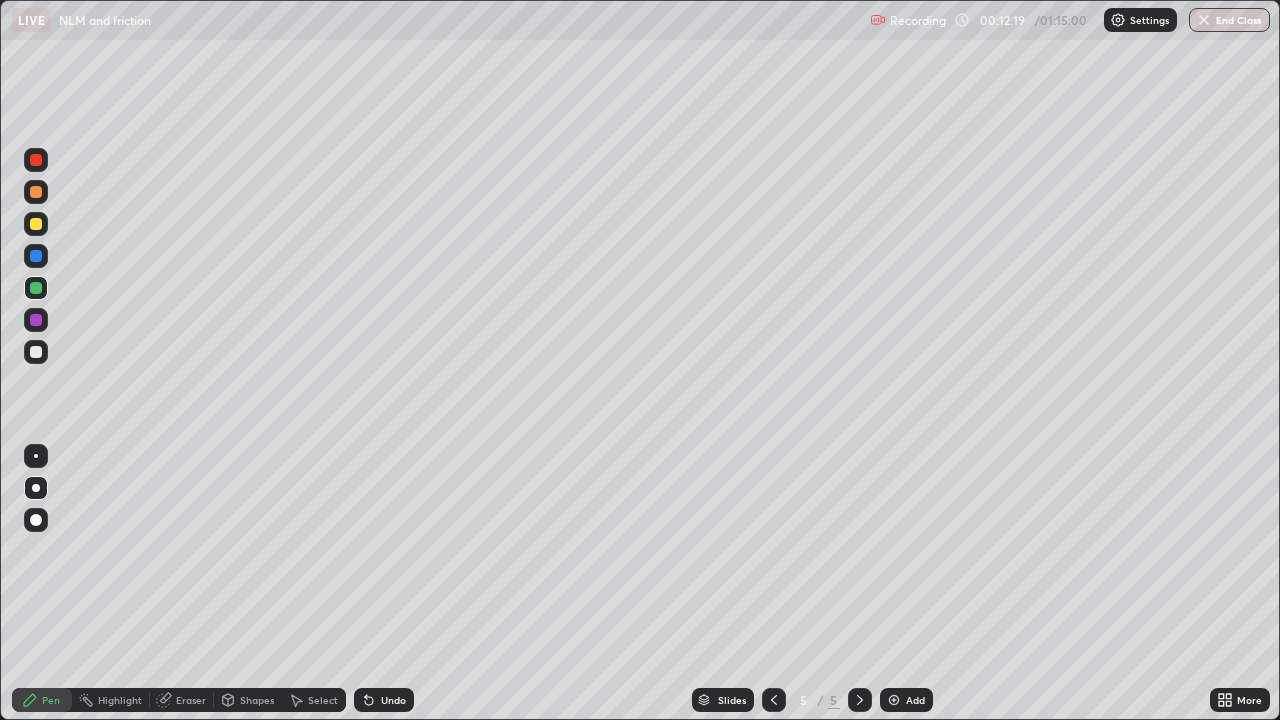 click on "Add" at bounding box center [906, 700] 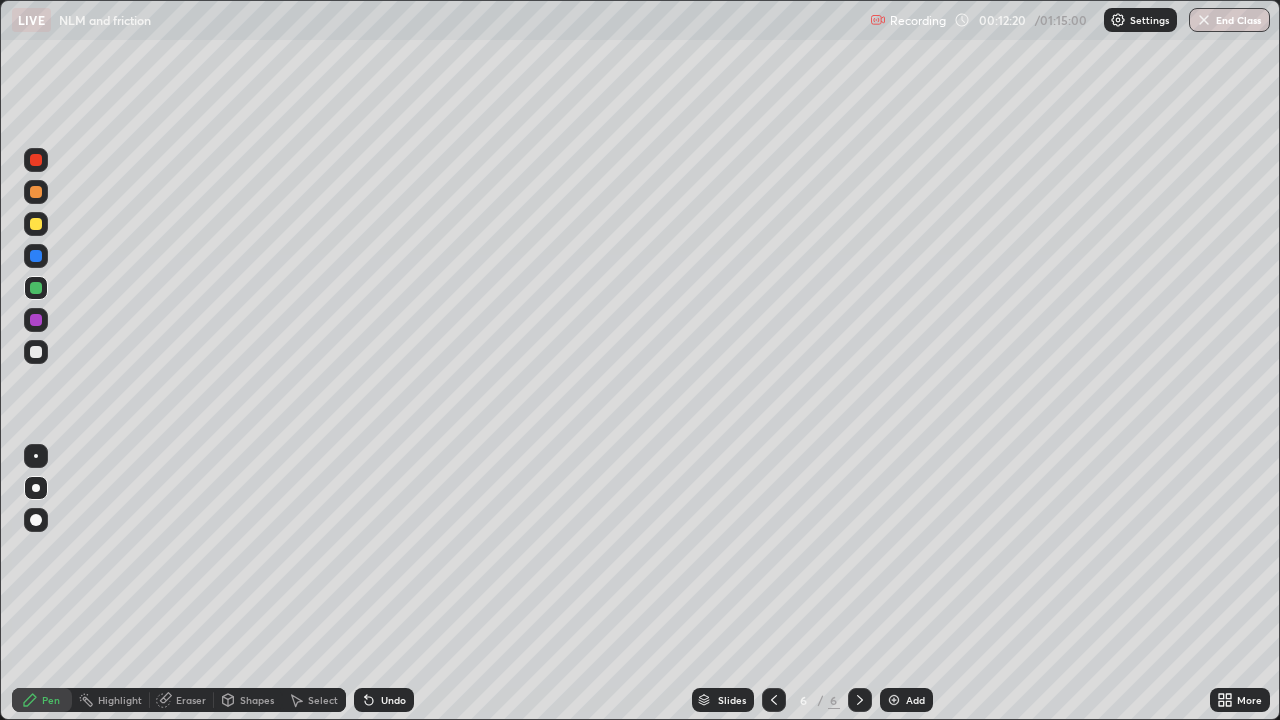 click on "Shapes" at bounding box center (257, 700) 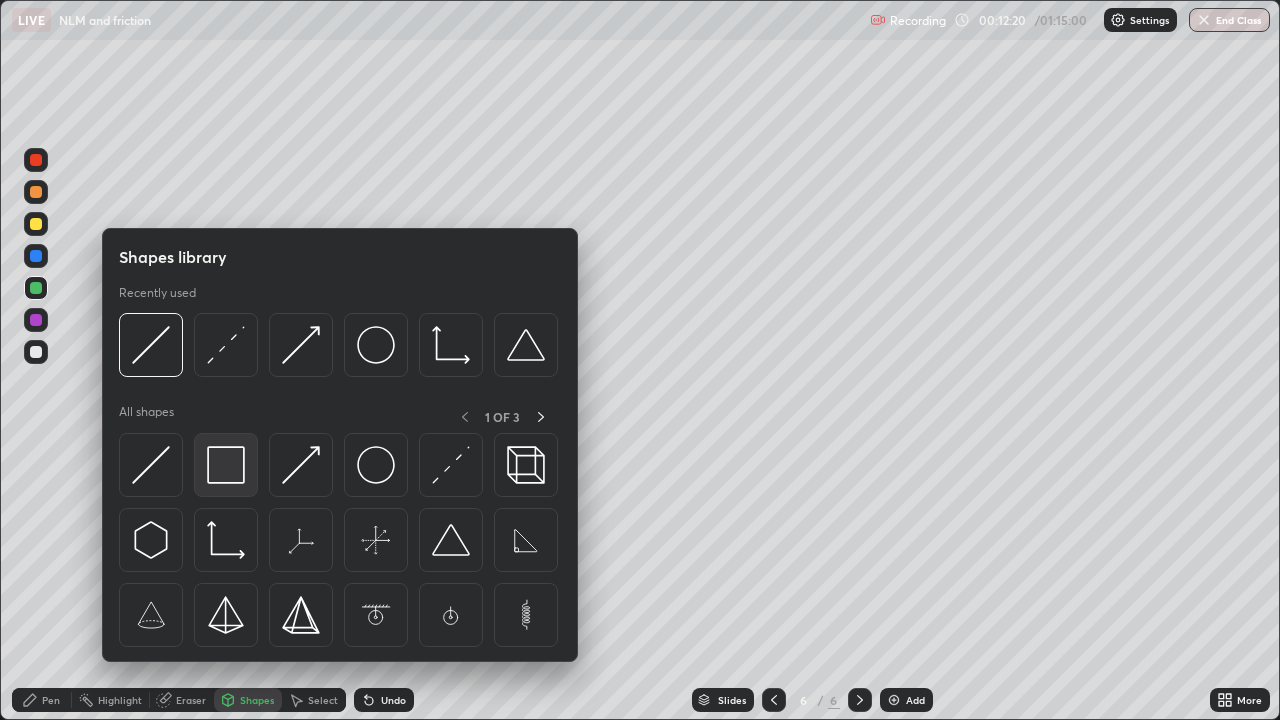 click at bounding box center (226, 465) 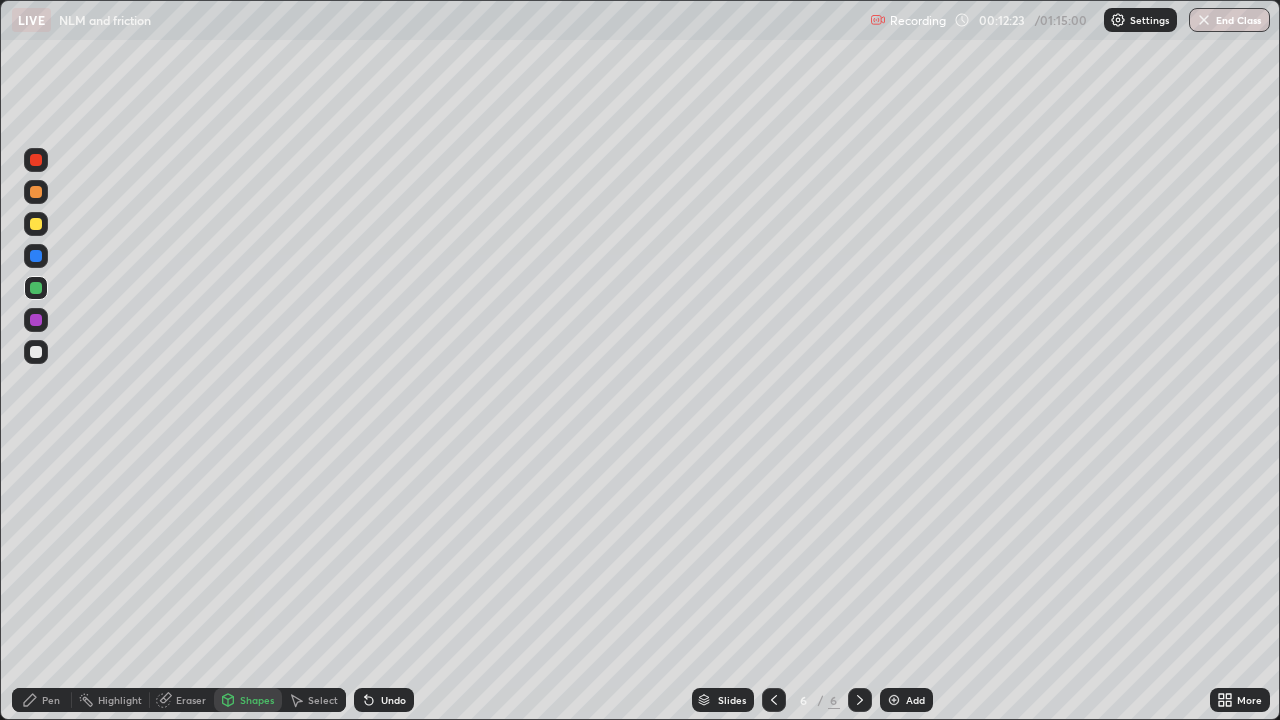 click on "Shapes" at bounding box center (257, 700) 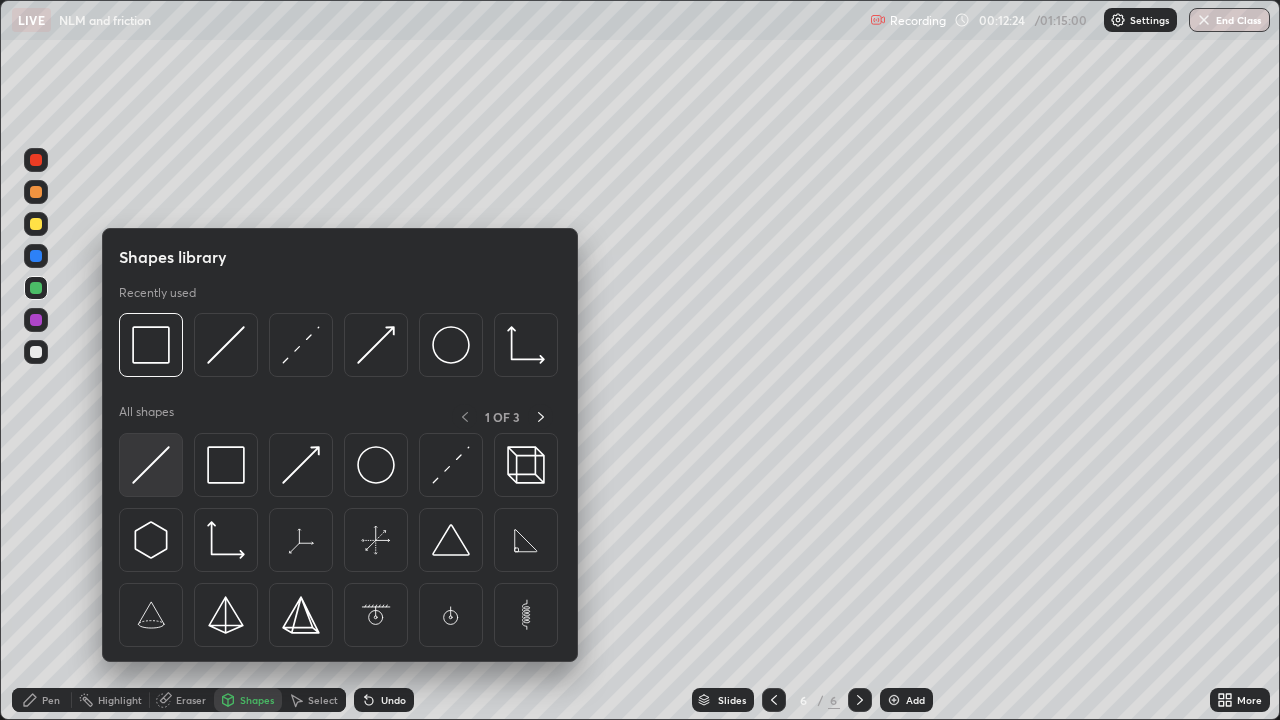 click at bounding box center [151, 465] 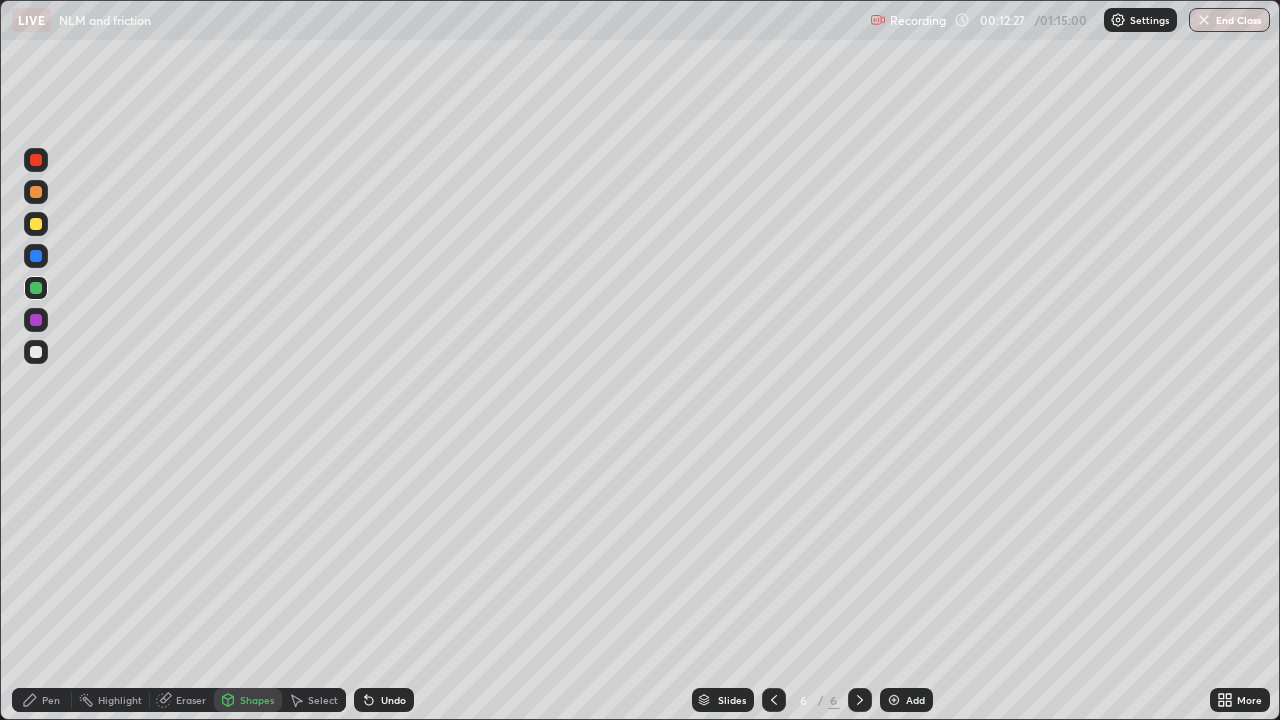 click on "Pen" at bounding box center (51, 700) 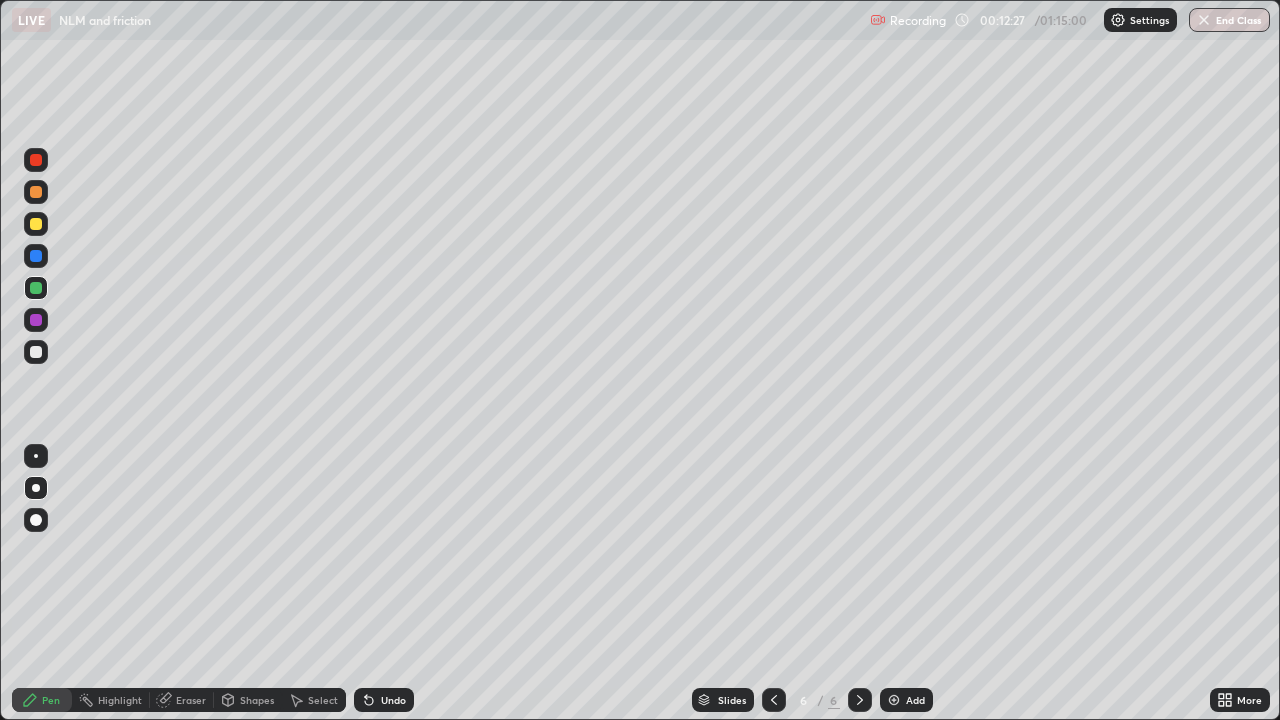 click at bounding box center (36, 352) 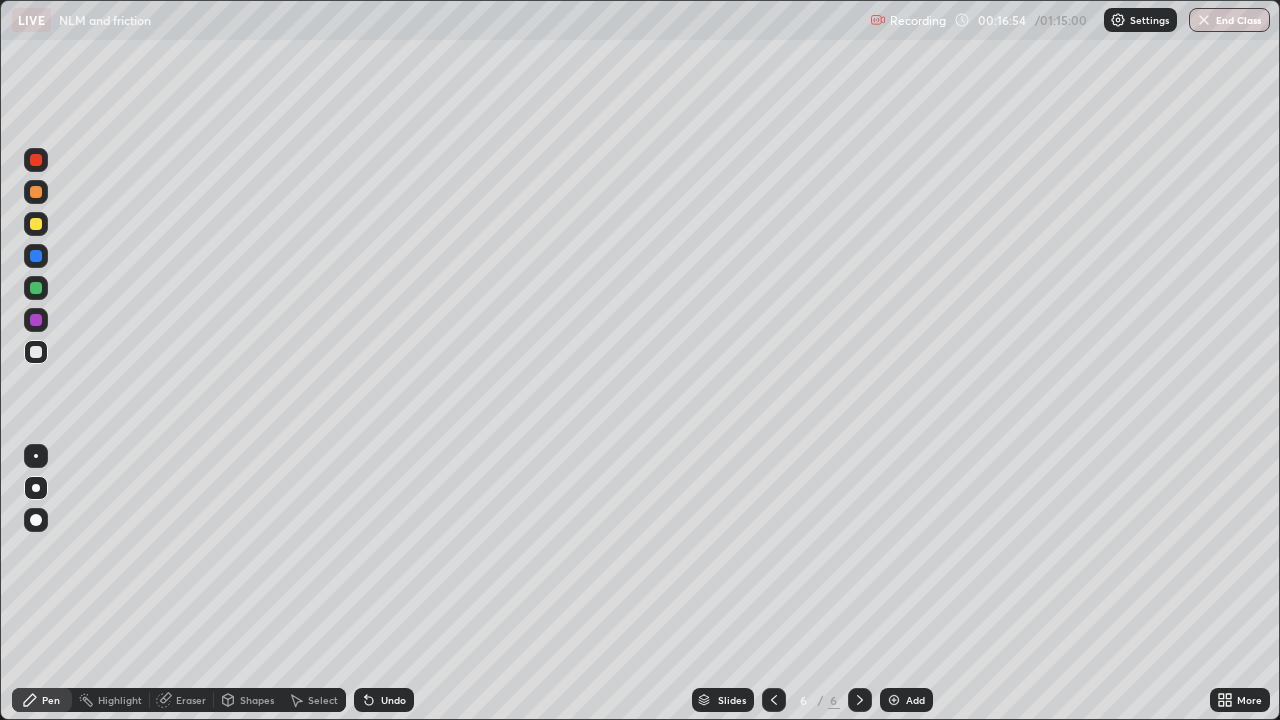 click on "Add" at bounding box center [915, 700] 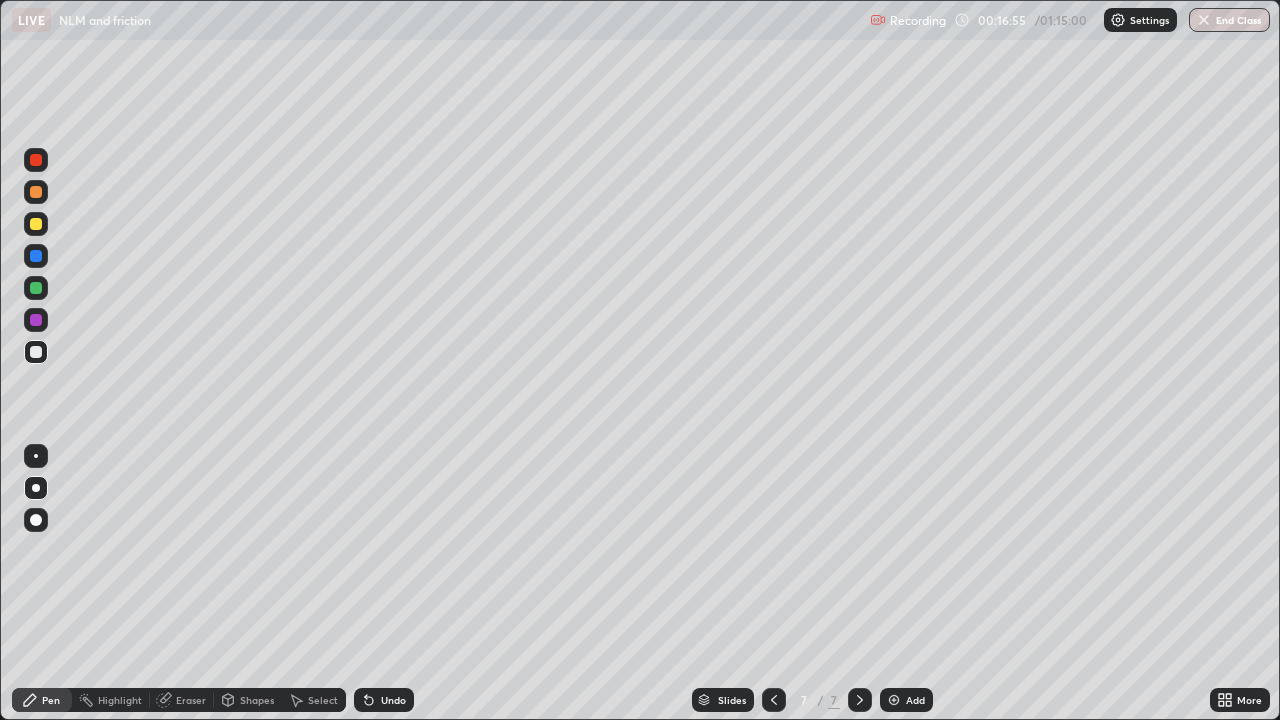 click on "Shapes" at bounding box center (257, 700) 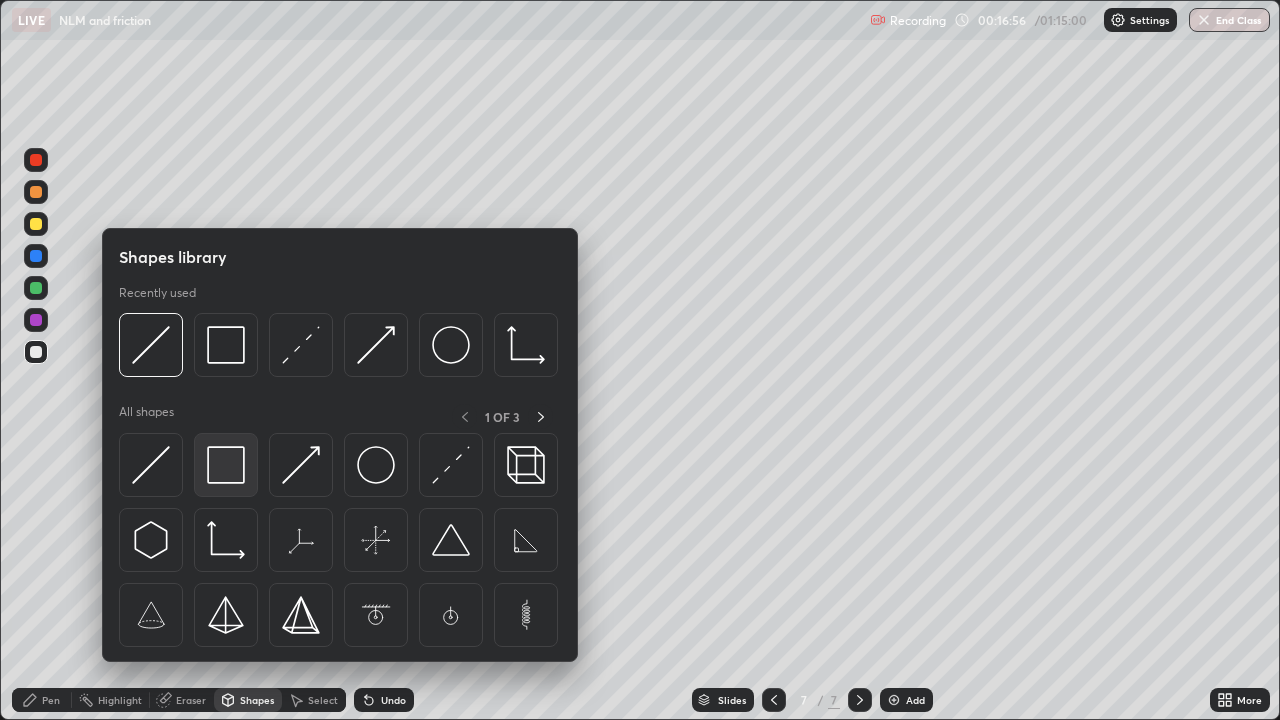 click at bounding box center [226, 465] 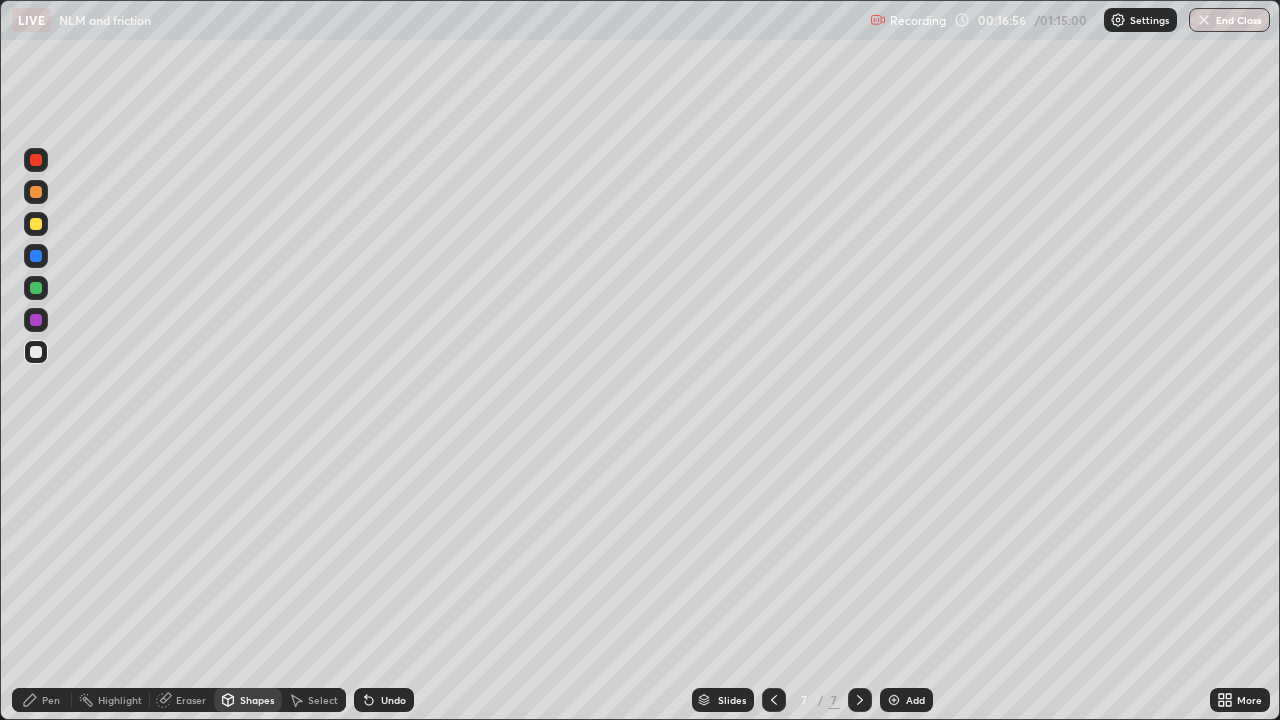 click at bounding box center (36, 288) 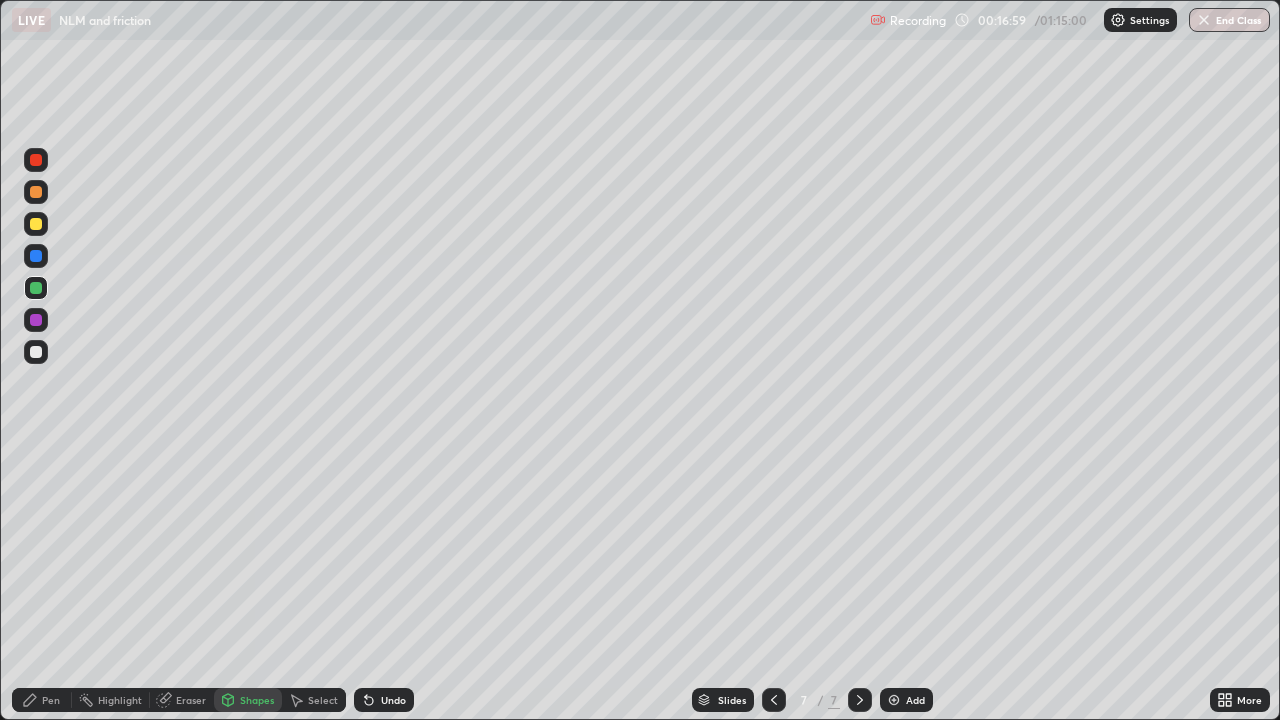 click on "Shapes" at bounding box center (257, 700) 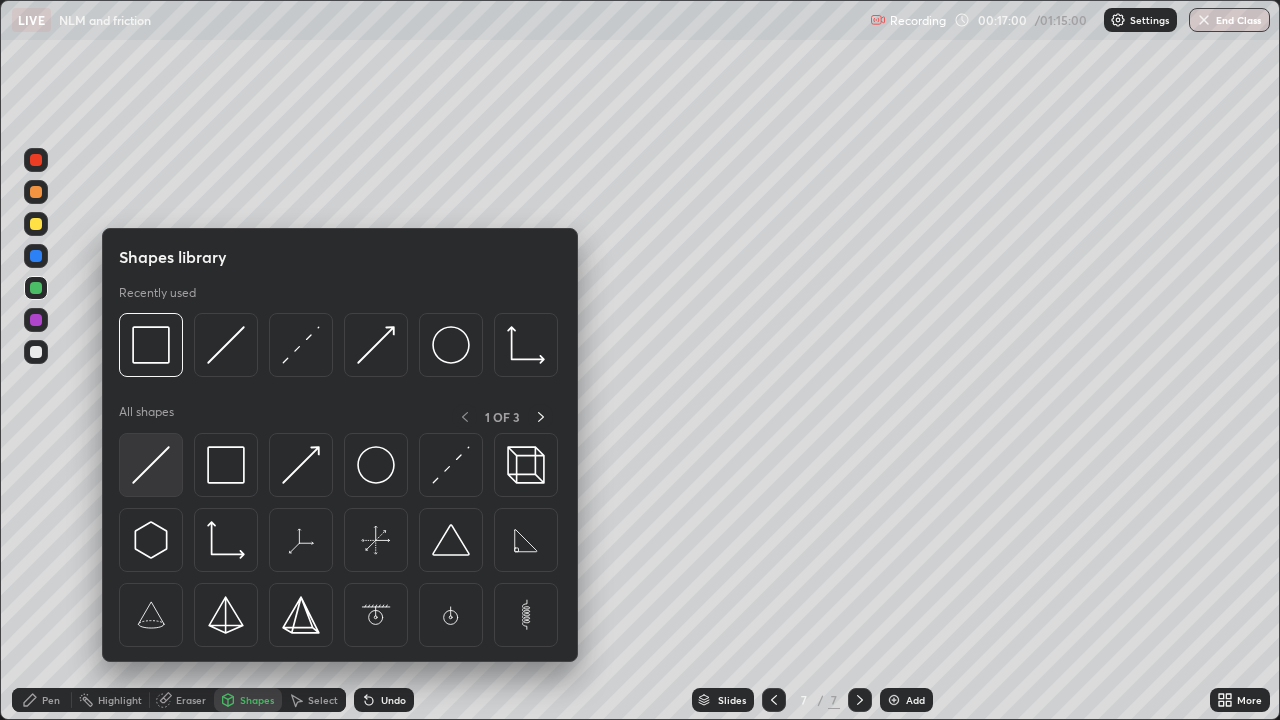 click at bounding box center (151, 465) 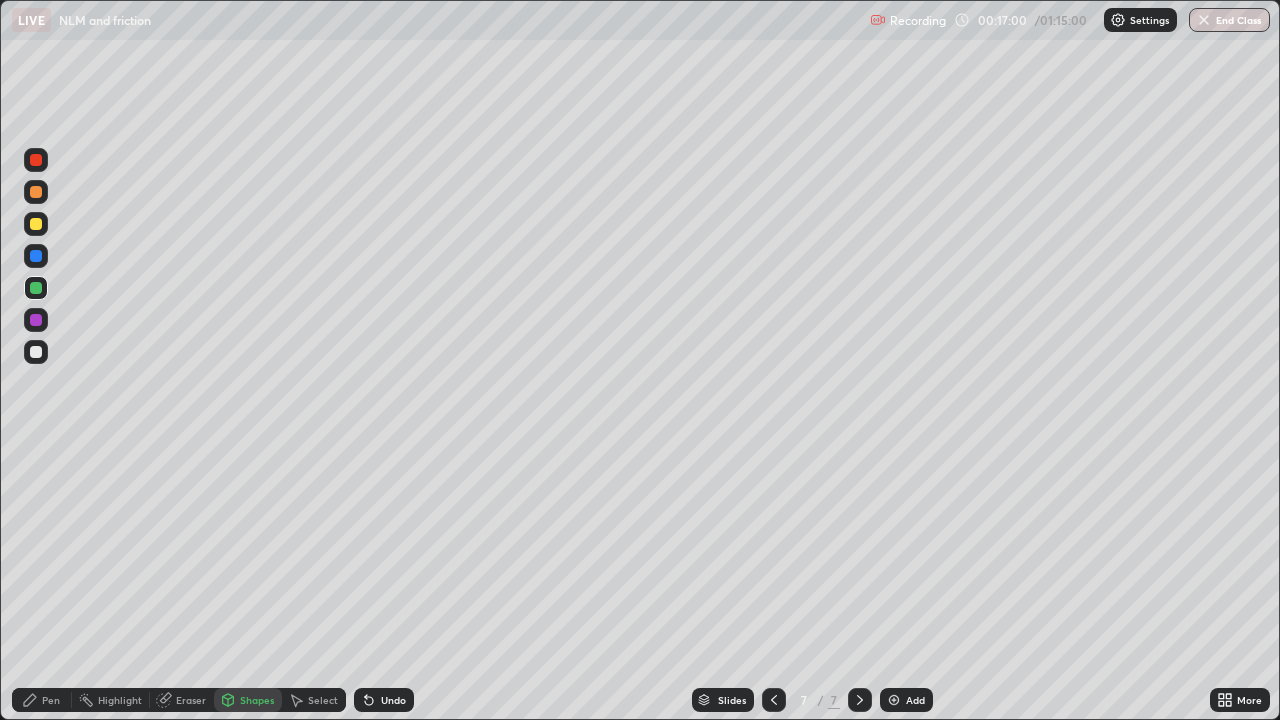 click at bounding box center (36, 352) 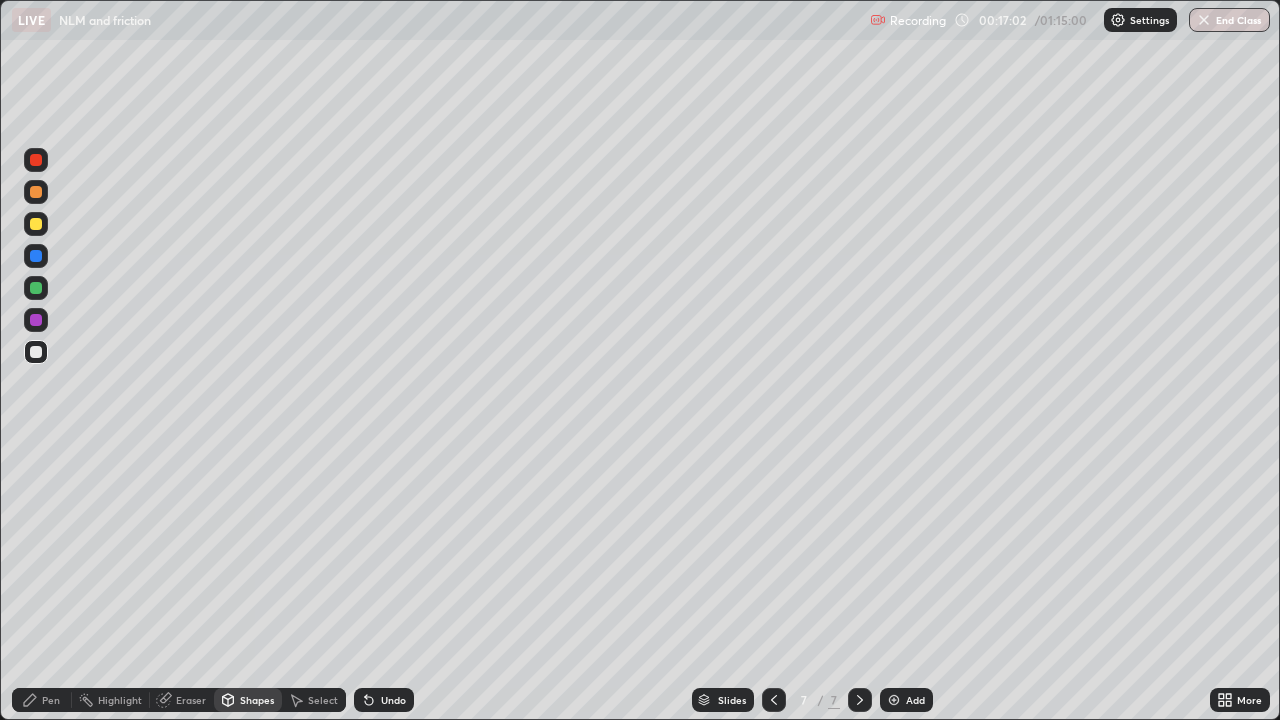 click 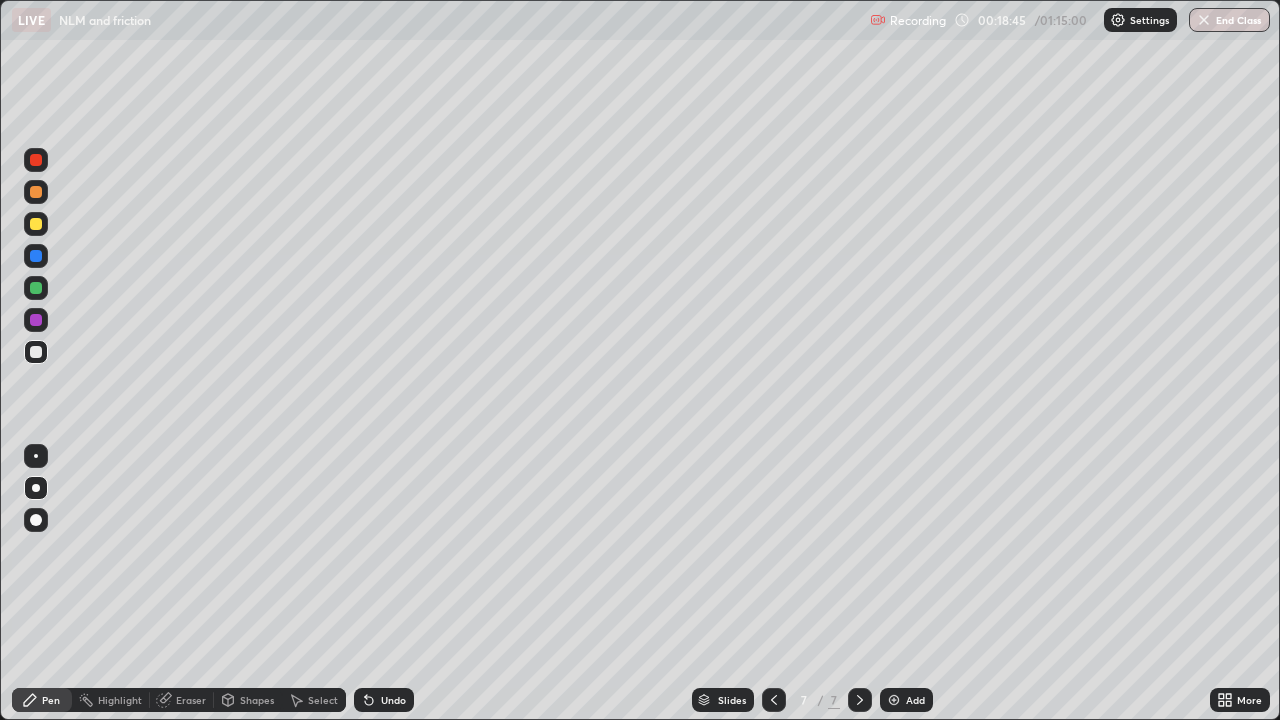 click on "Undo" at bounding box center [393, 700] 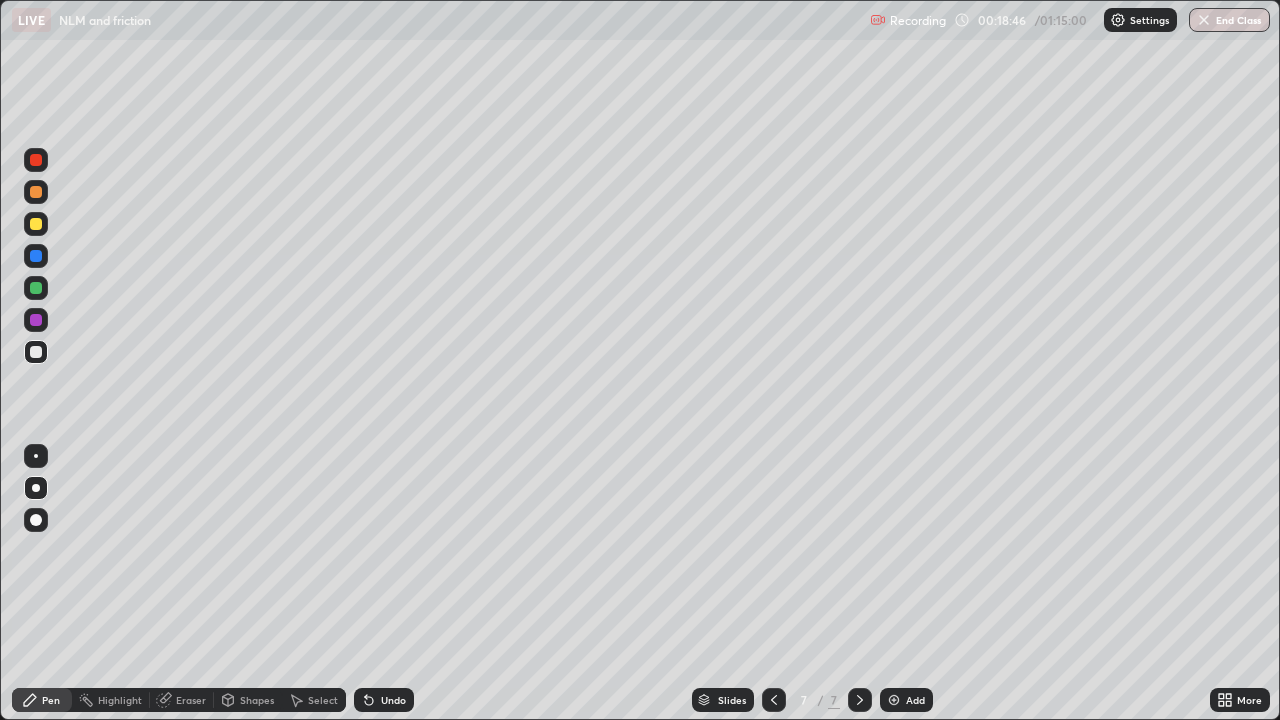 click on "Undo" at bounding box center [393, 700] 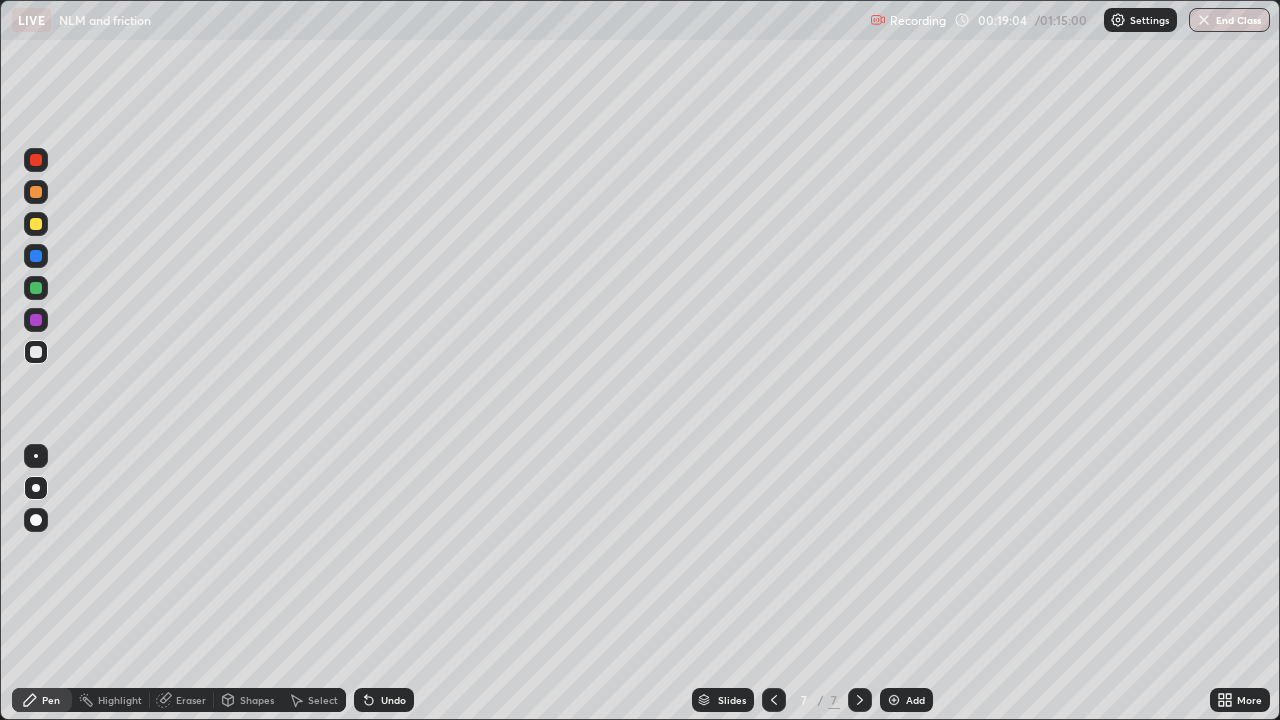 click on "Undo" at bounding box center (384, 700) 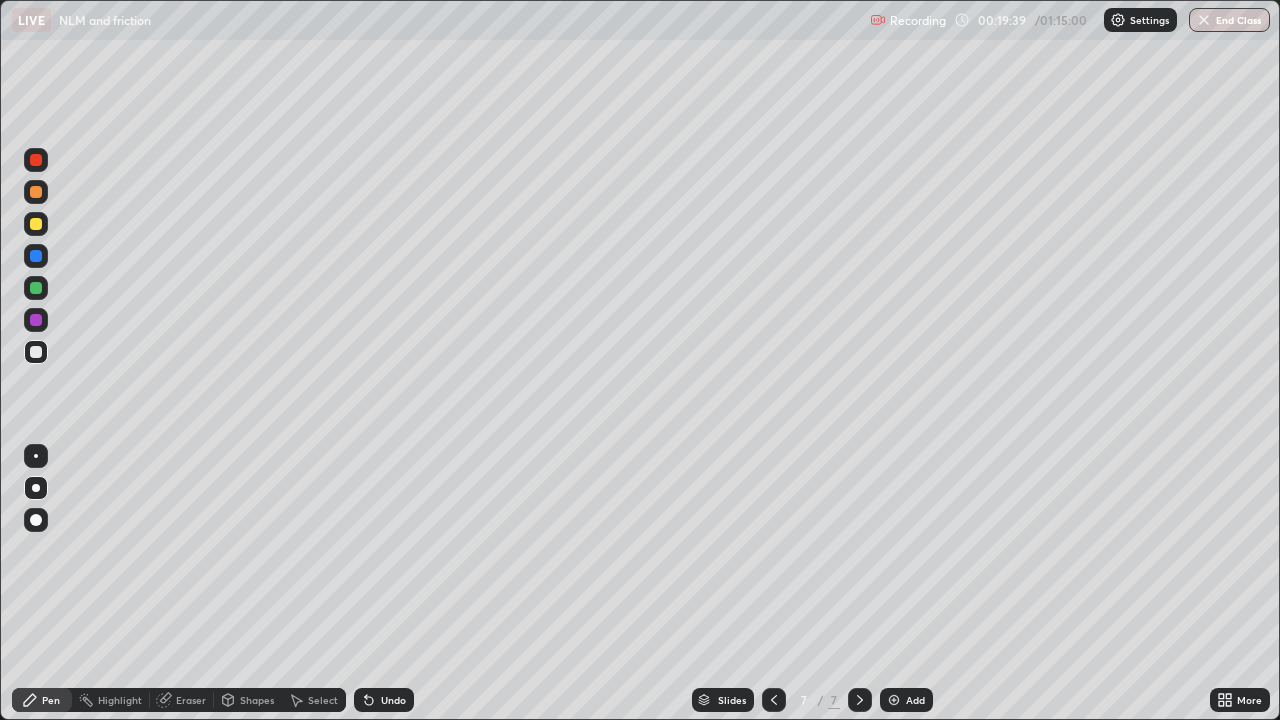 click on "Undo" at bounding box center (393, 700) 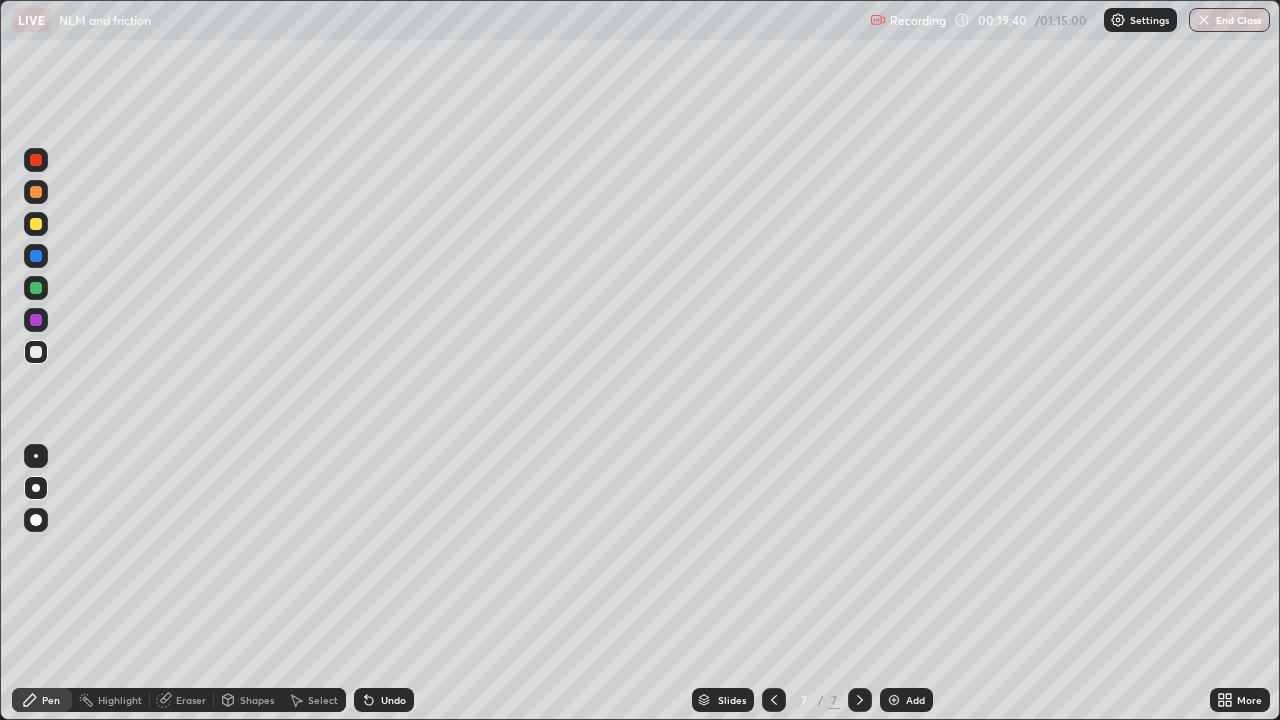 click on "Undo" at bounding box center (393, 700) 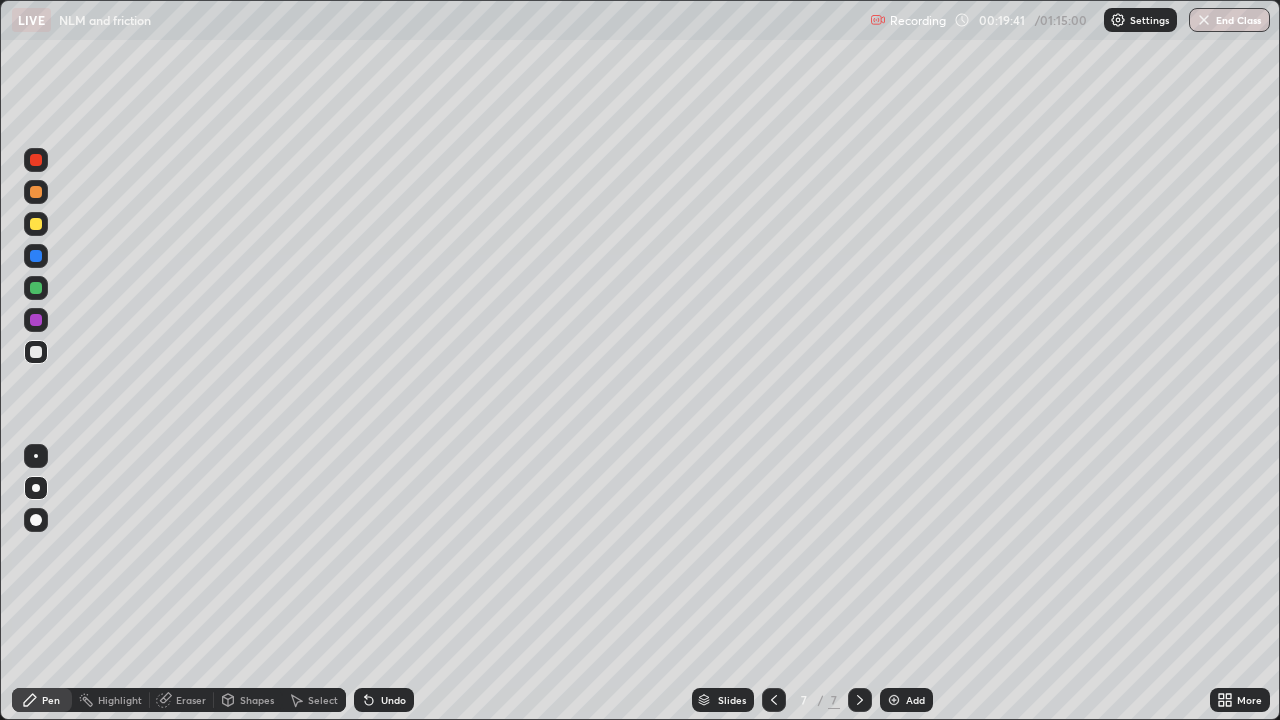 click on "Undo" at bounding box center (393, 700) 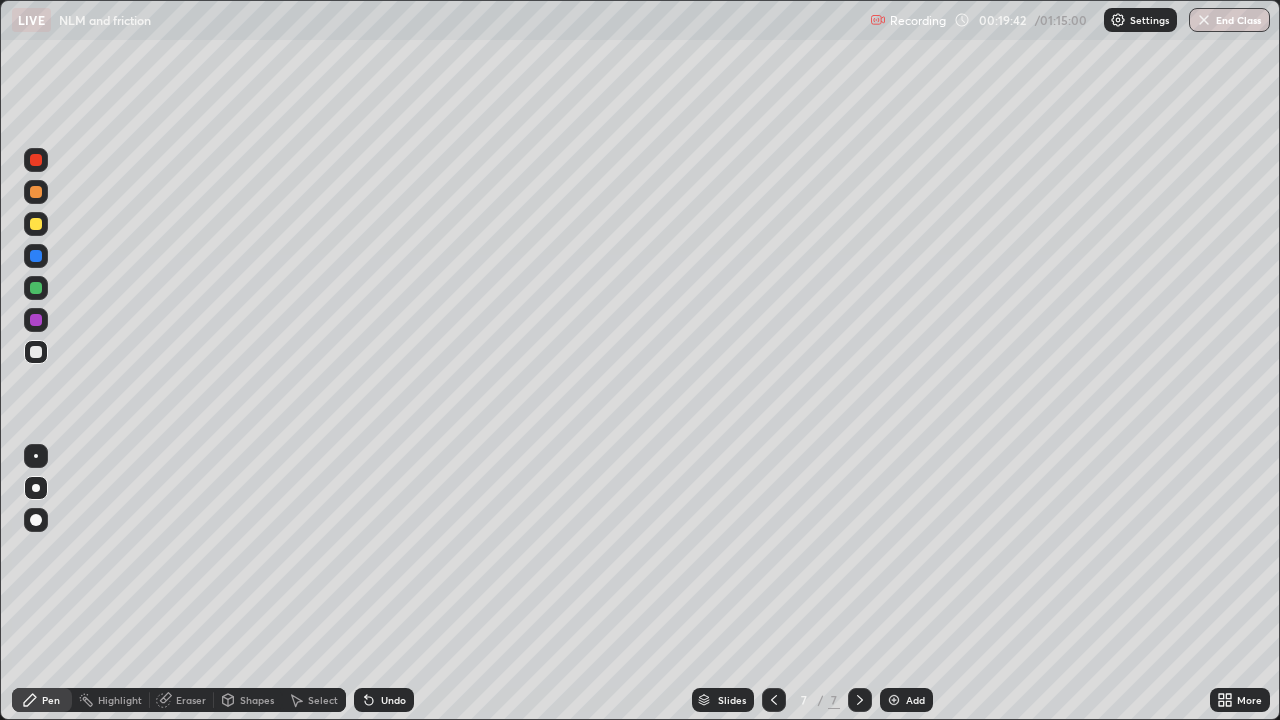 click on "Undo" at bounding box center (393, 700) 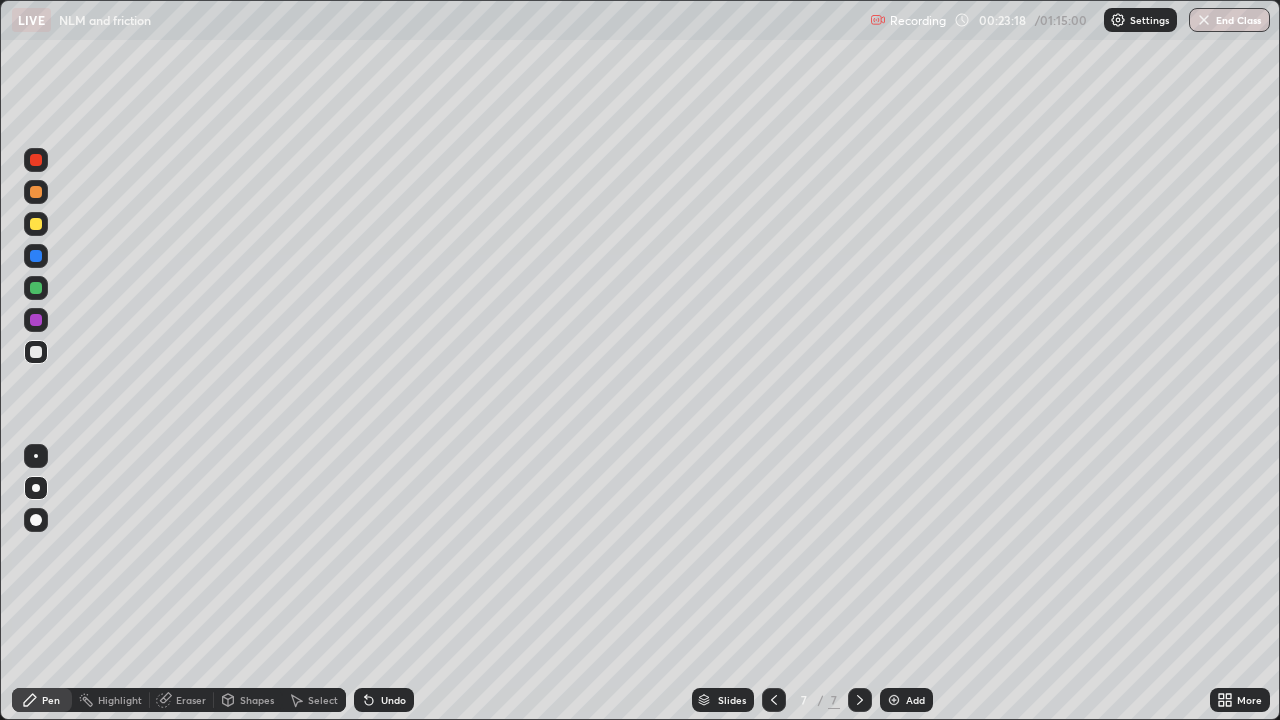 click on "Add" at bounding box center (915, 700) 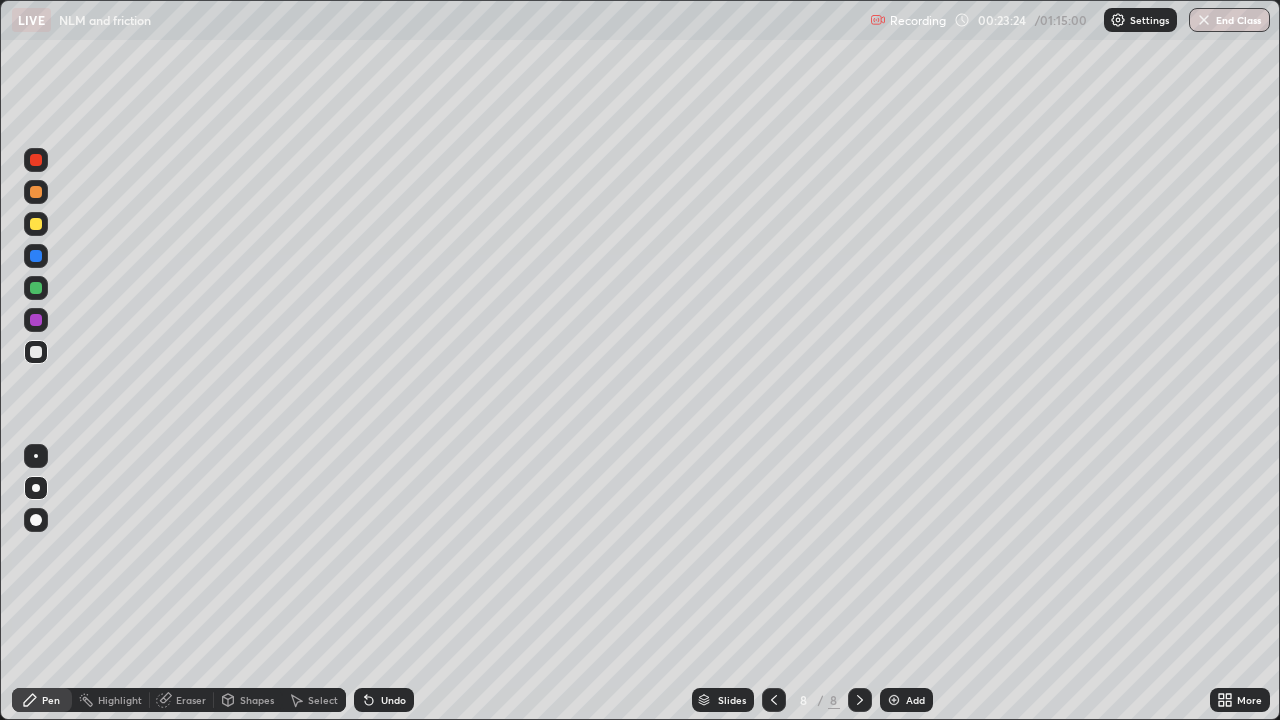 click on "Undo" at bounding box center (393, 700) 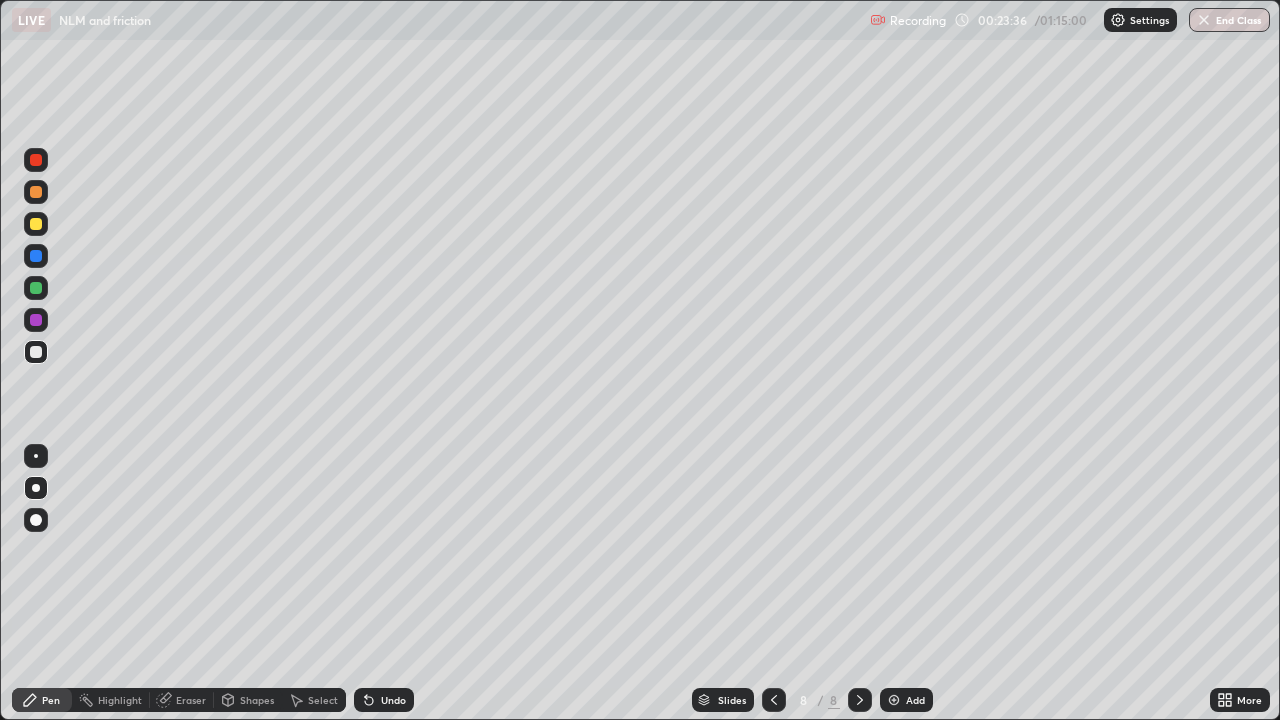 click at bounding box center [36, 224] 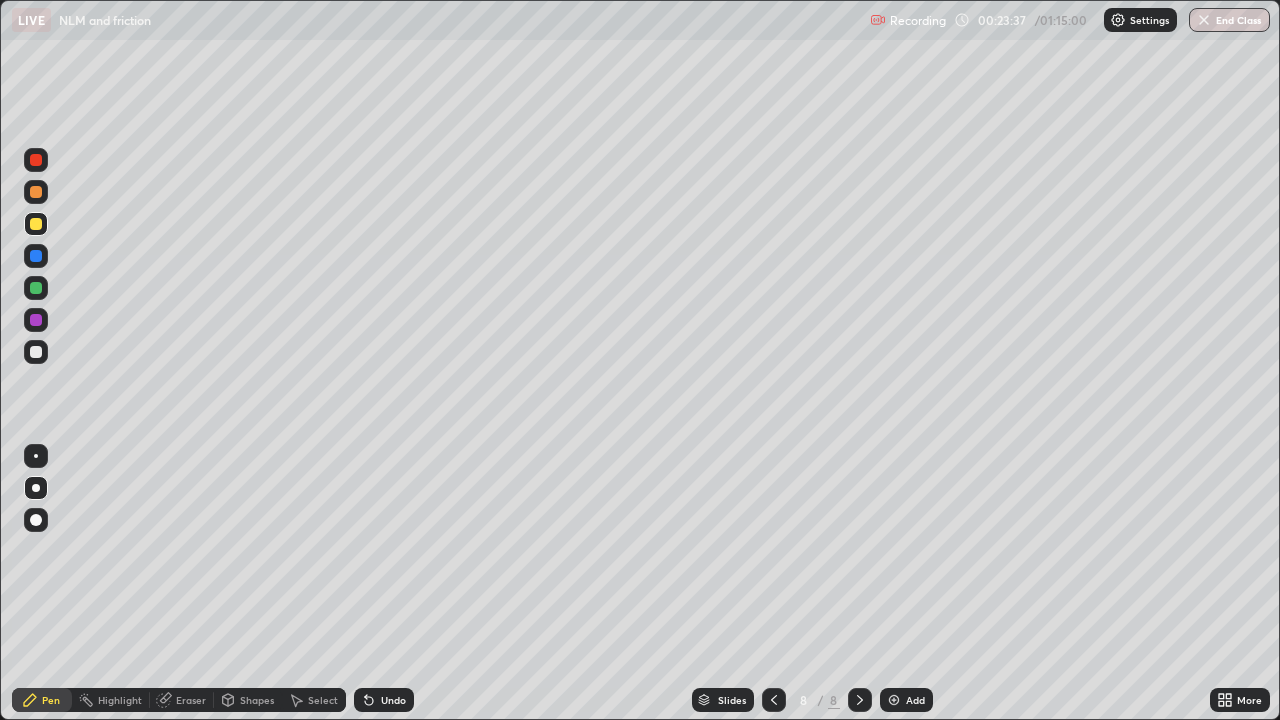 click at bounding box center [36, 352] 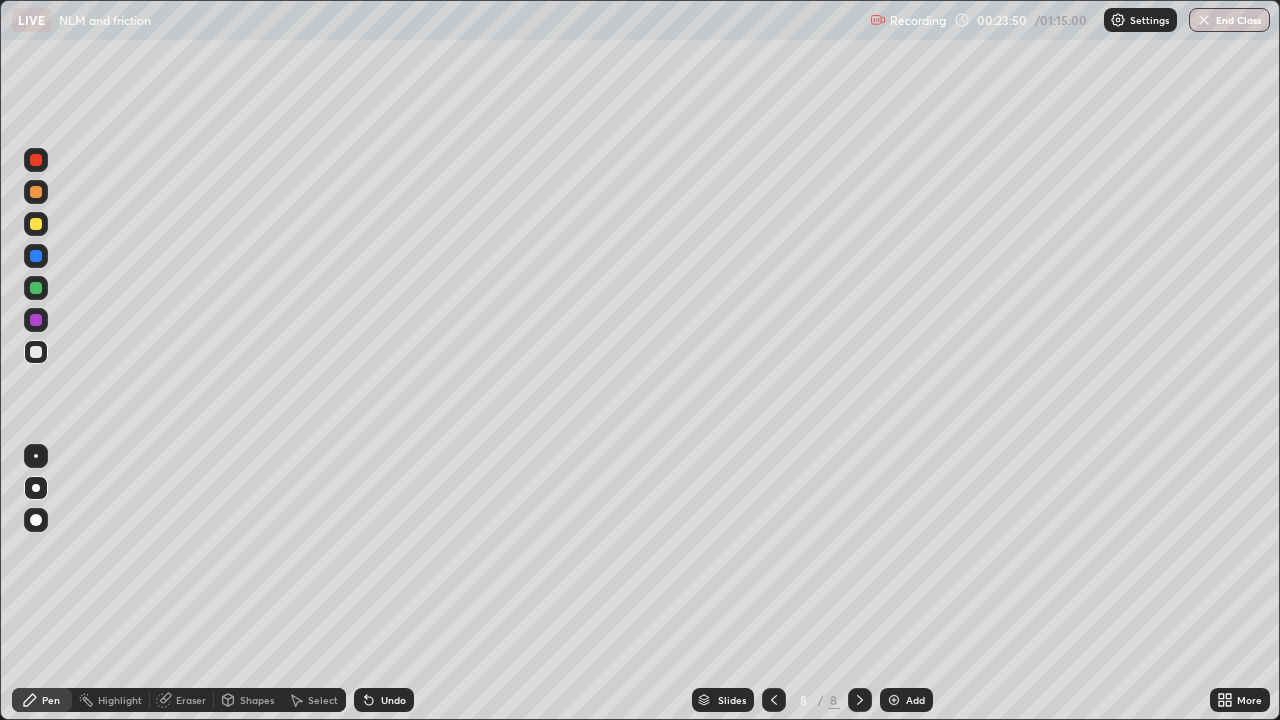 click 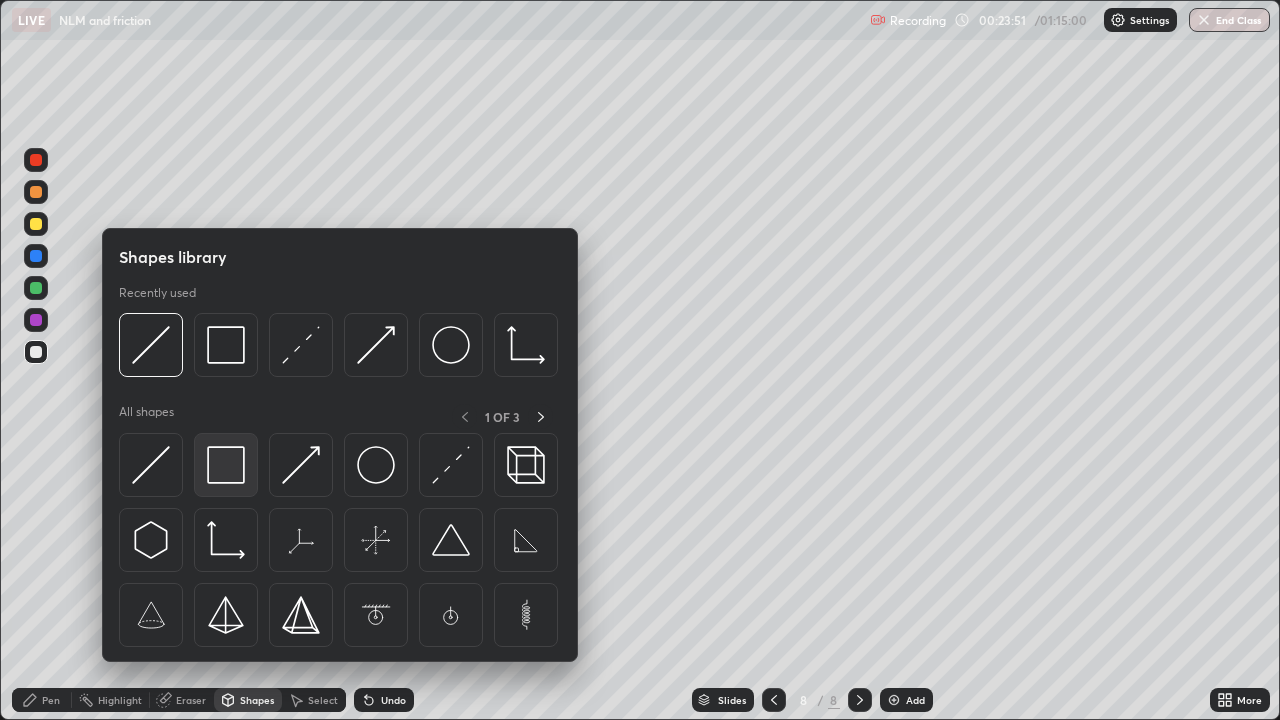 click at bounding box center [226, 465] 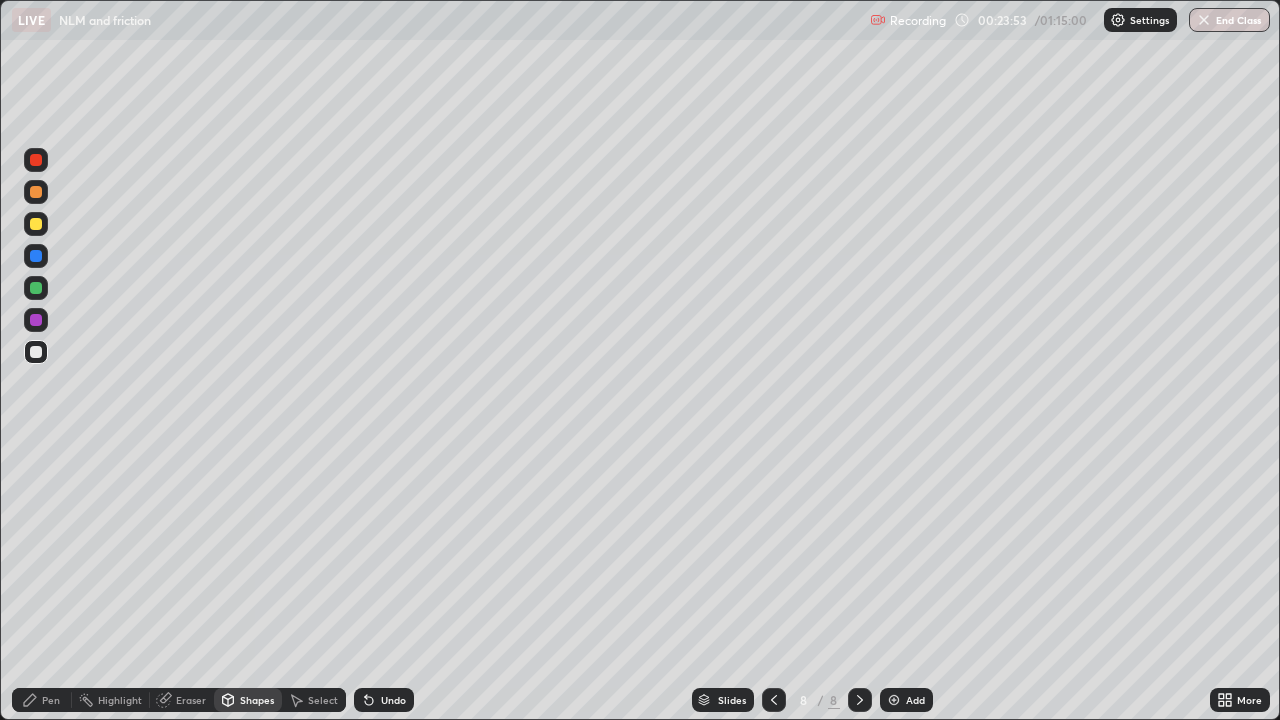 click on "Shapes" at bounding box center (257, 700) 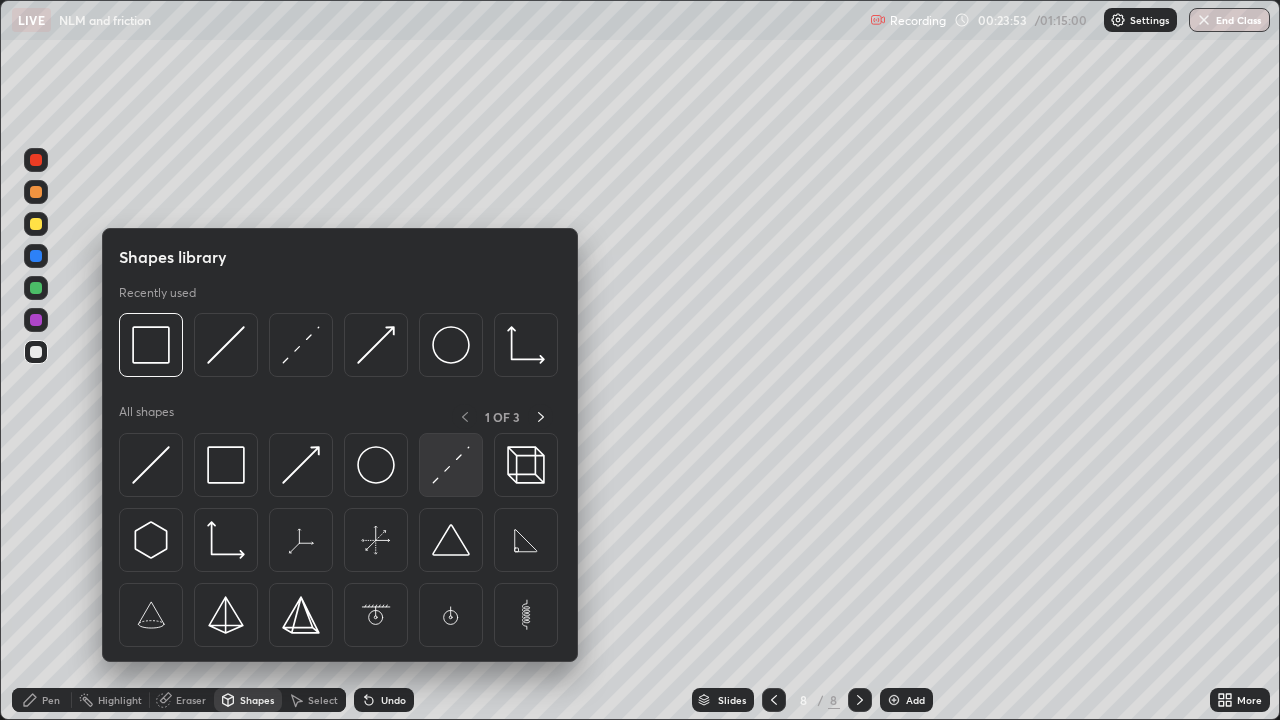 click at bounding box center (451, 465) 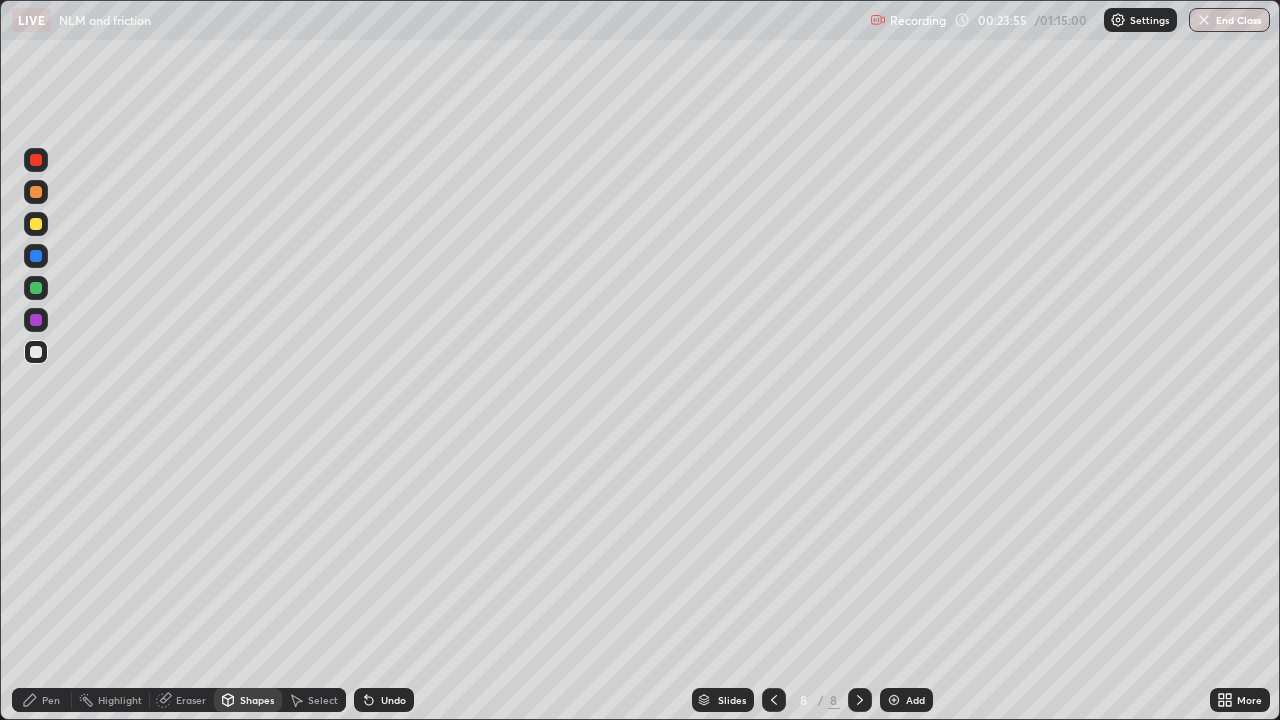click on "Shapes" at bounding box center (257, 700) 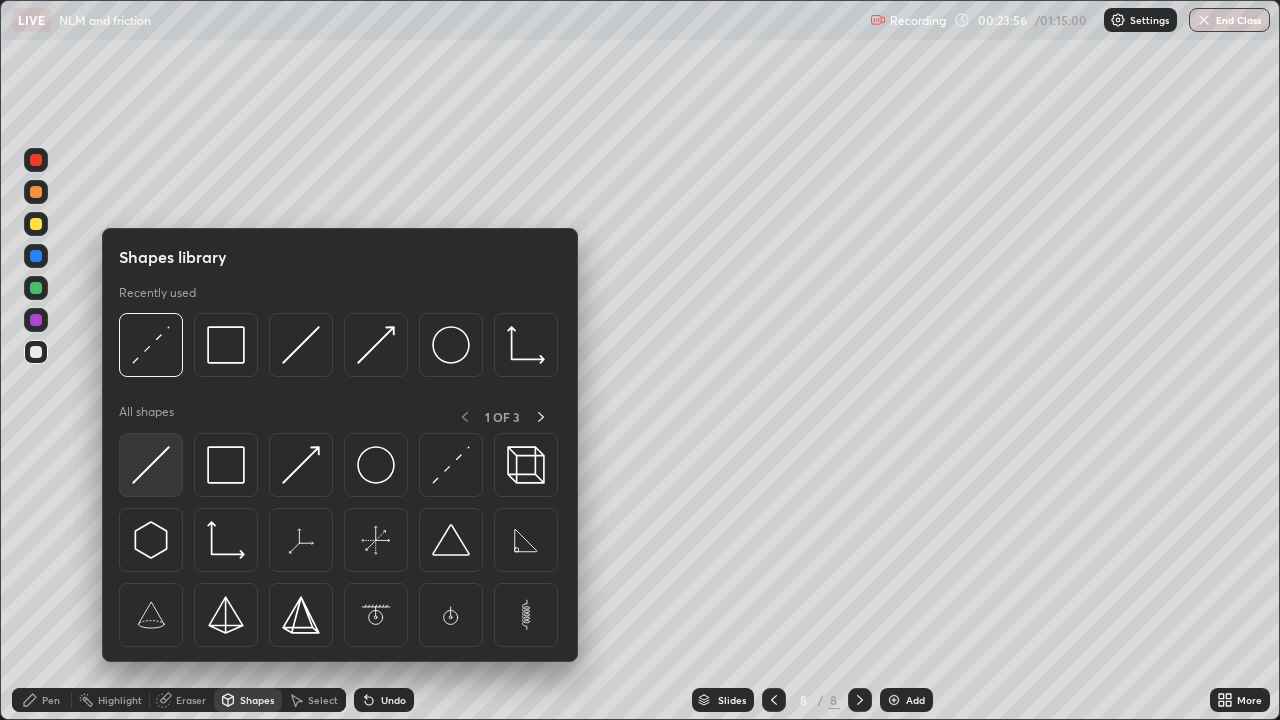 click at bounding box center [151, 465] 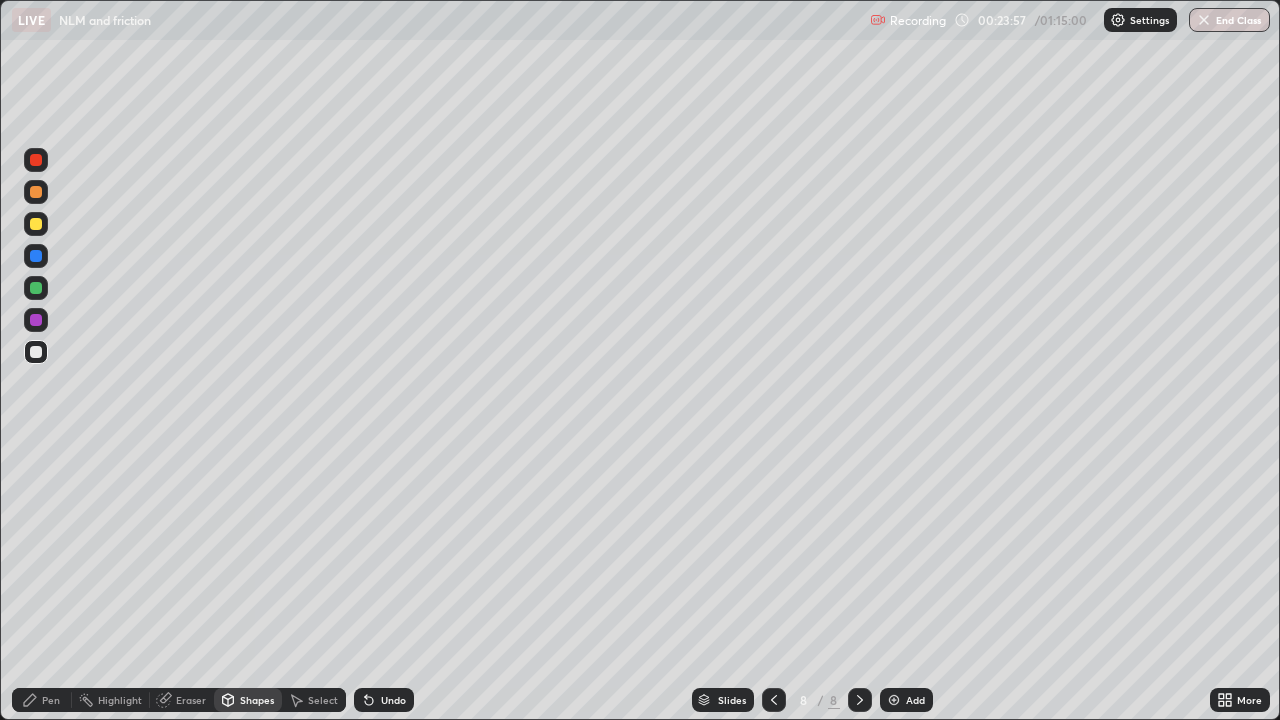 click at bounding box center (36, 288) 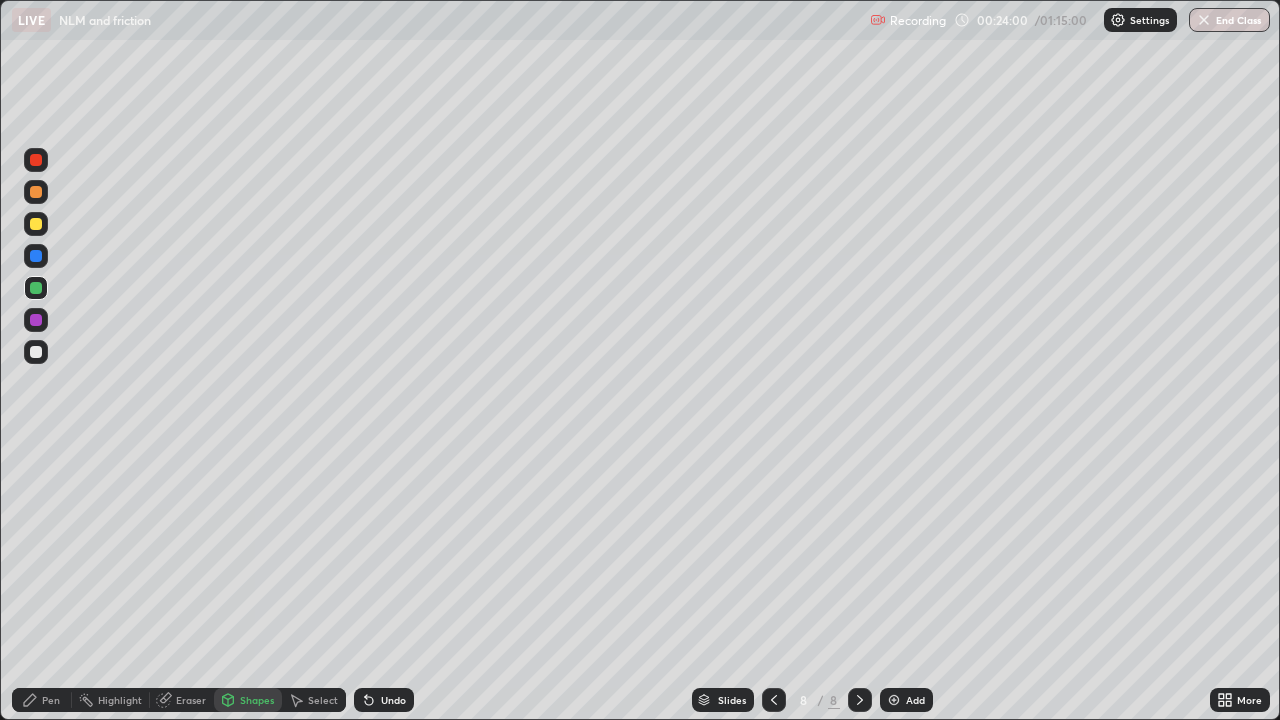 click on "Pen" at bounding box center [51, 700] 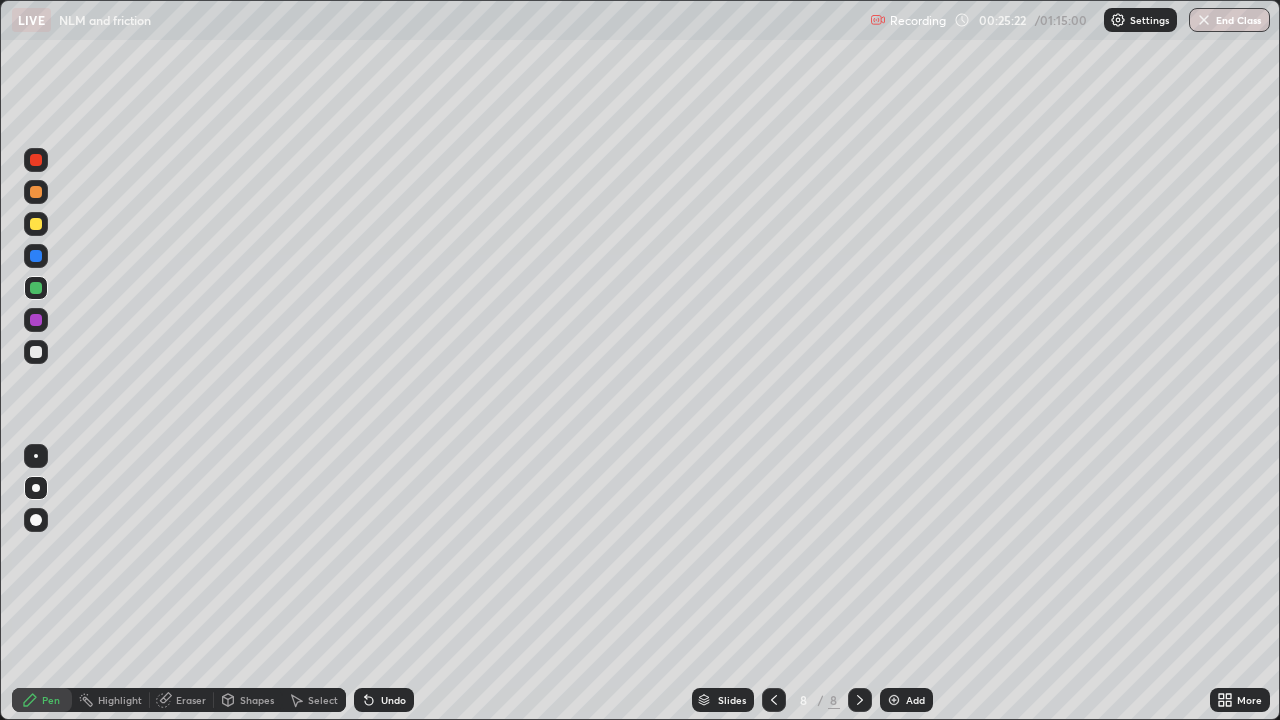 click at bounding box center (36, 352) 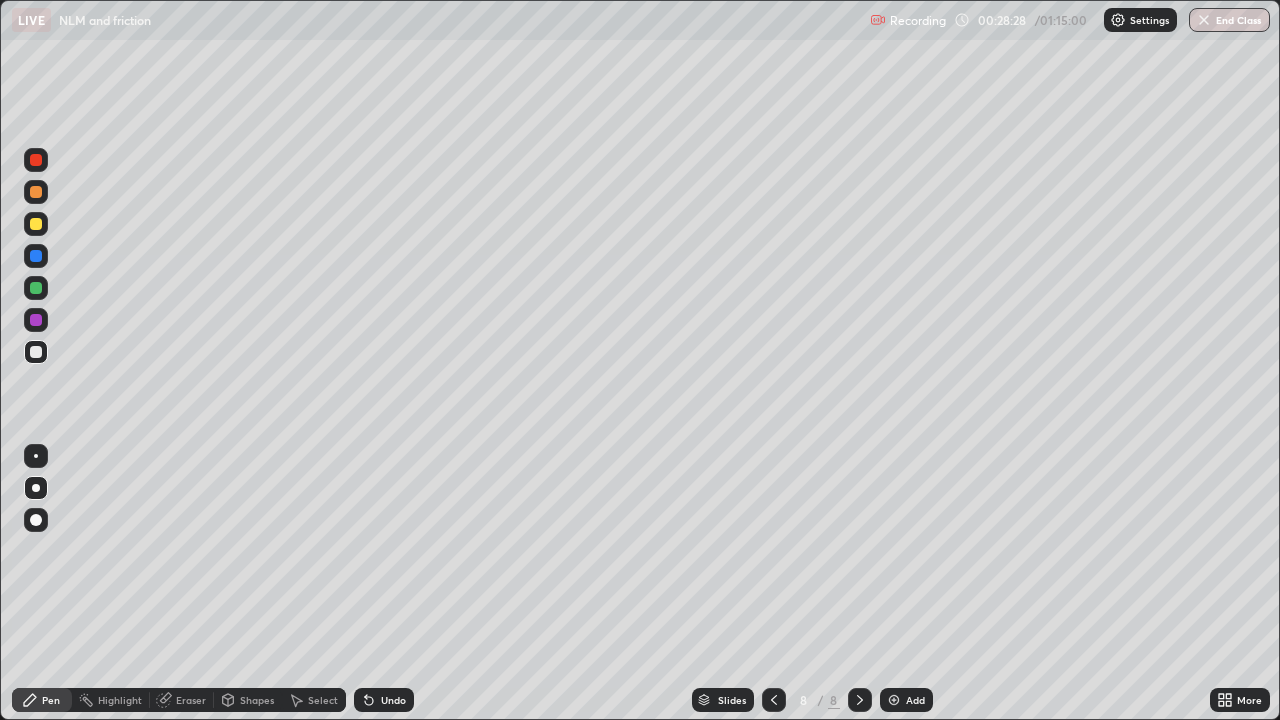 click on "Add" at bounding box center (915, 700) 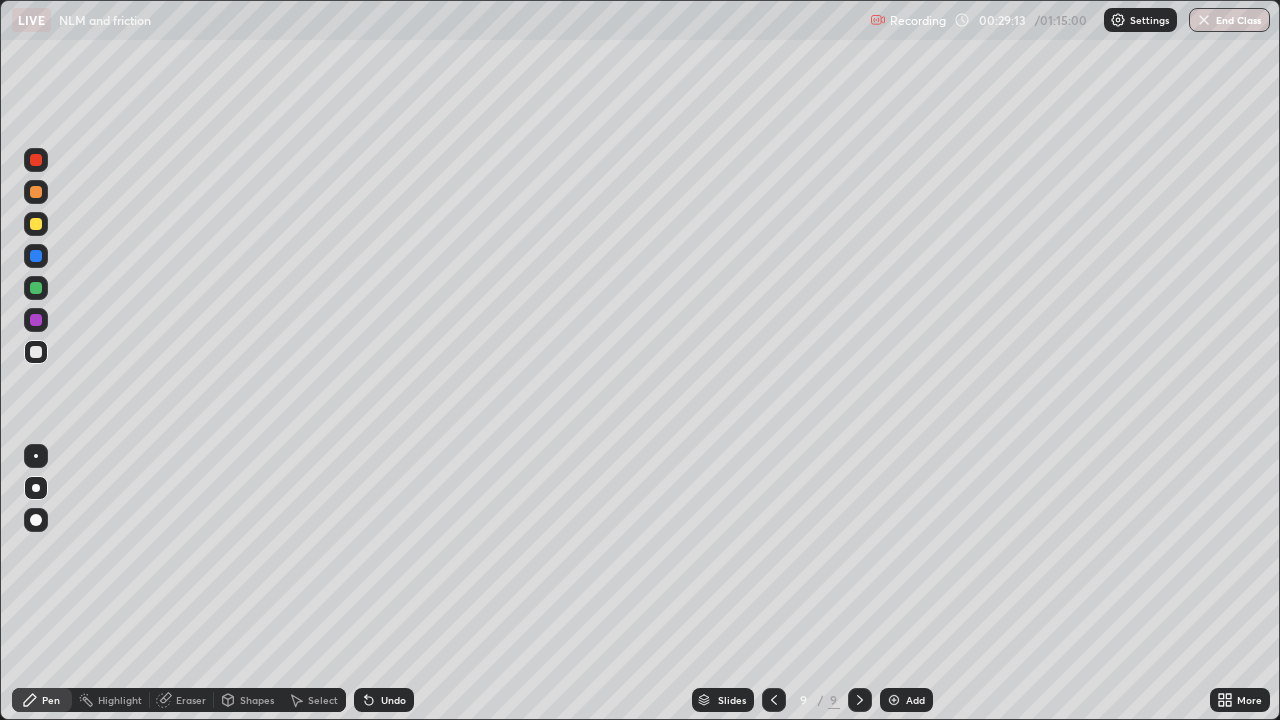 click on "Shapes" at bounding box center [257, 700] 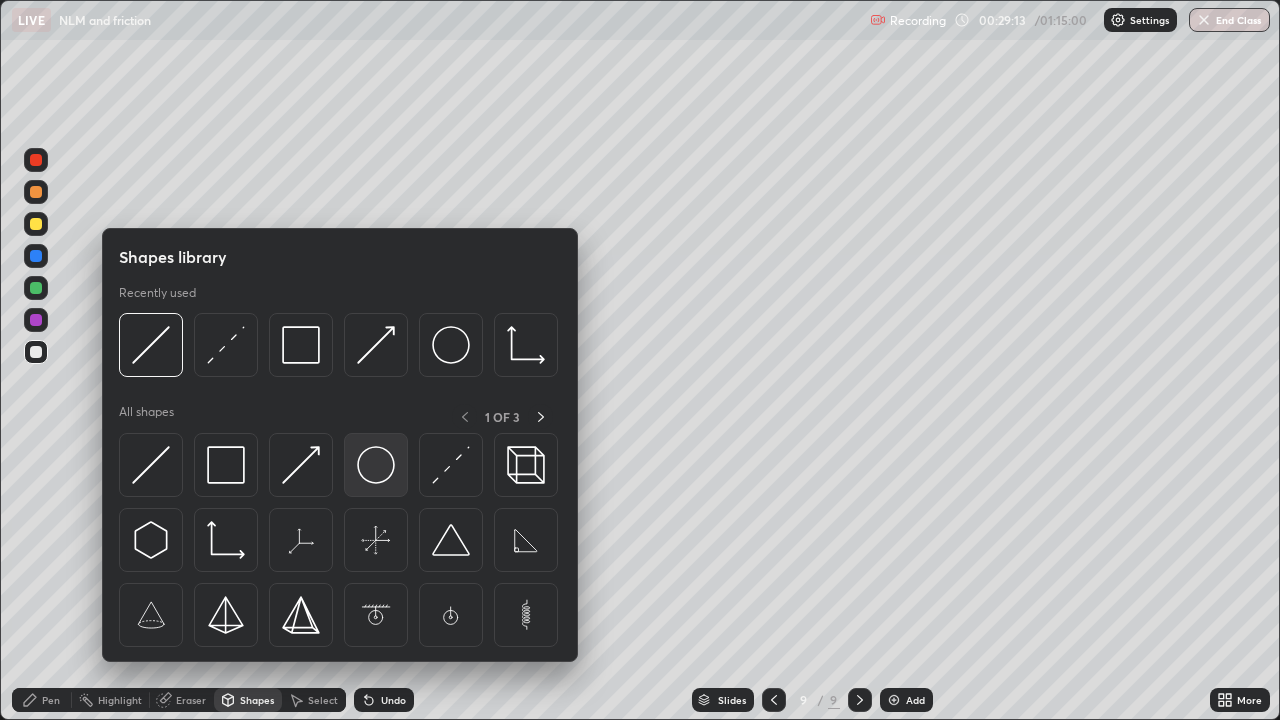 click at bounding box center (376, 465) 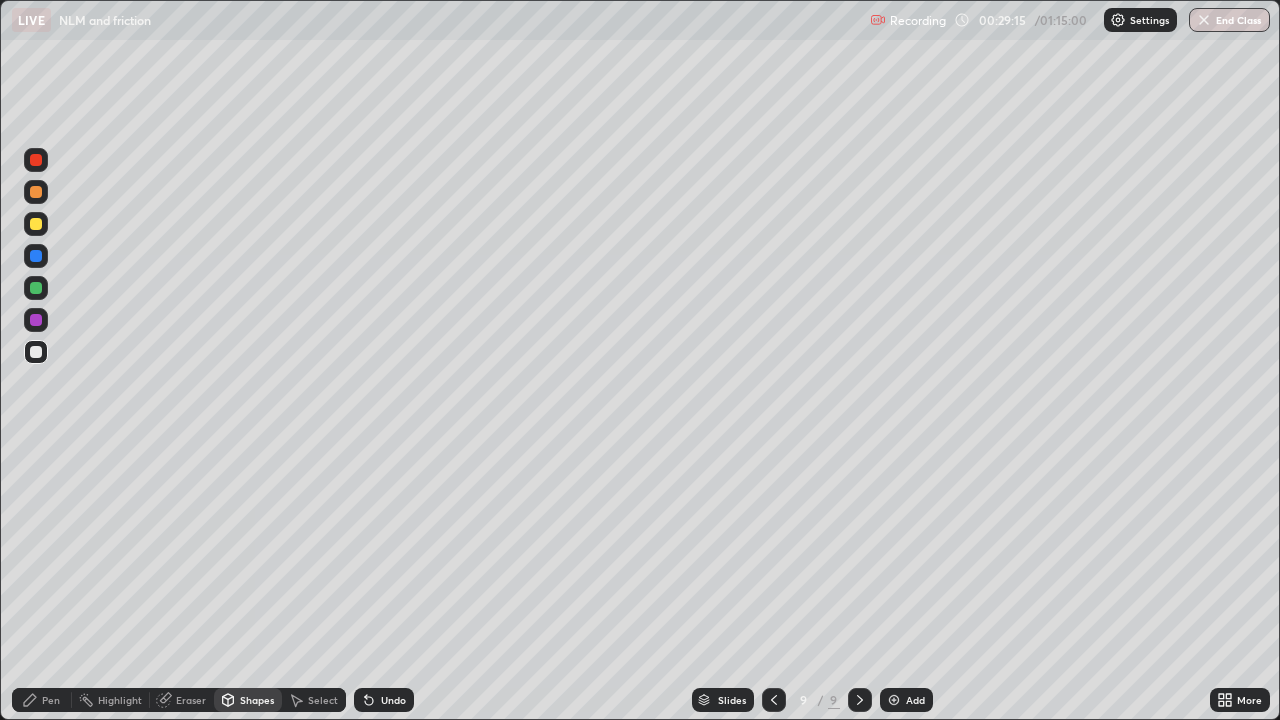 click on "Shapes" at bounding box center (257, 700) 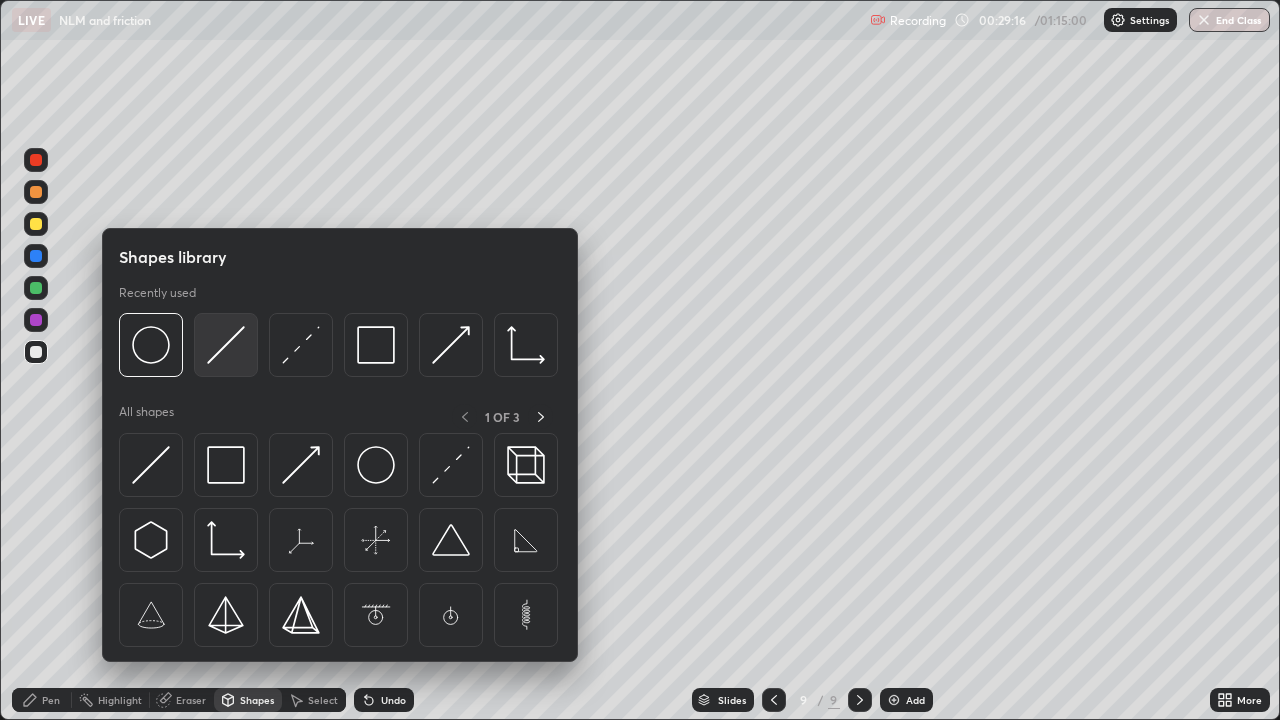 click at bounding box center (226, 345) 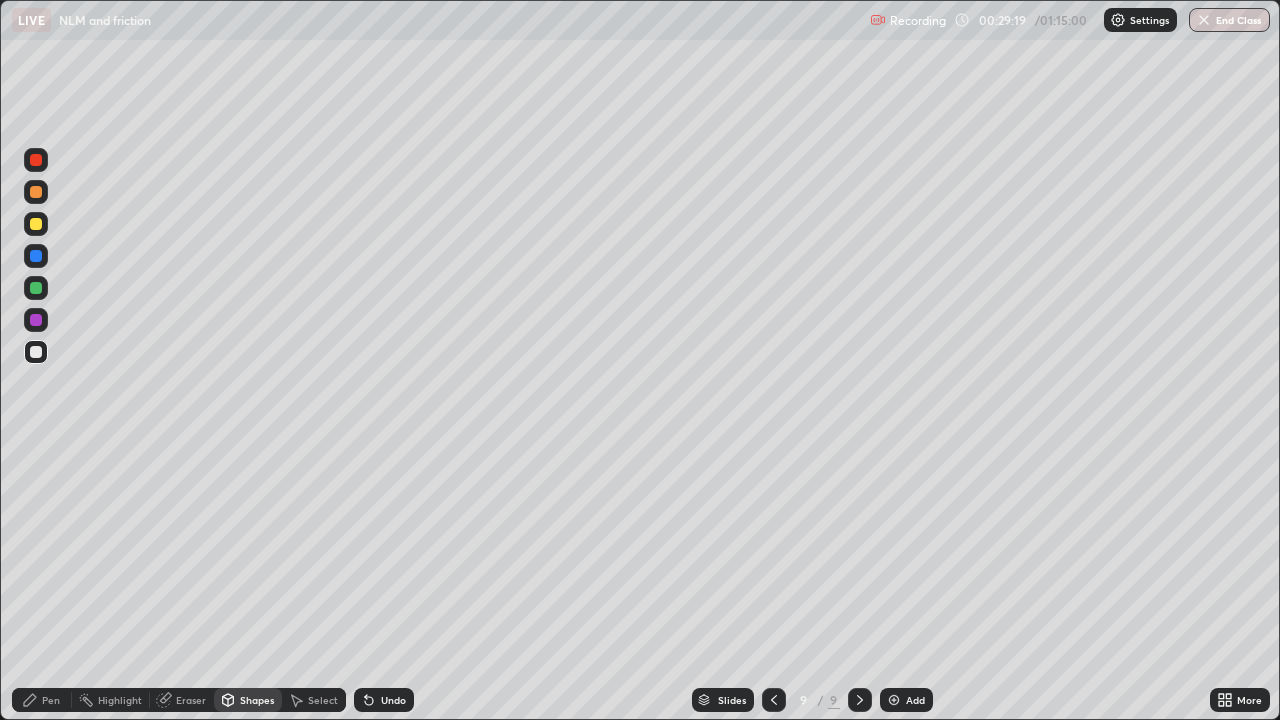 click on "Undo" at bounding box center (393, 700) 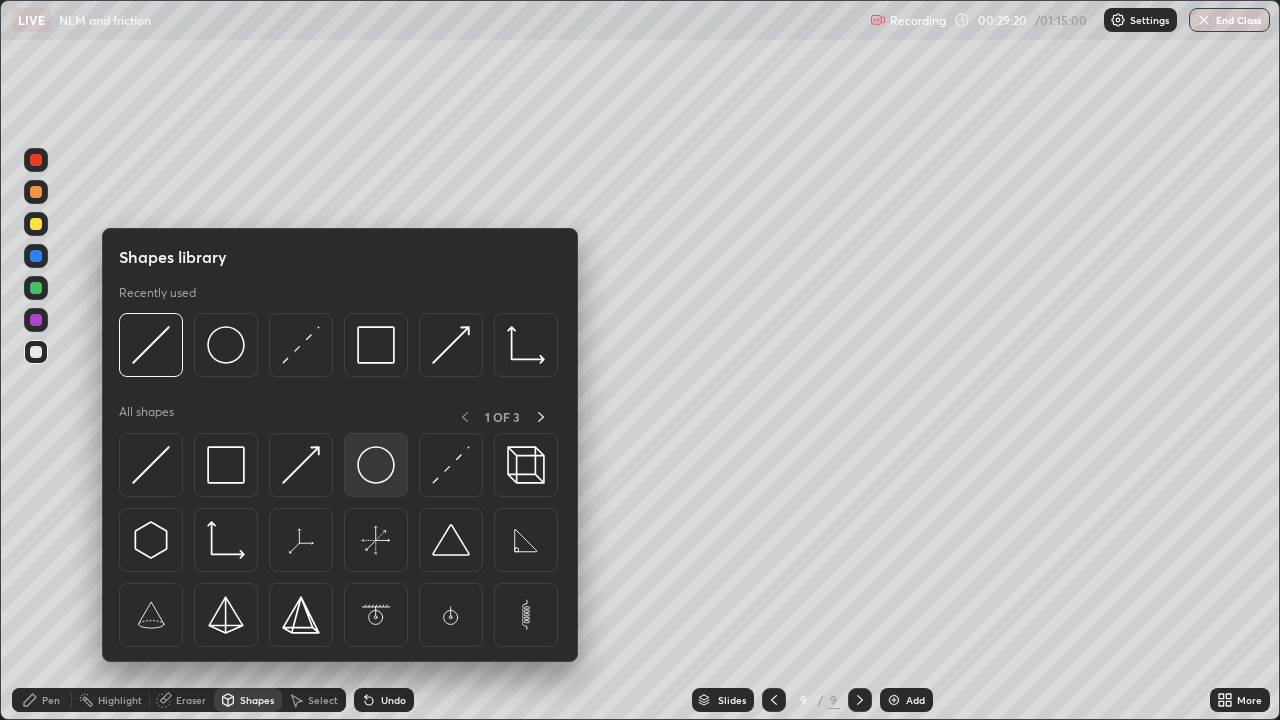 click at bounding box center [376, 465] 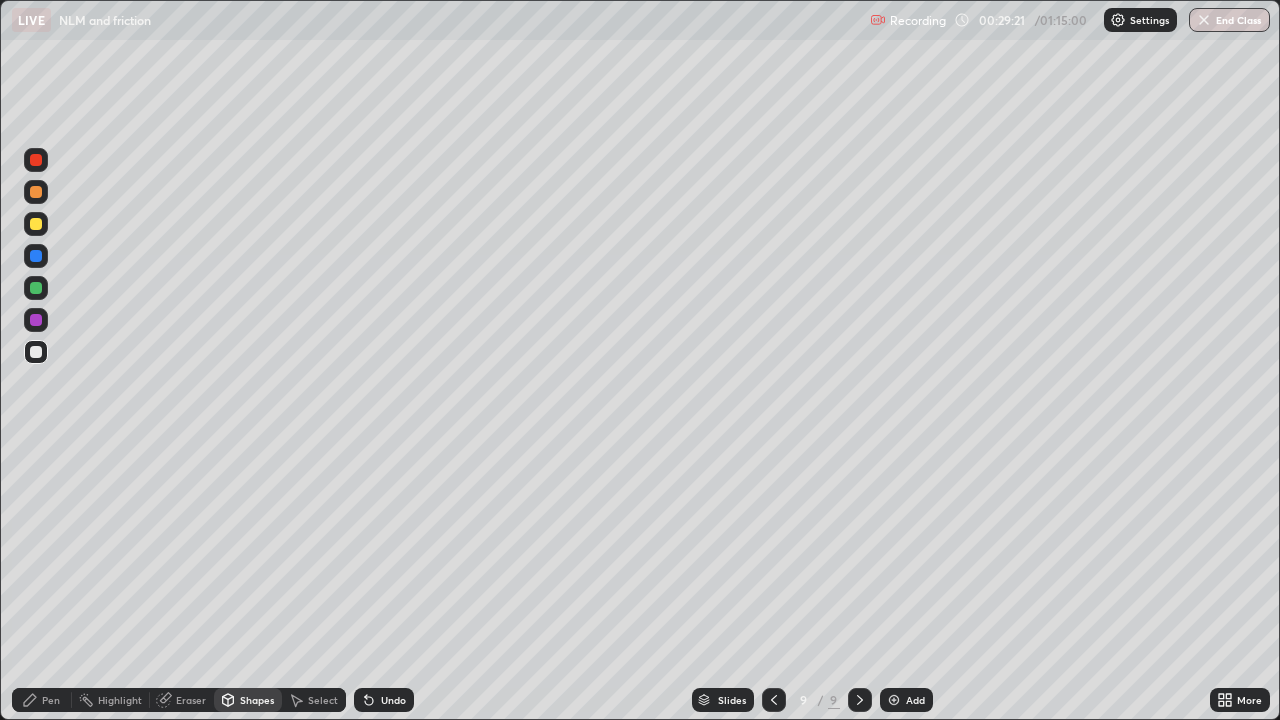 click at bounding box center [36, 256] 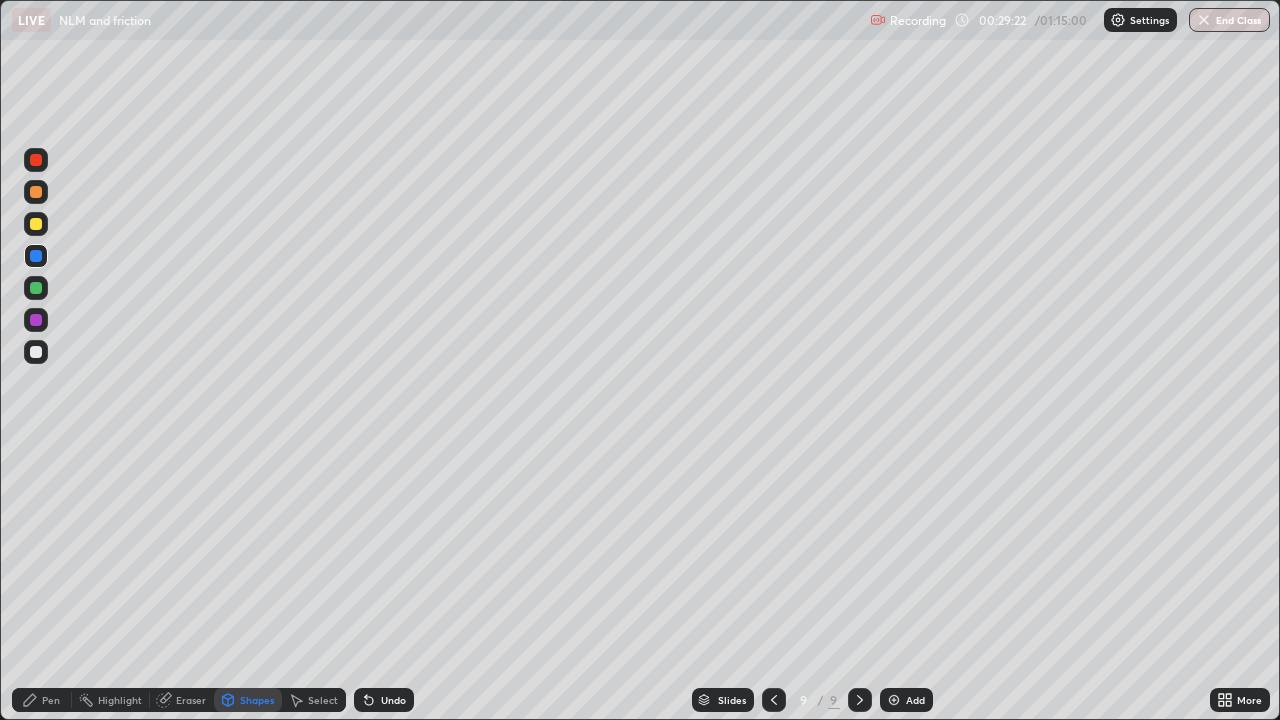 click on "Shapes" at bounding box center [257, 700] 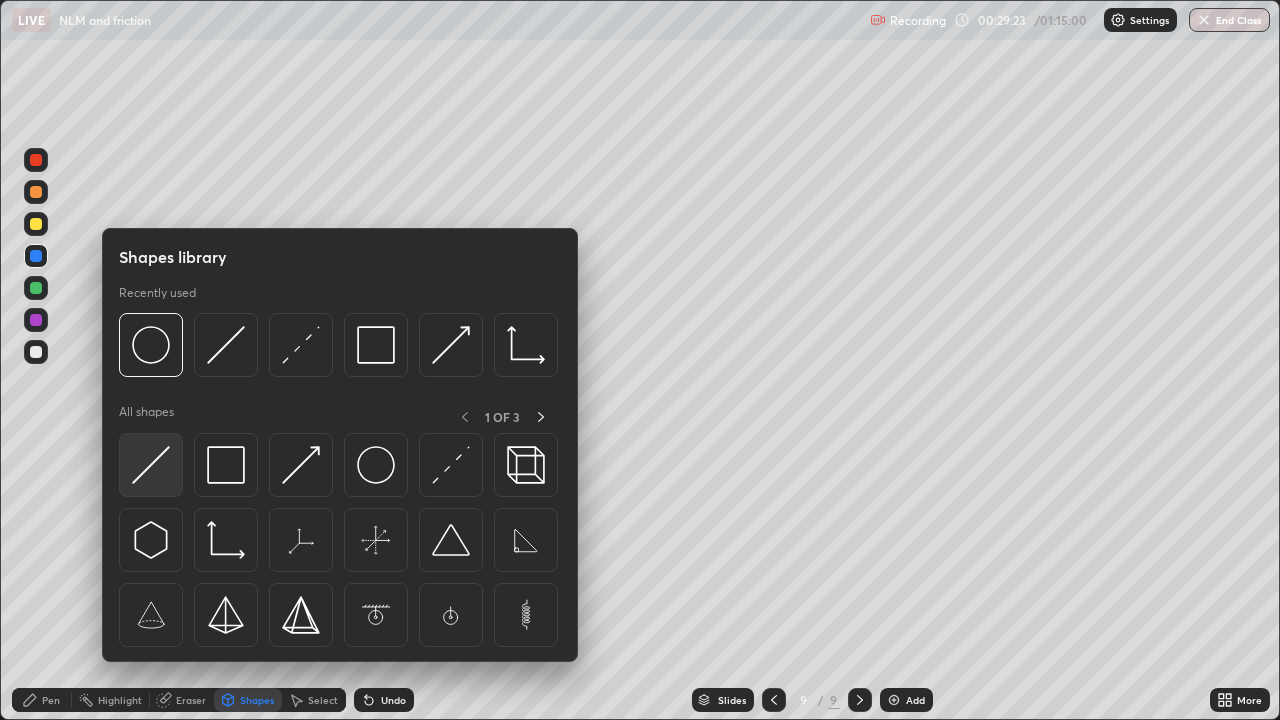 click at bounding box center [151, 465] 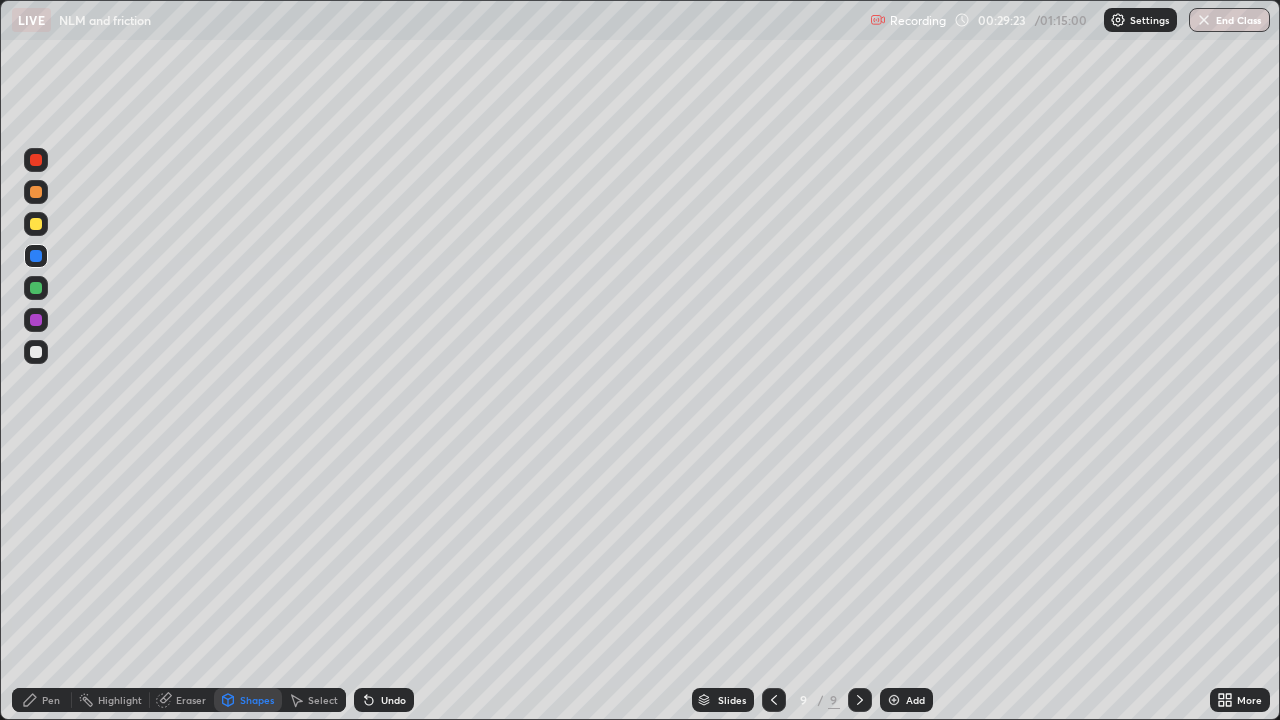 click at bounding box center (36, 352) 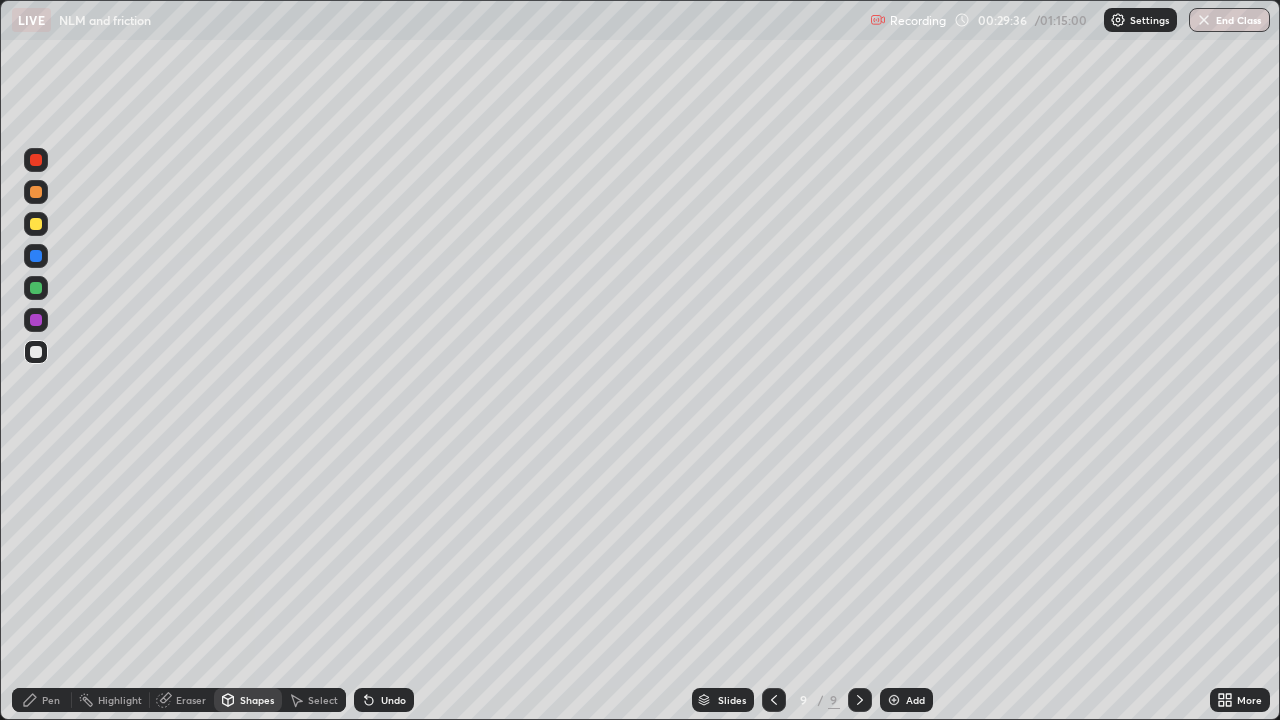click at bounding box center (36, 256) 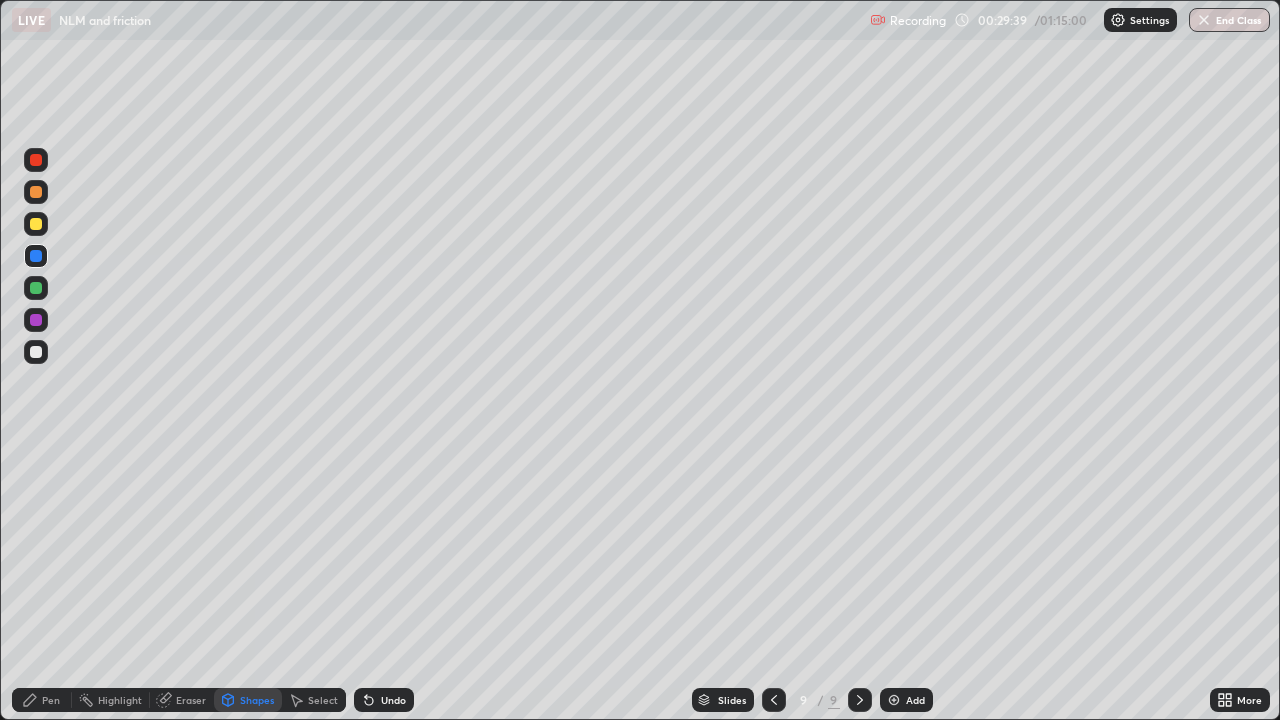 click on "Pen" at bounding box center (42, 700) 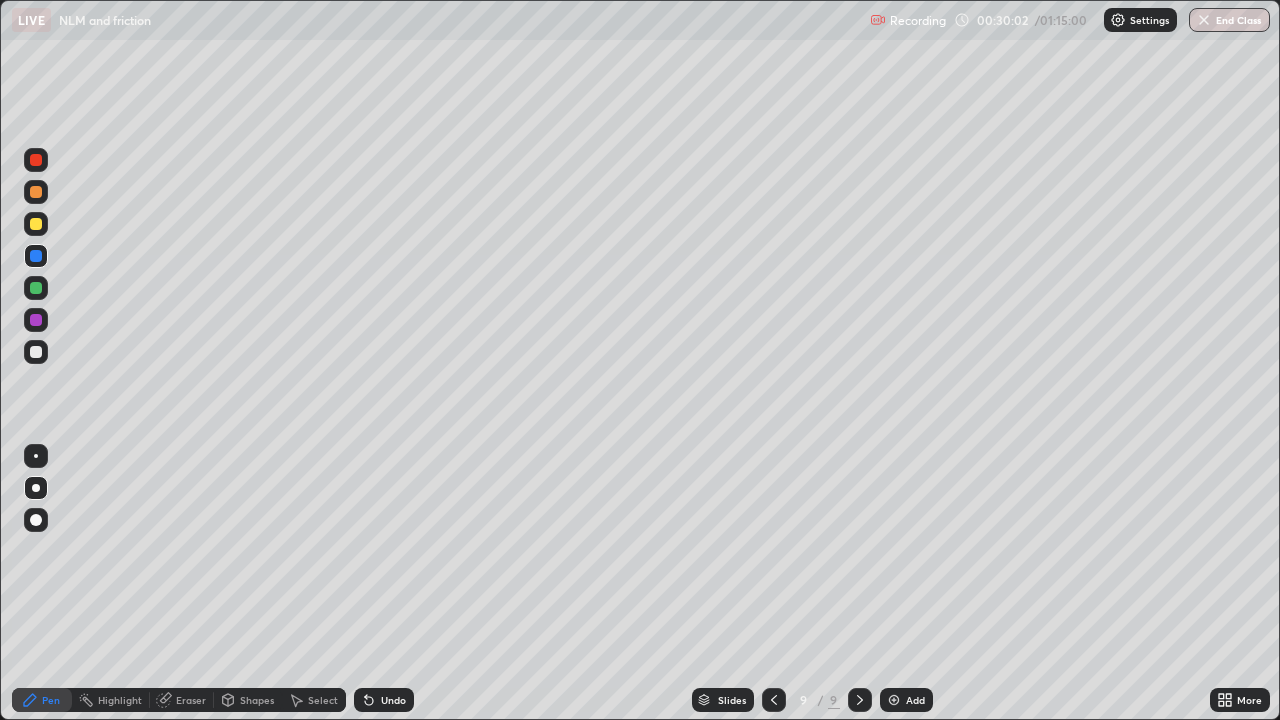 click at bounding box center [36, 352] 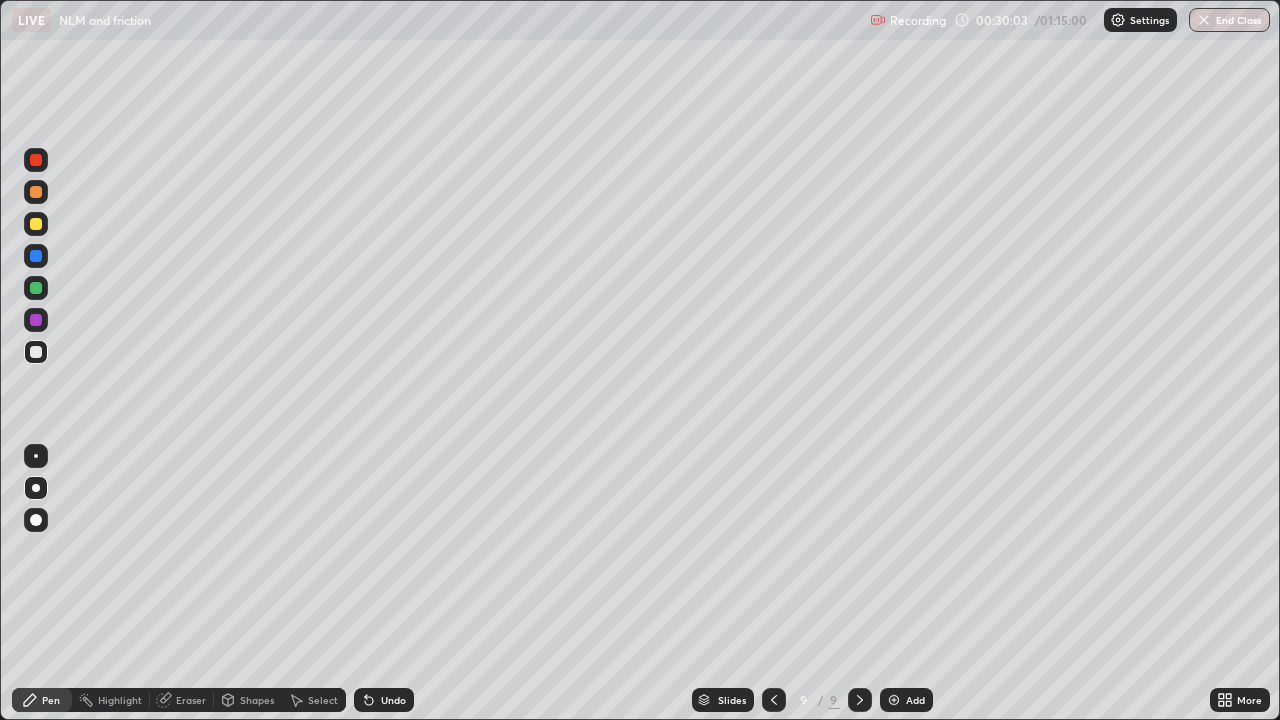 click at bounding box center [36, 224] 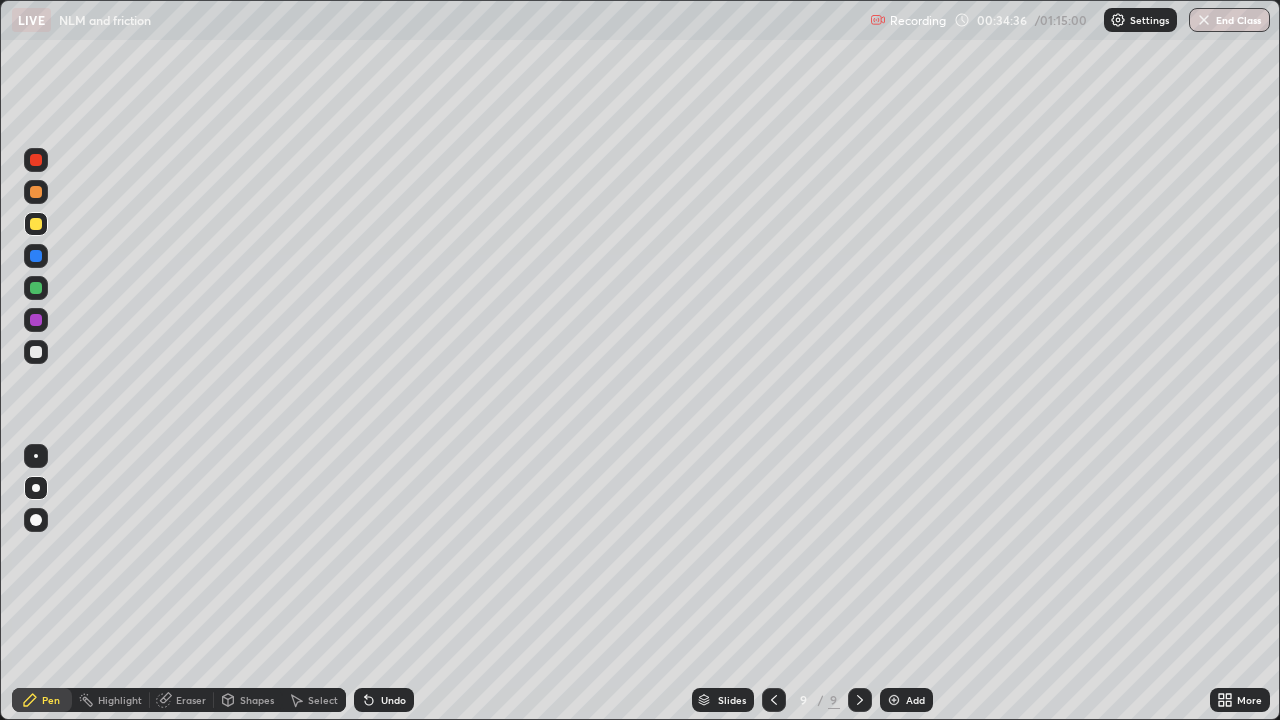 click 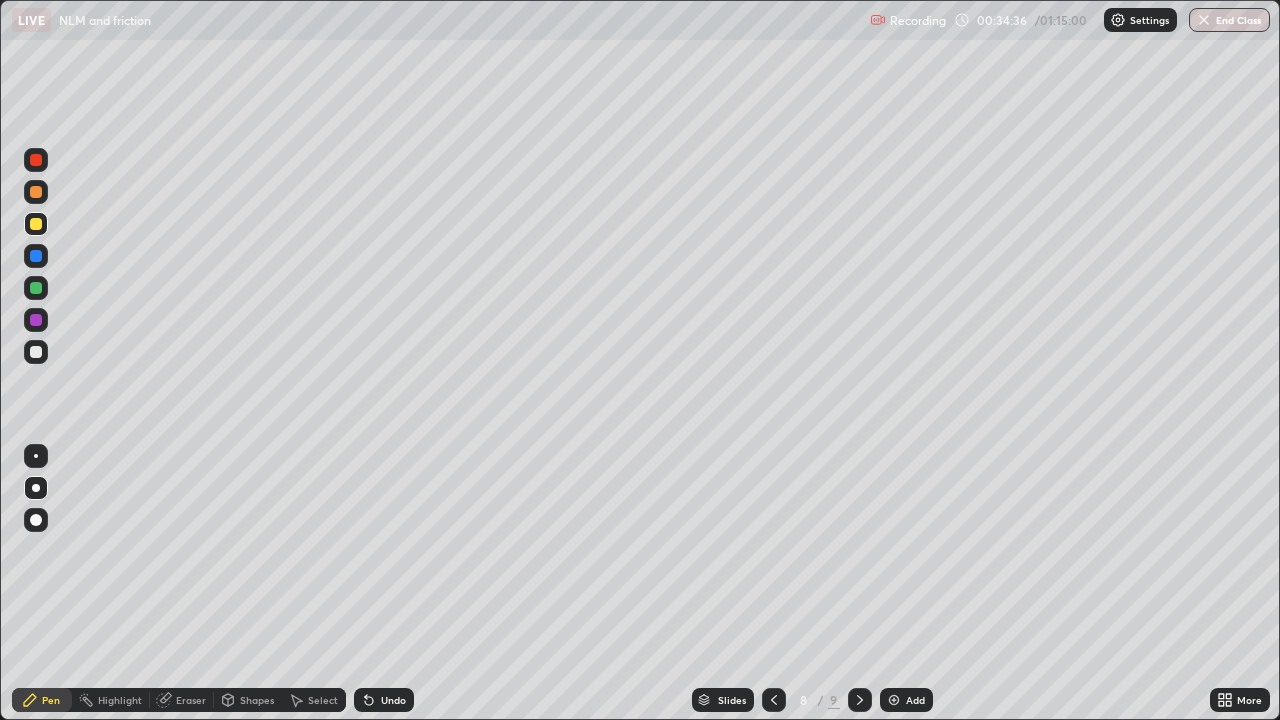 click 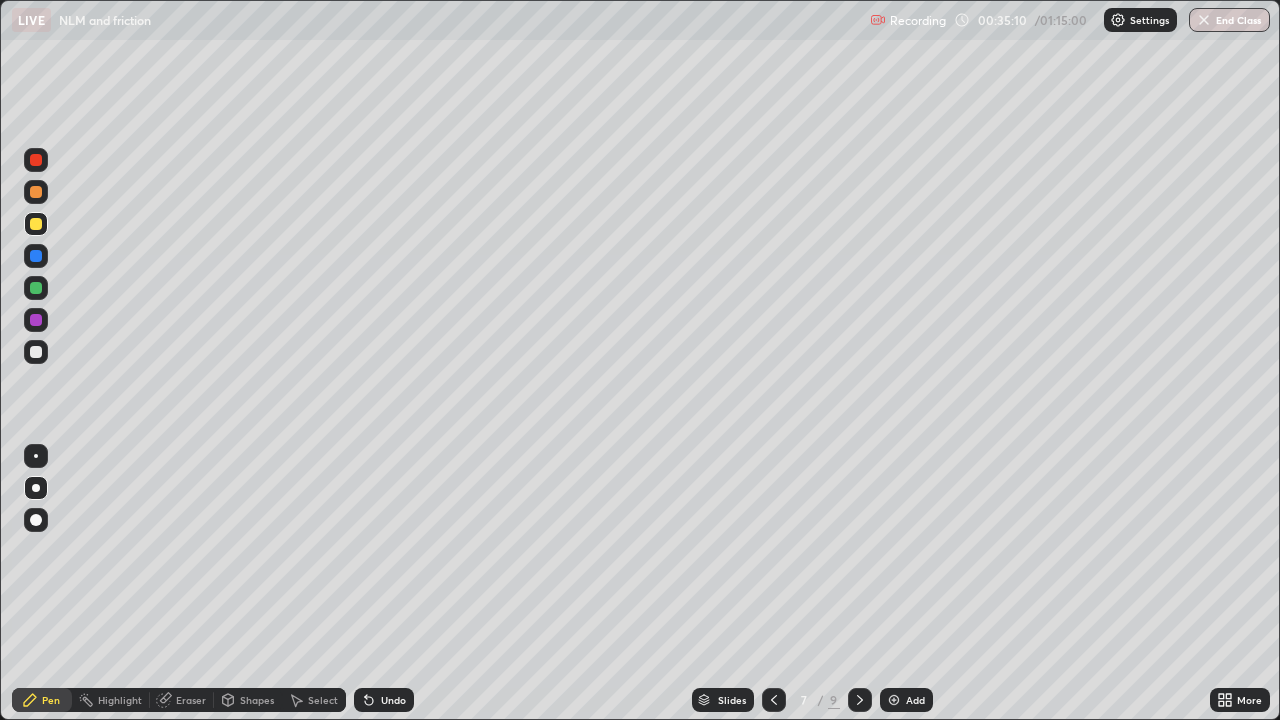 click at bounding box center (860, 700) 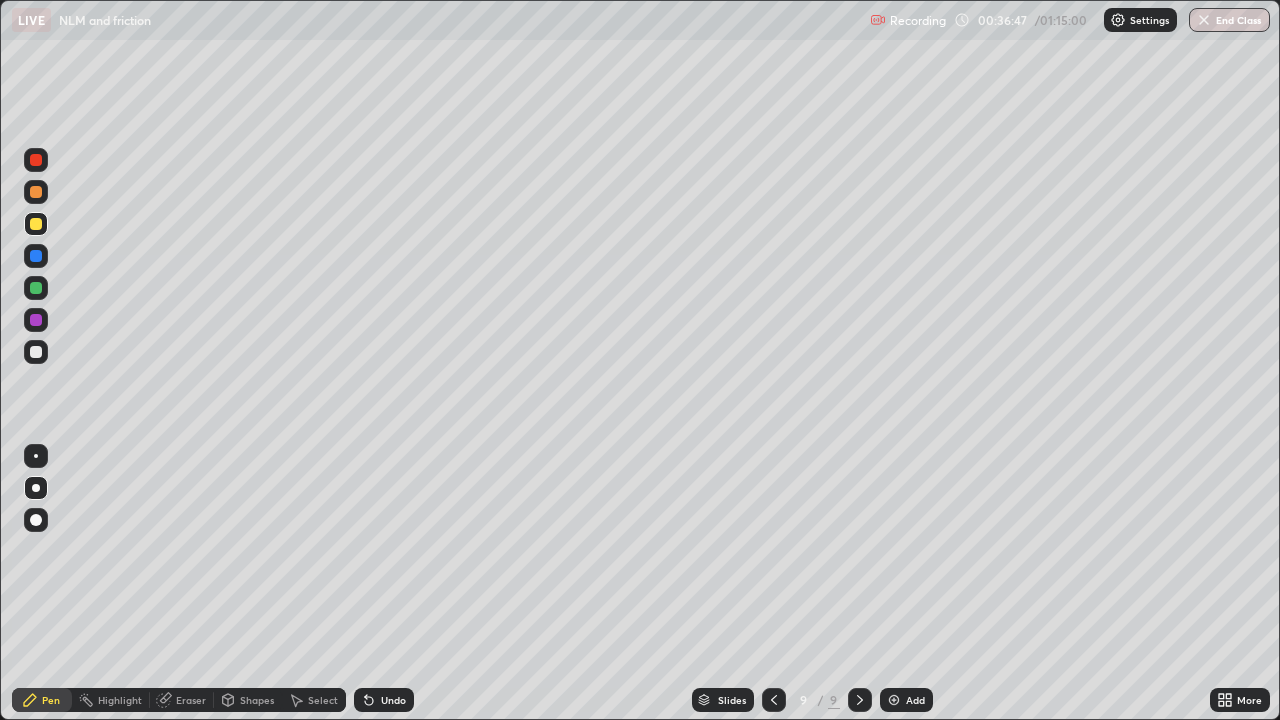 click at bounding box center [36, 352] 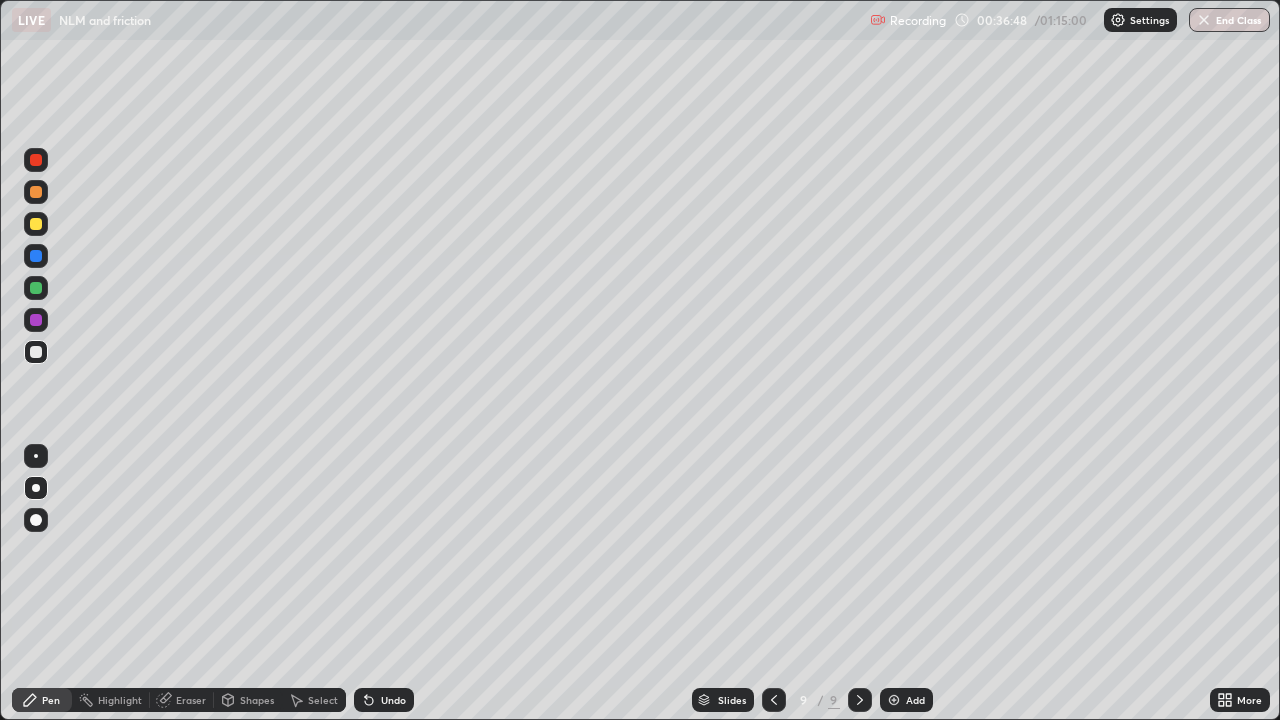 click at bounding box center [36, 288] 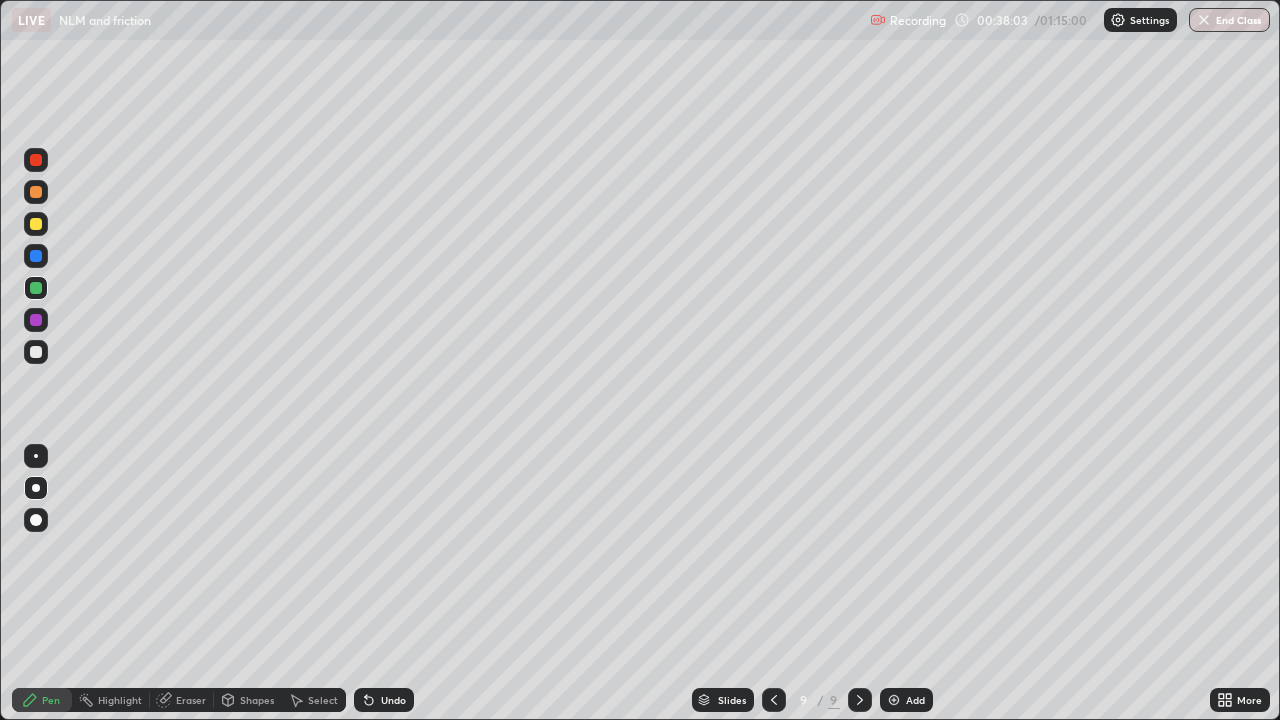 click at bounding box center (36, 352) 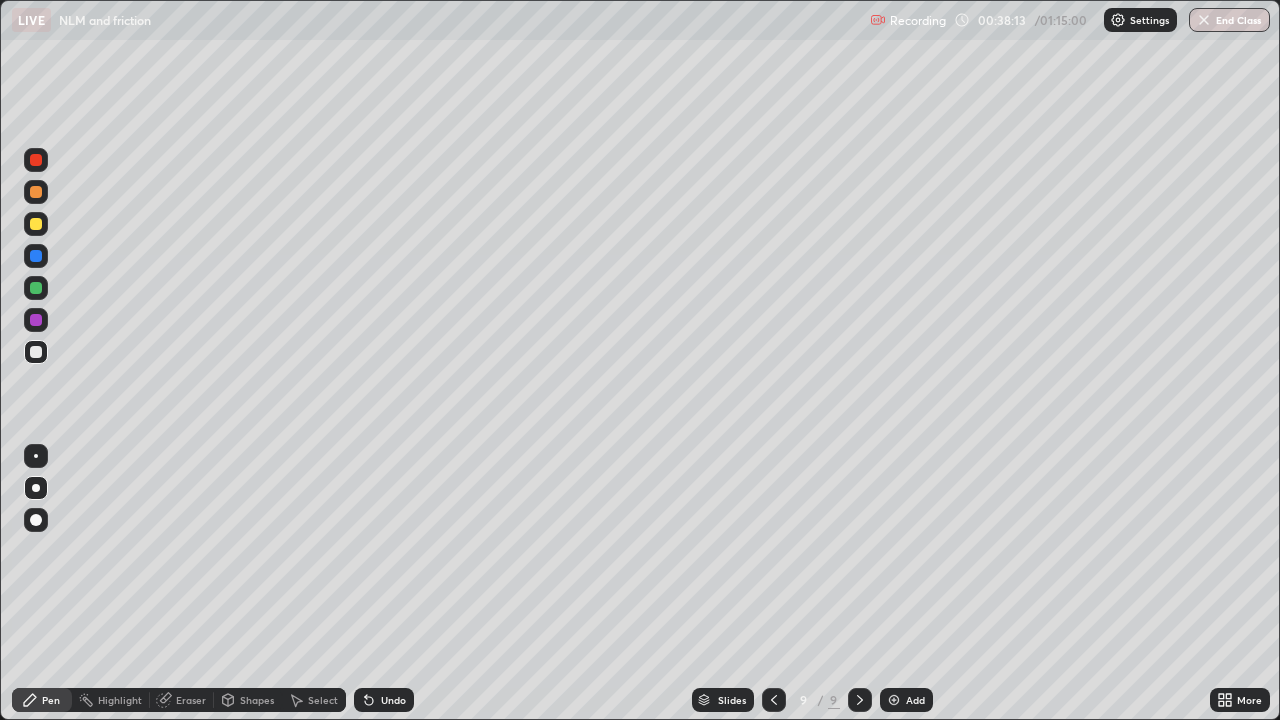 click on "Add" at bounding box center (906, 700) 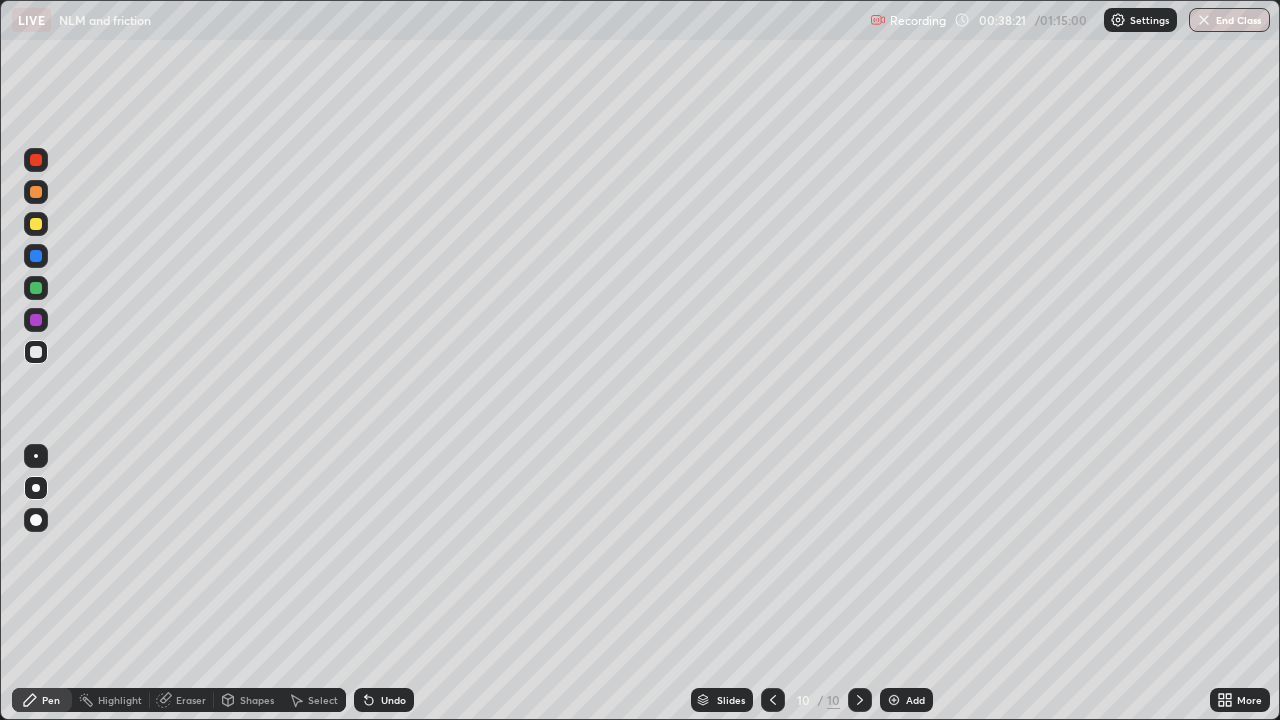 click 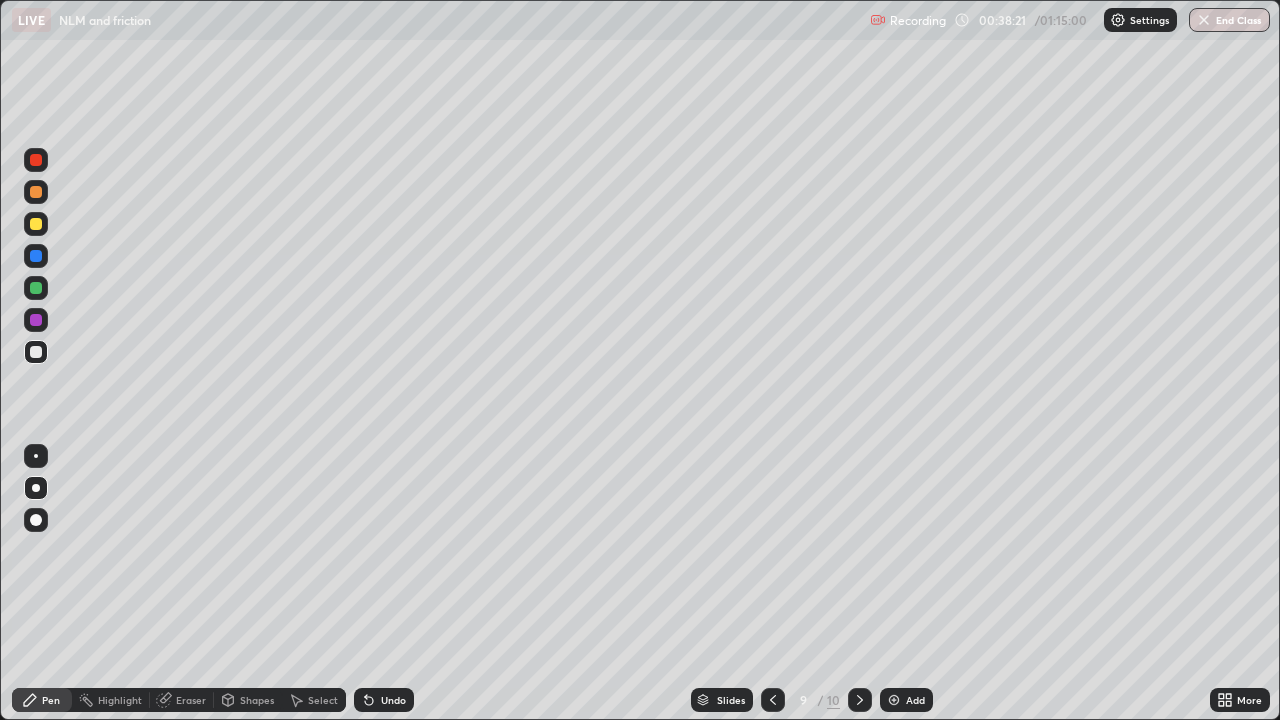 click 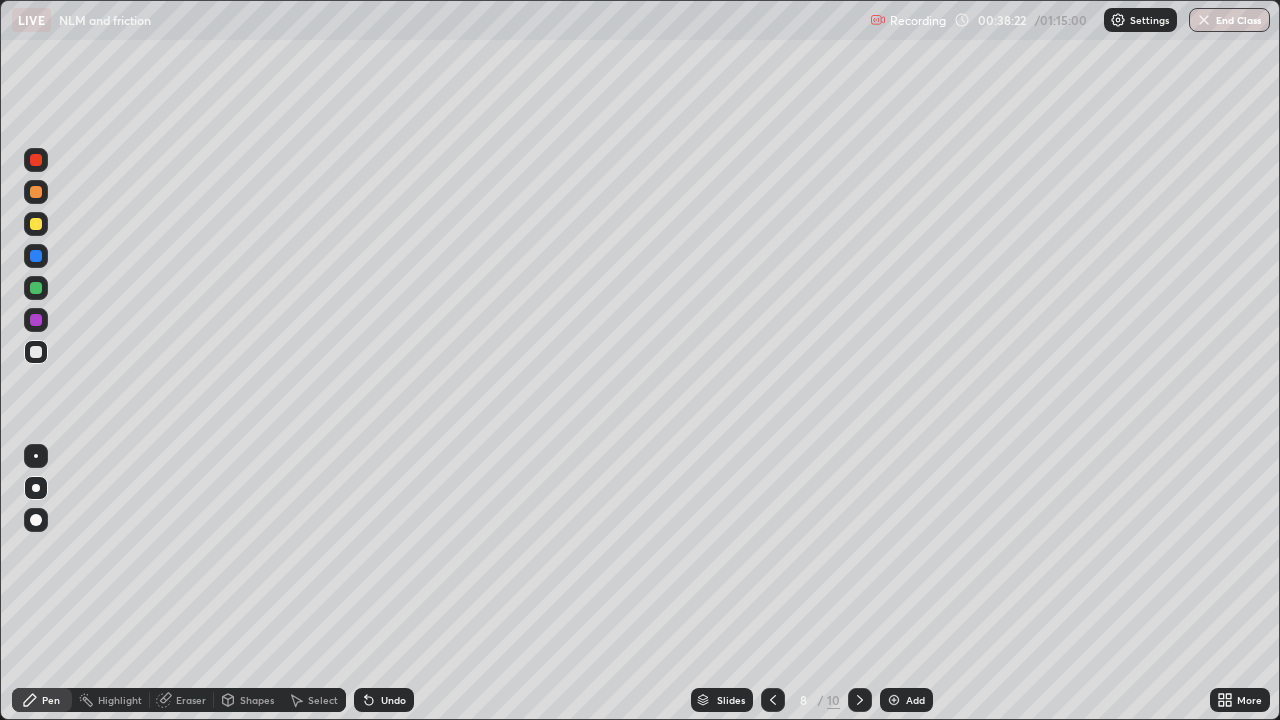 click 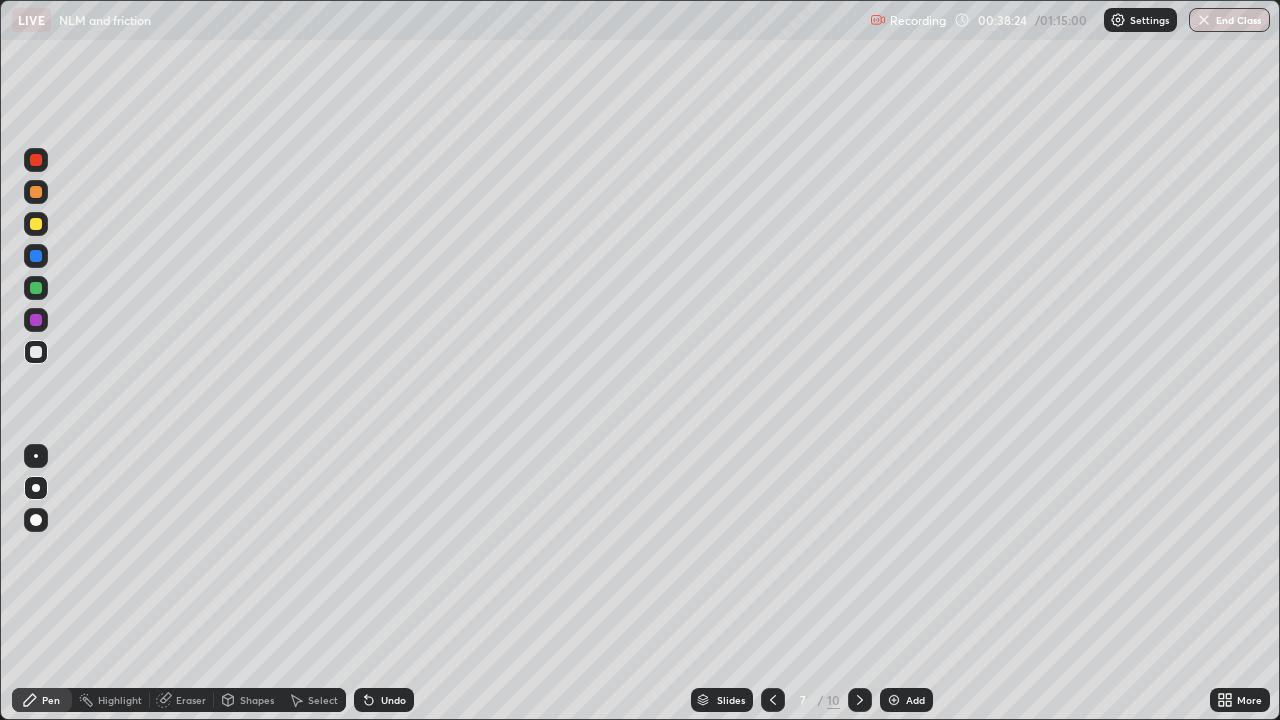 click on "Add" at bounding box center (915, 700) 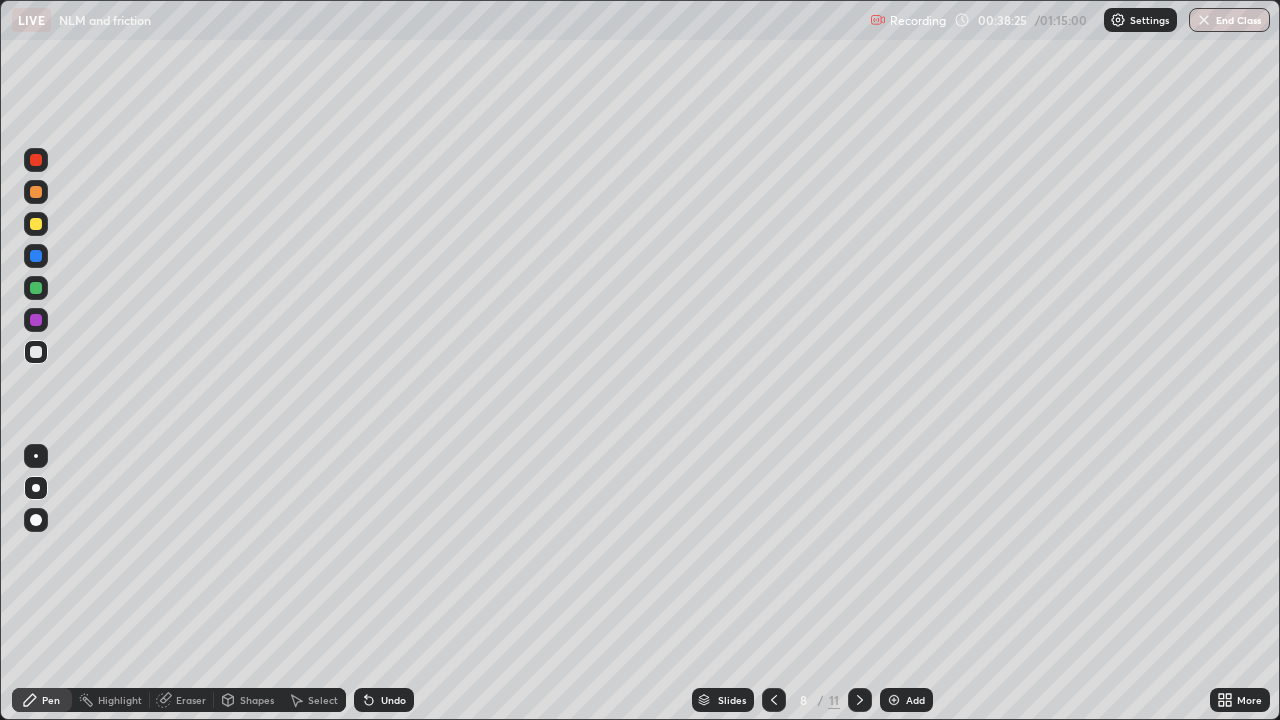 click on "Shapes" at bounding box center (248, 700) 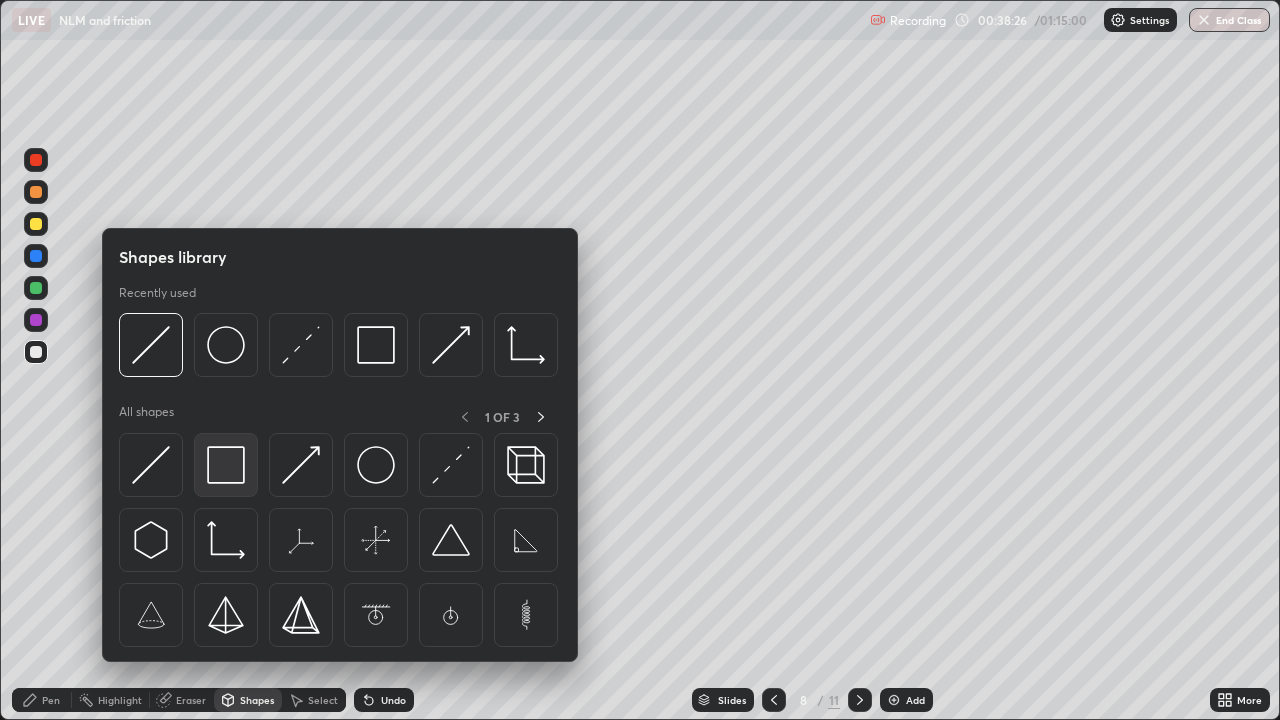 click at bounding box center [226, 465] 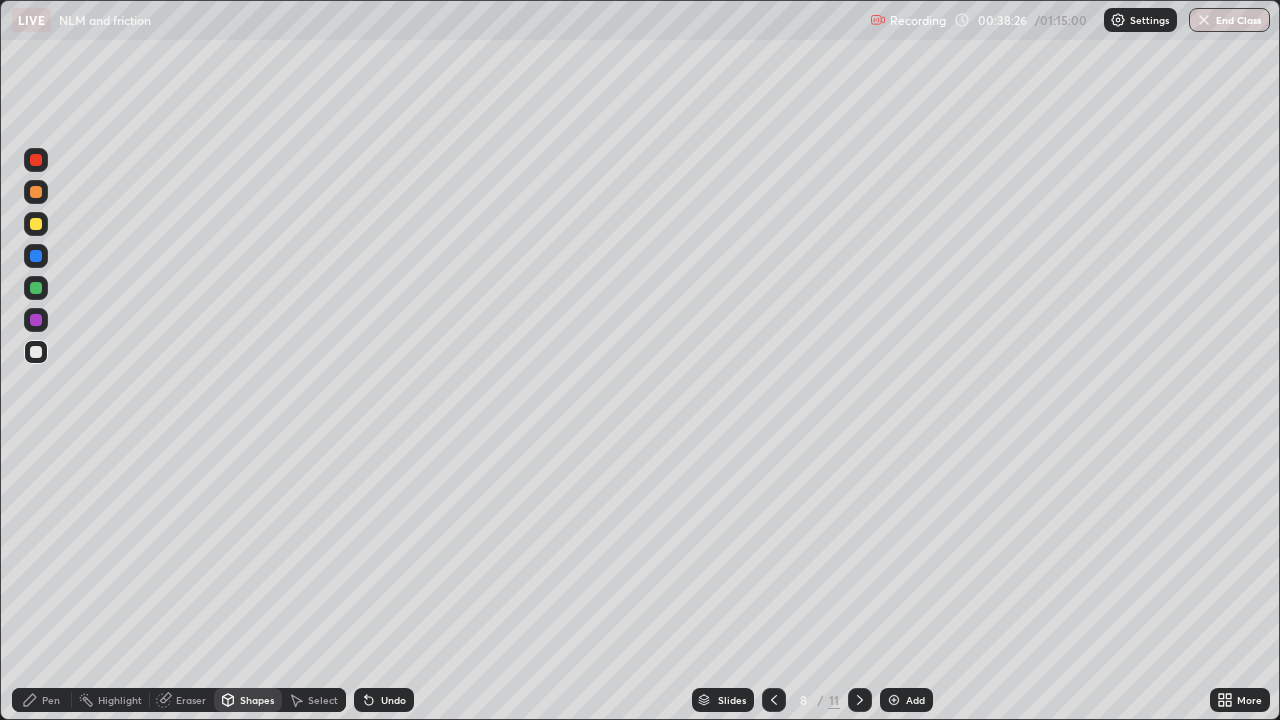 click at bounding box center (36, 288) 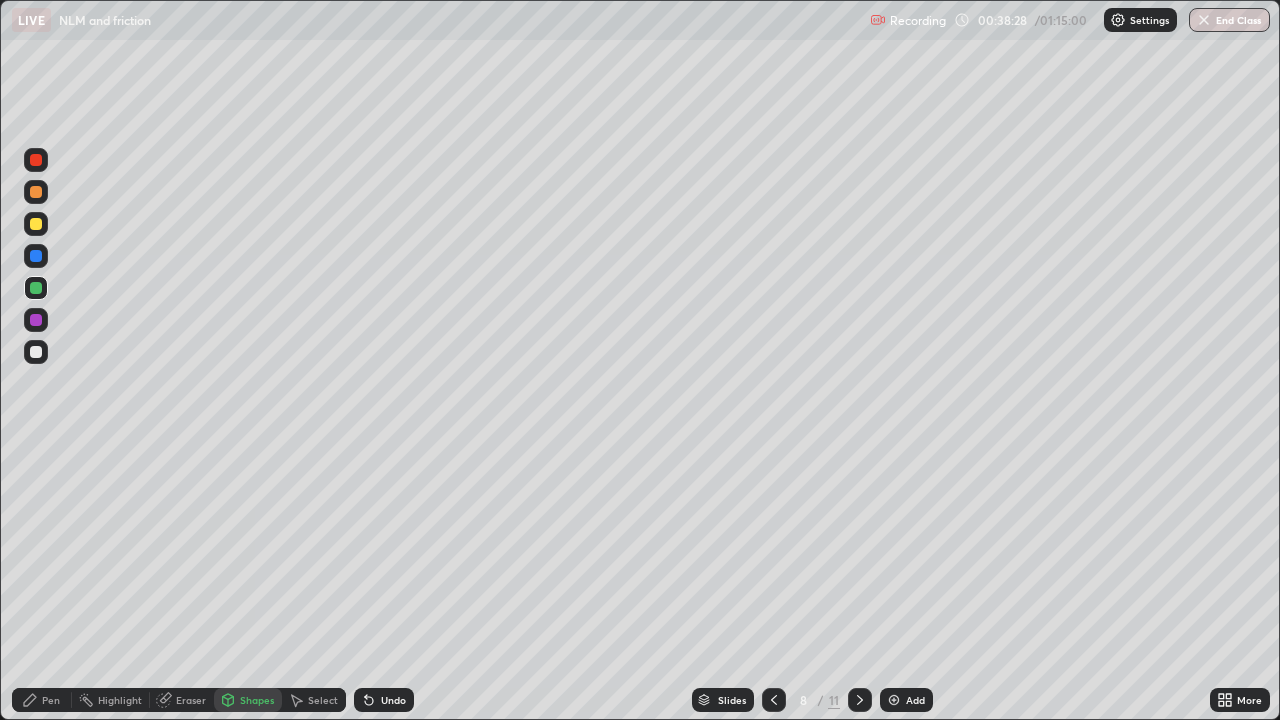click on "Shapes" at bounding box center (257, 700) 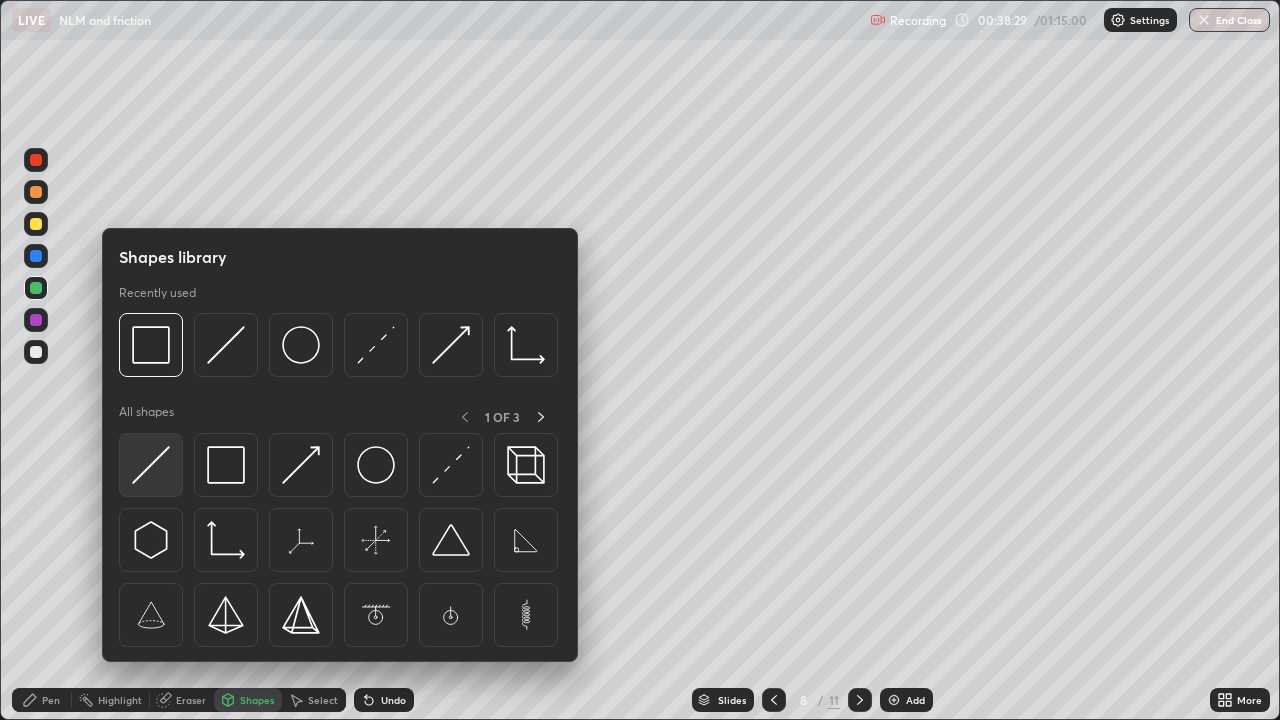 click at bounding box center (151, 465) 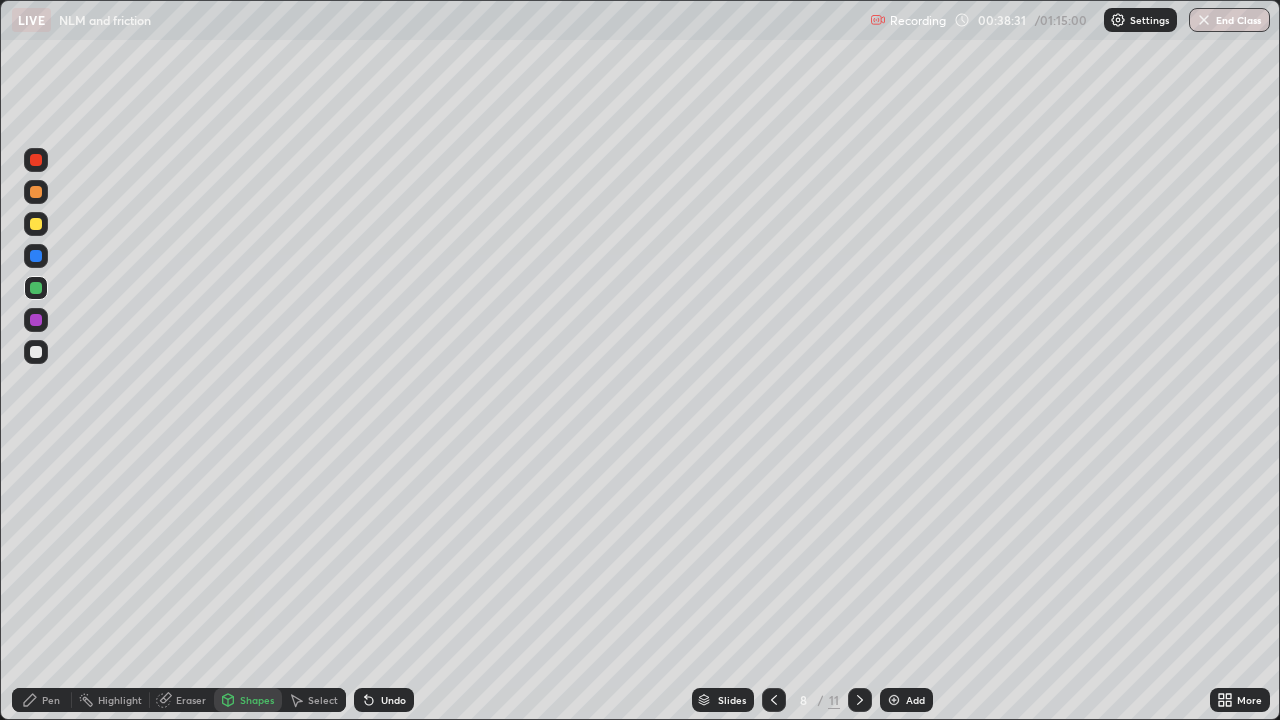 click on "Pen" at bounding box center (42, 700) 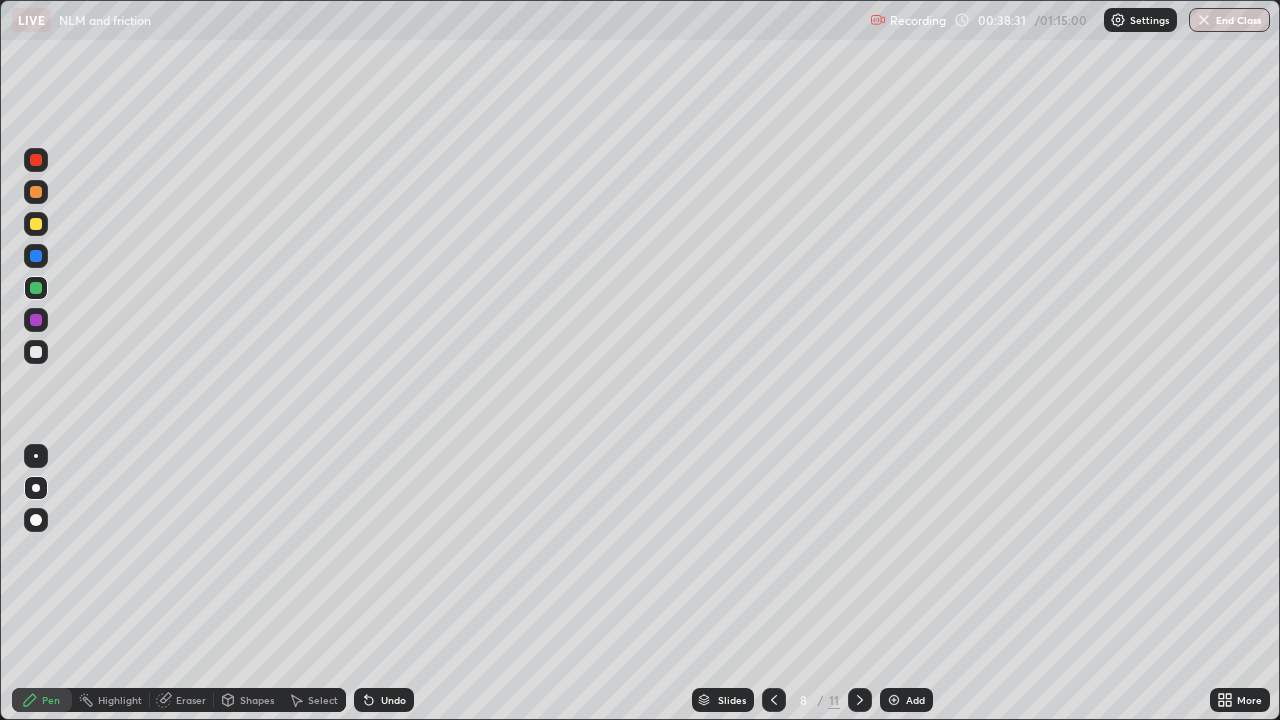 click at bounding box center [36, 352] 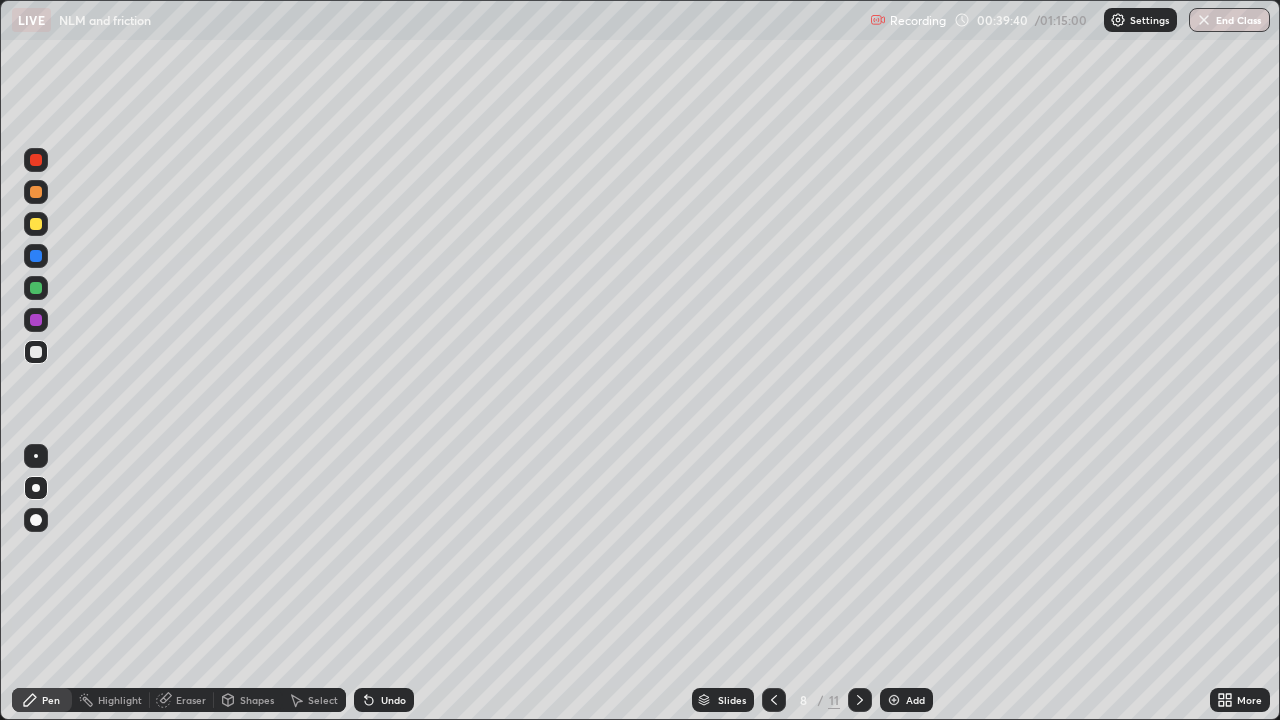 click 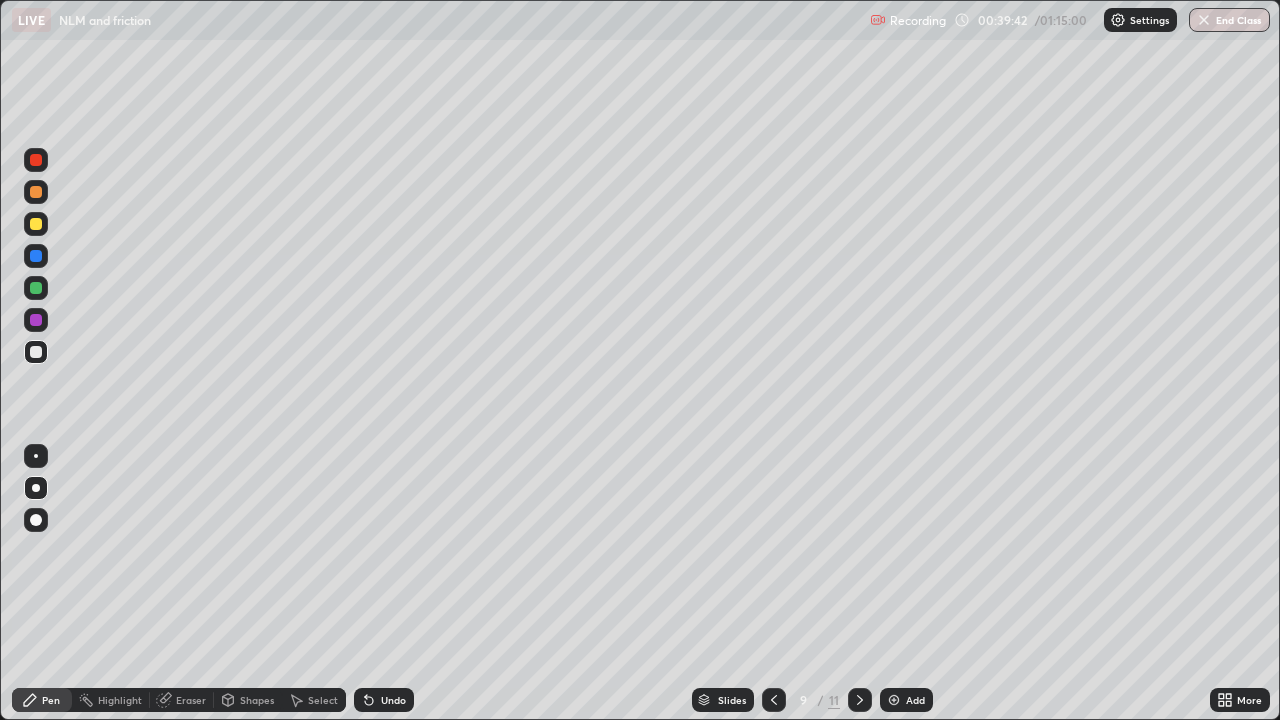 click 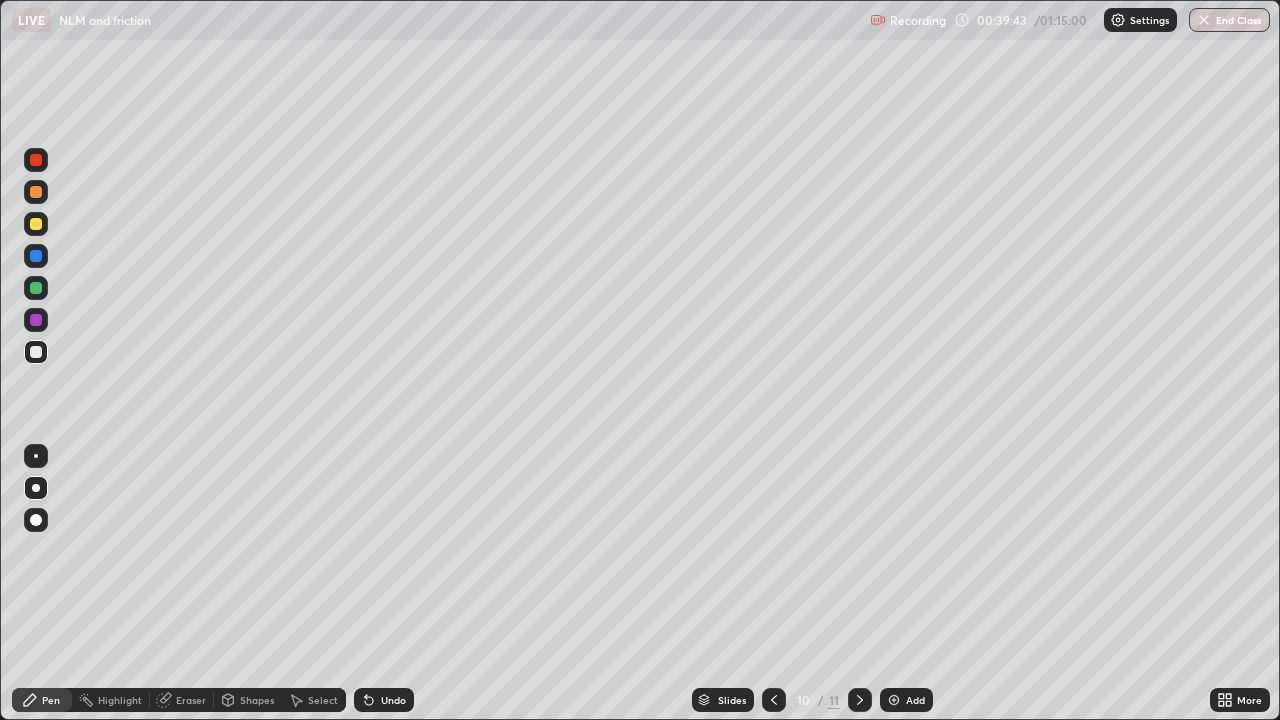 click 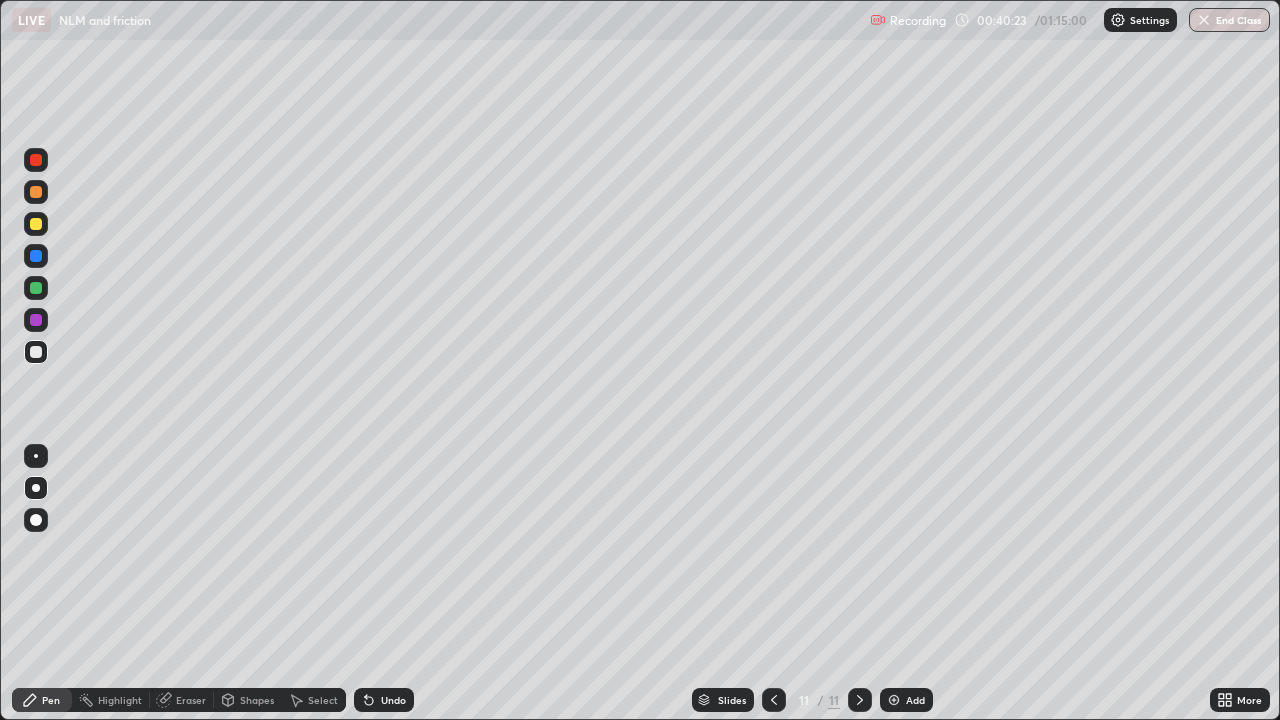 click 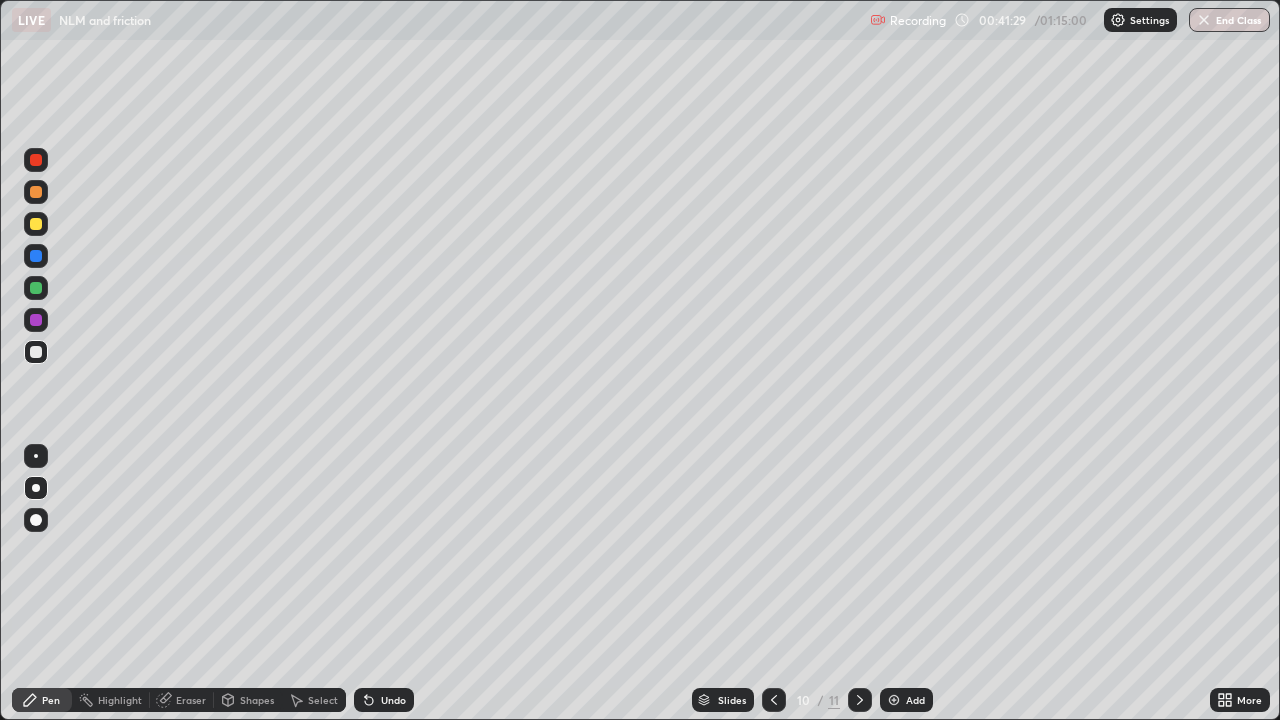 click 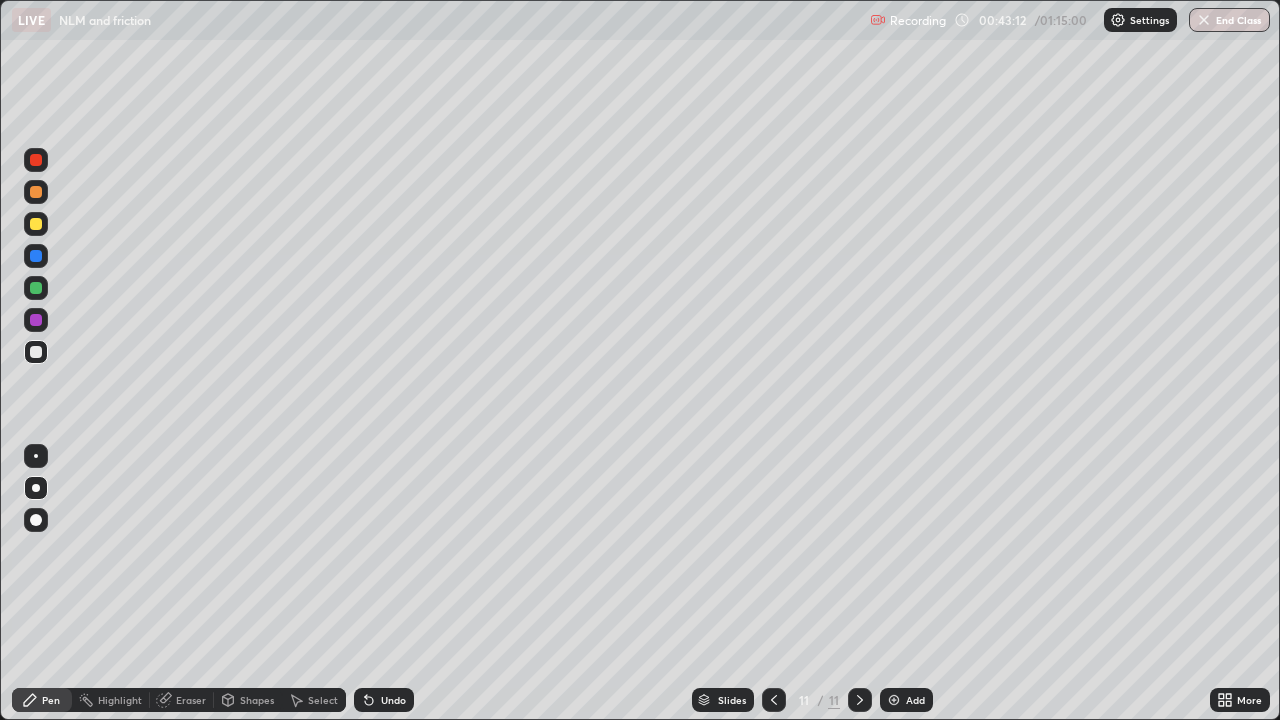 click at bounding box center [894, 700] 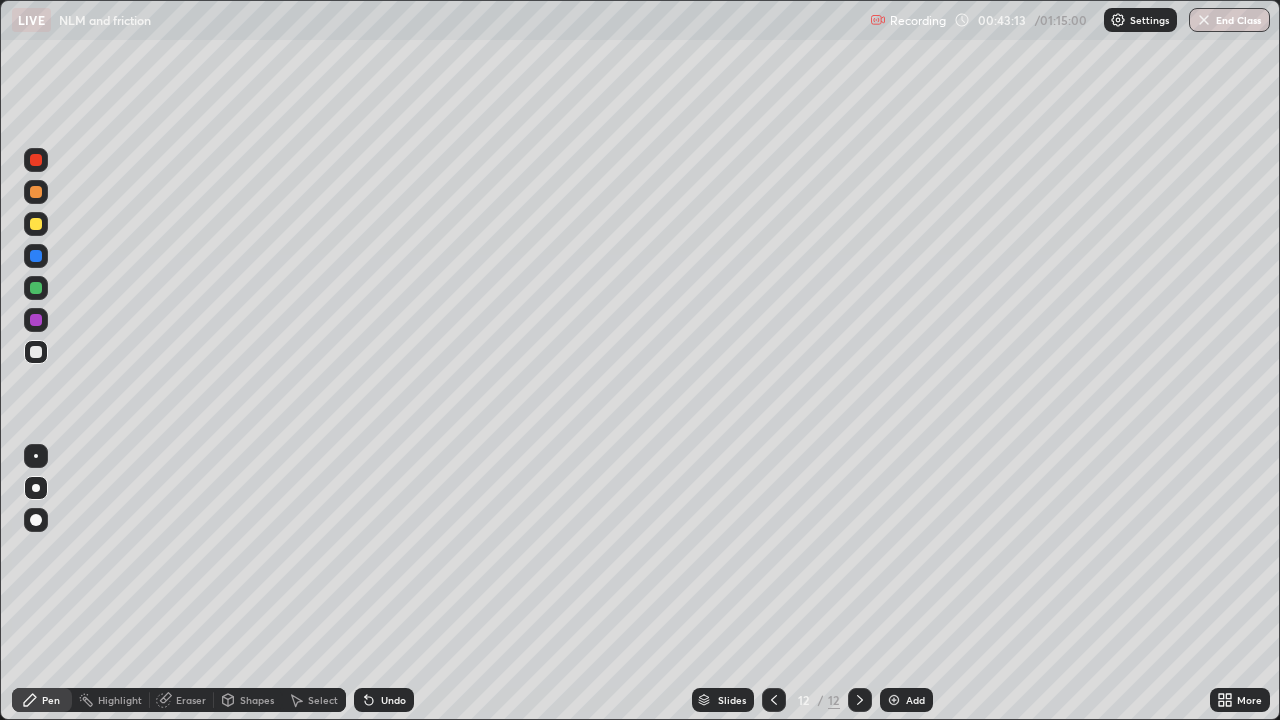 click on "Shapes" at bounding box center [257, 700] 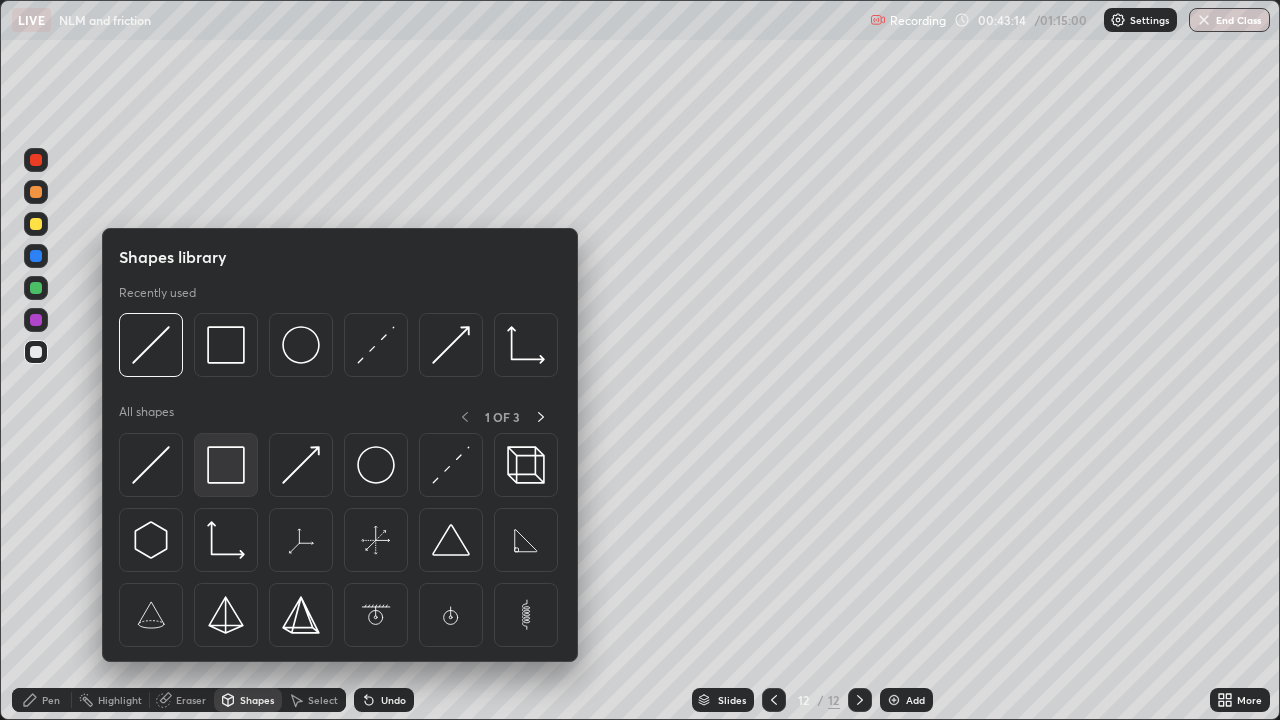 click at bounding box center [226, 465] 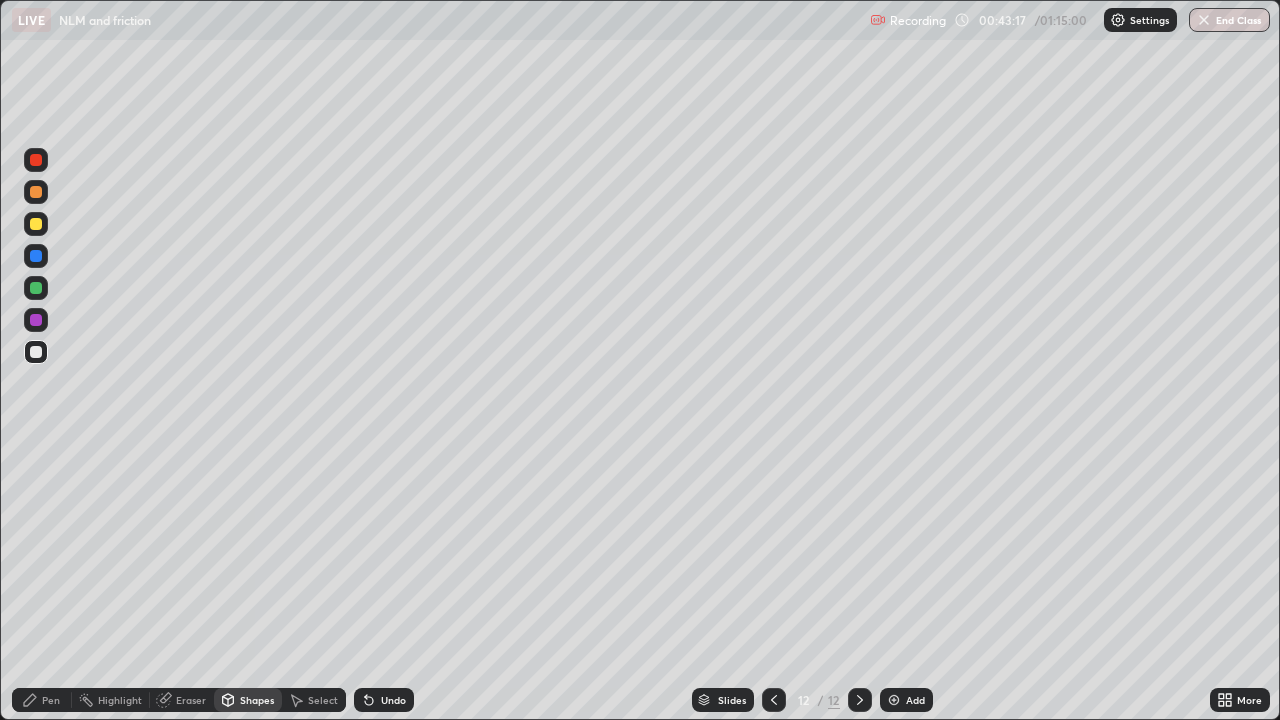 click on "Shapes" at bounding box center (257, 700) 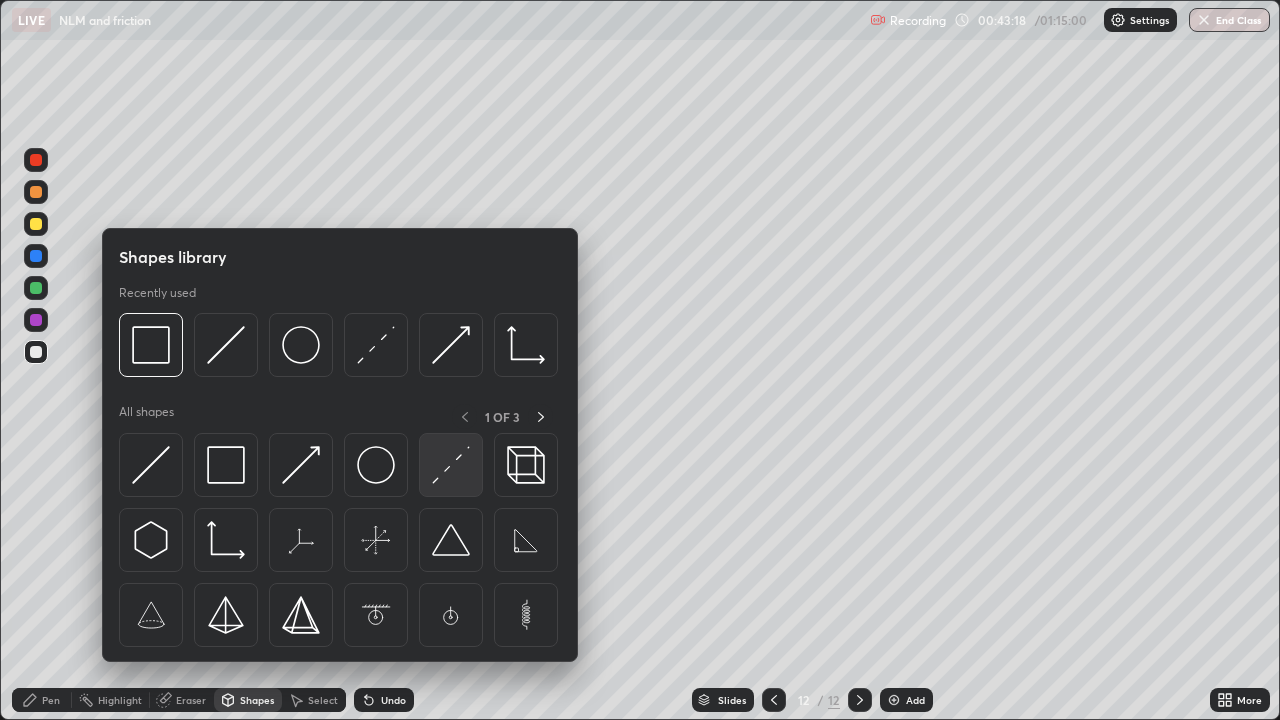 click at bounding box center (451, 465) 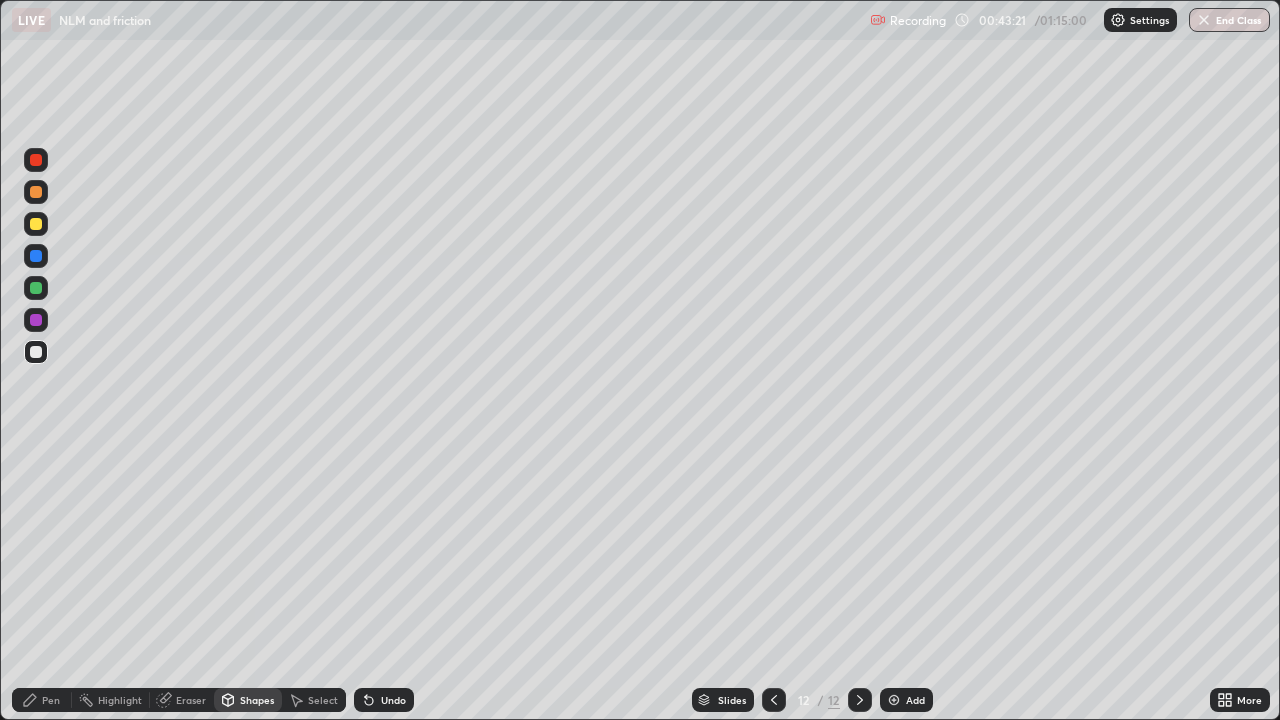 click on "Shapes" at bounding box center [257, 700] 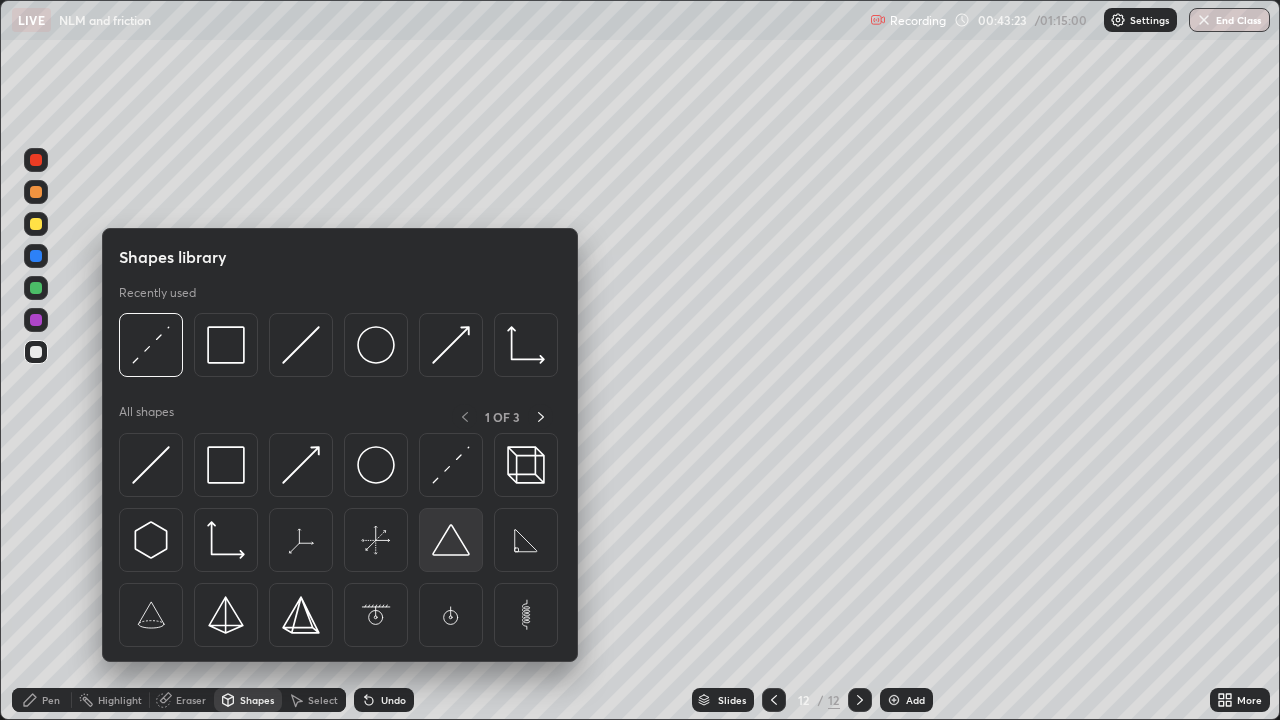 click at bounding box center (451, 540) 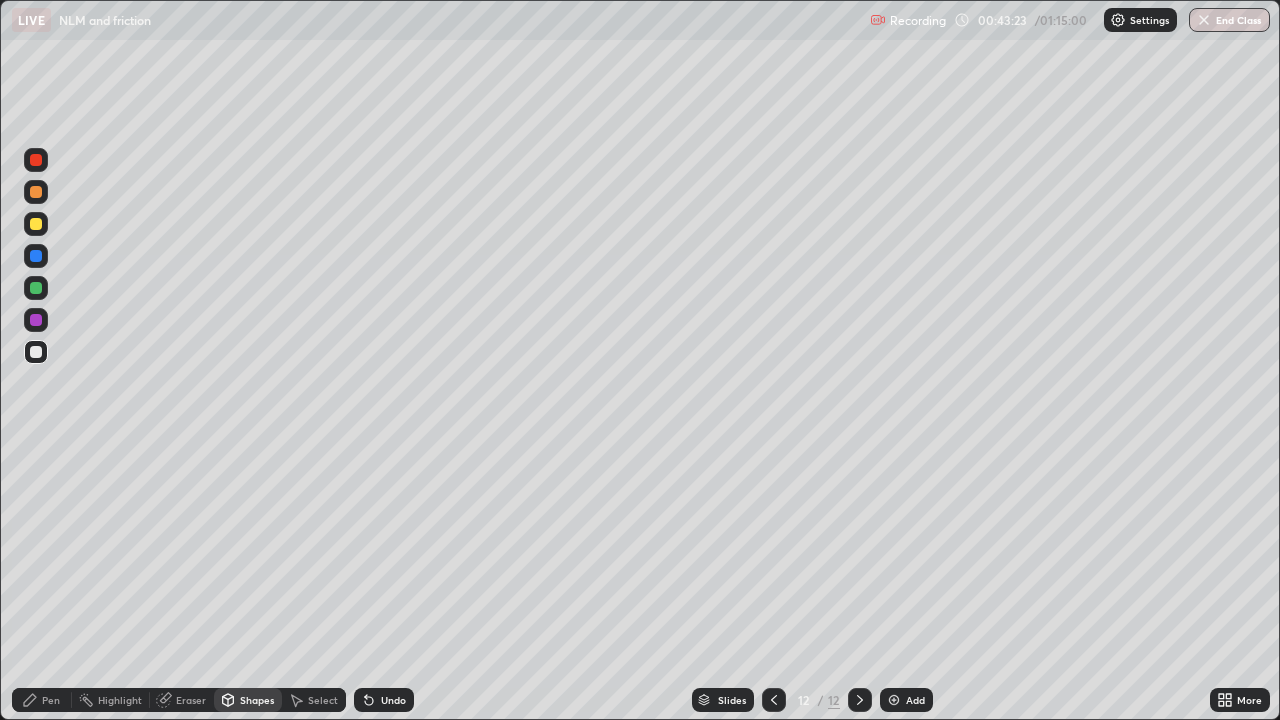 click at bounding box center [36, 288] 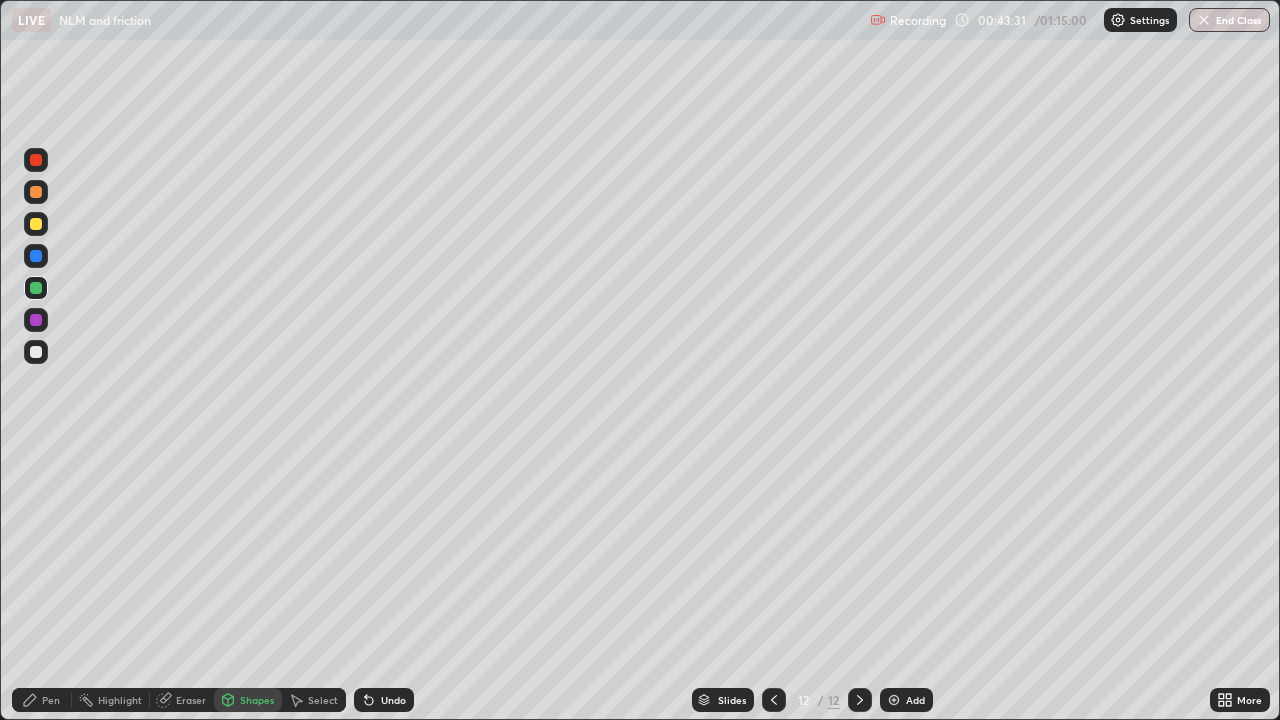 click on "Pen" at bounding box center [42, 700] 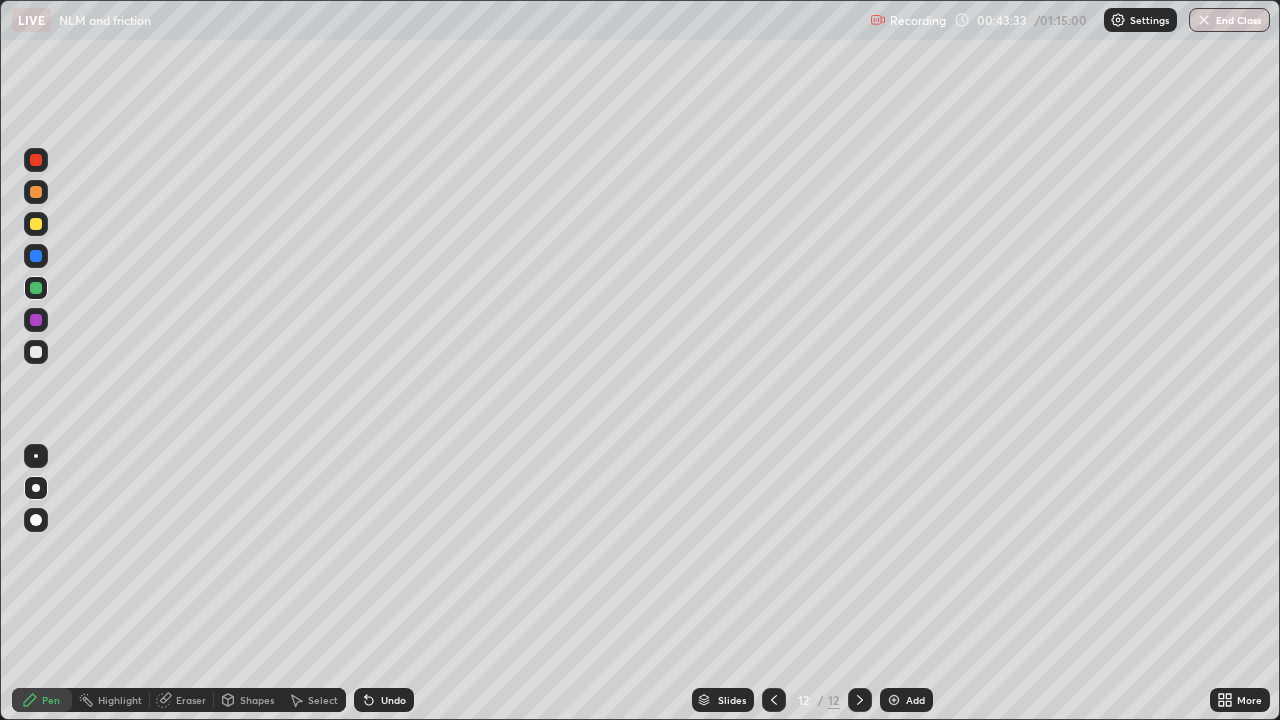 click on "Shapes" at bounding box center (257, 700) 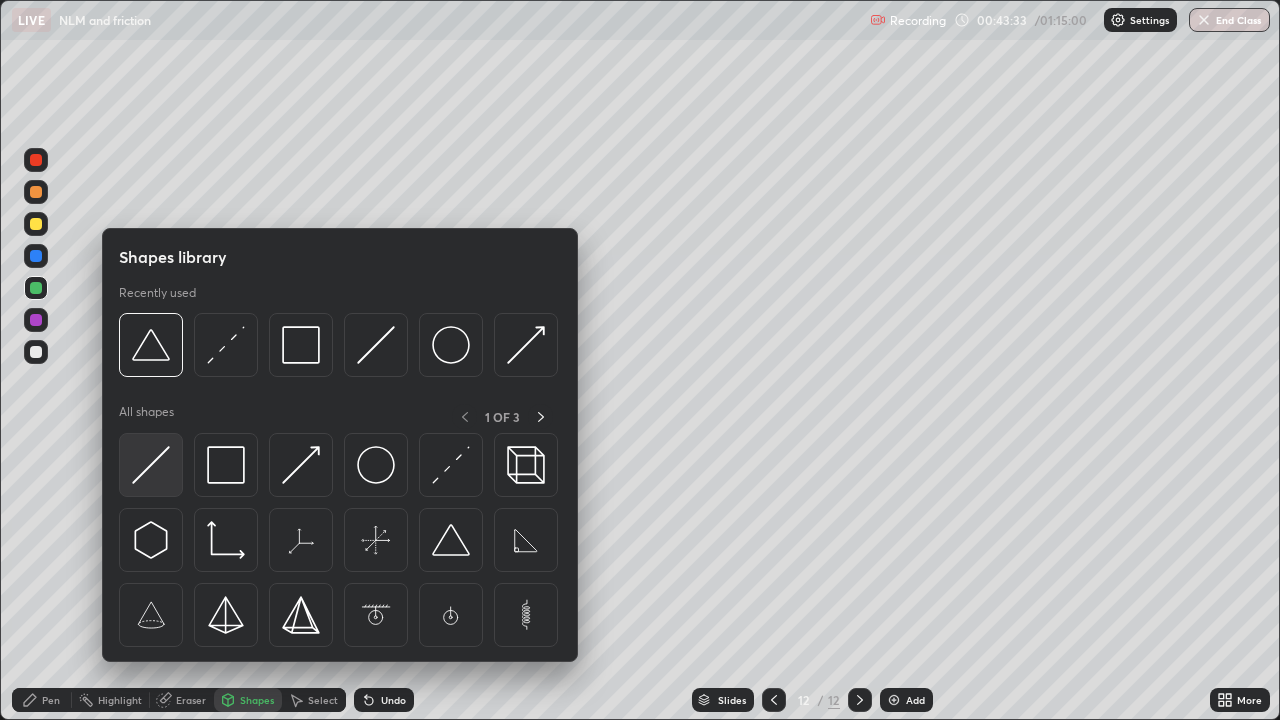 click at bounding box center (151, 465) 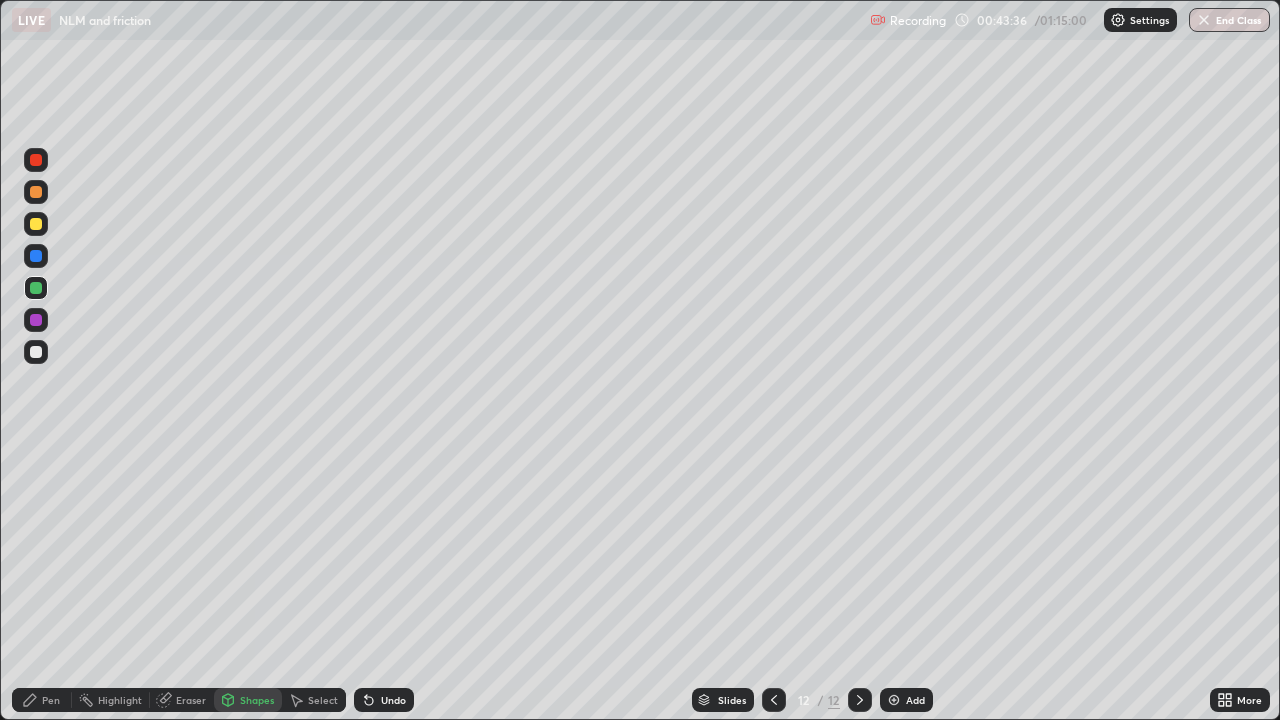 click on "Pen" at bounding box center (51, 700) 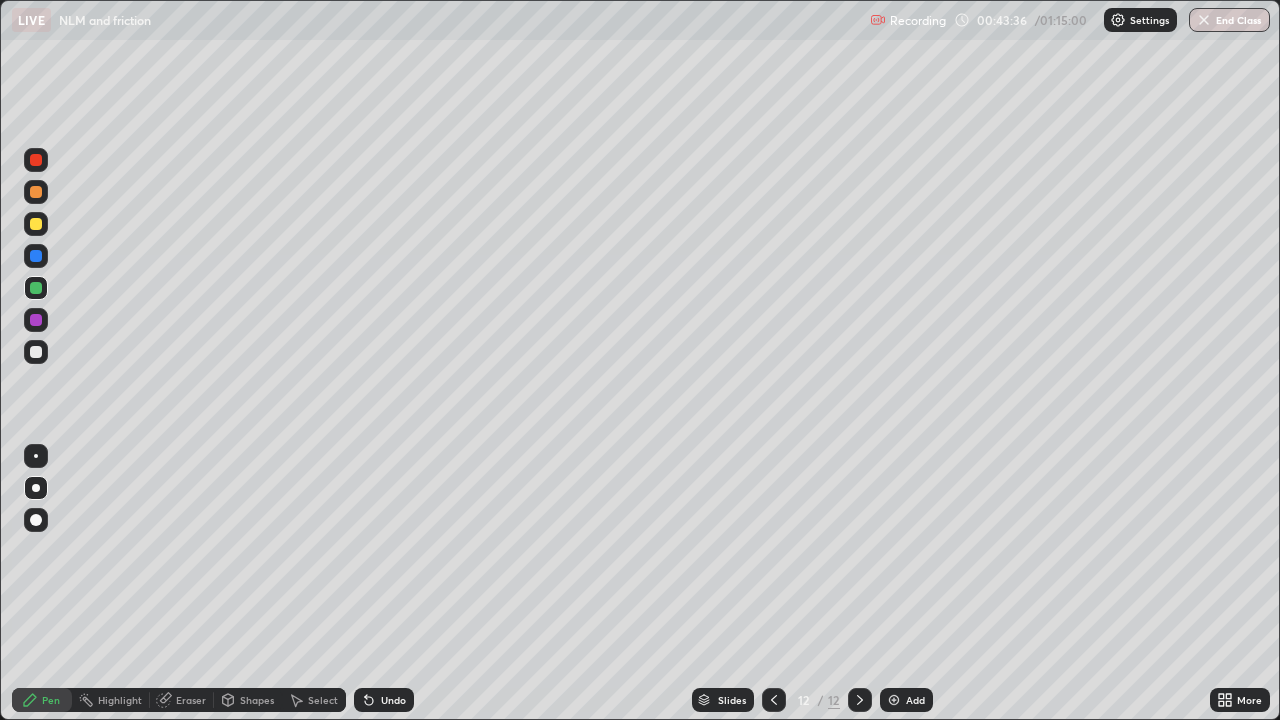click at bounding box center [36, 352] 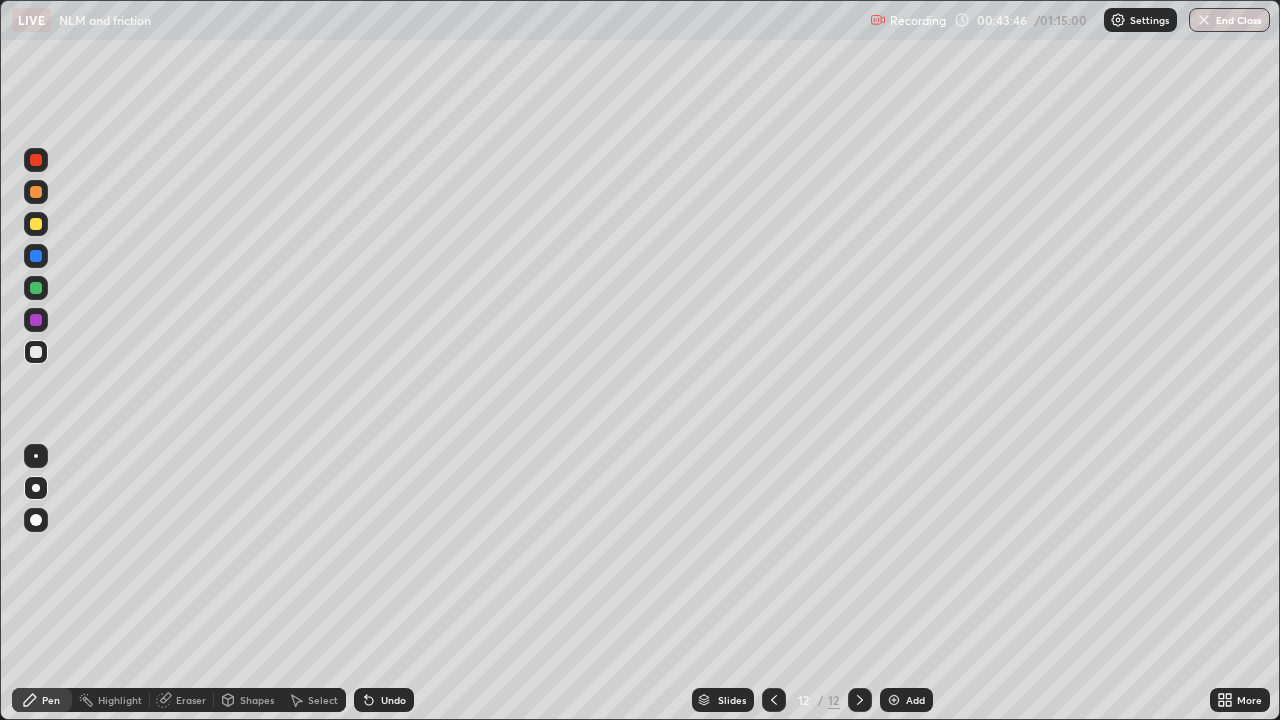 click on "Shapes" at bounding box center (257, 700) 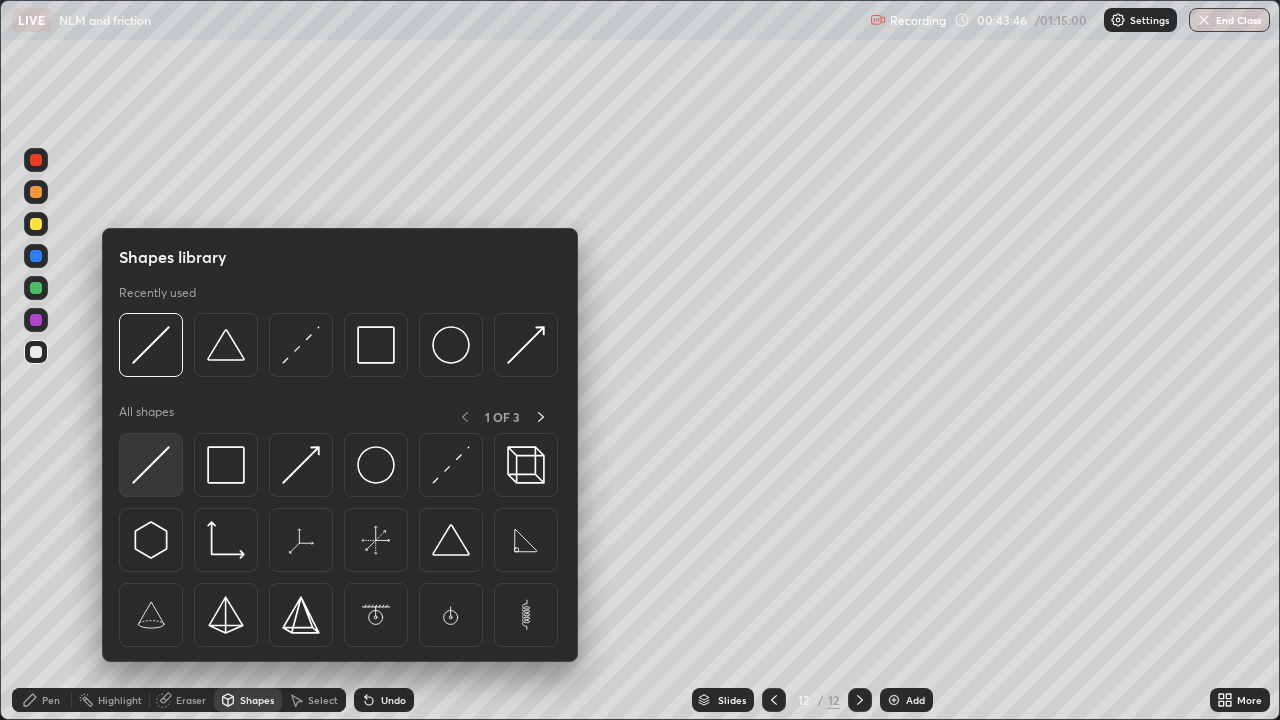 click at bounding box center (151, 465) 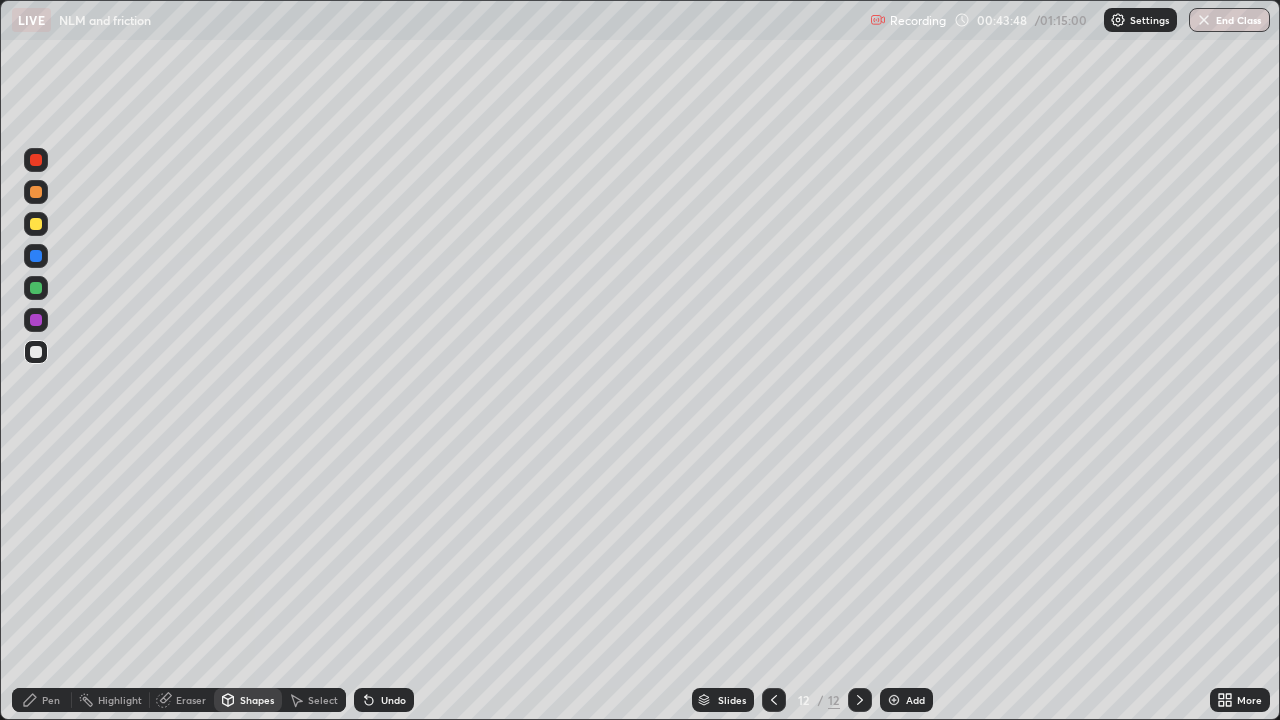click at bounding box center [36, 320] 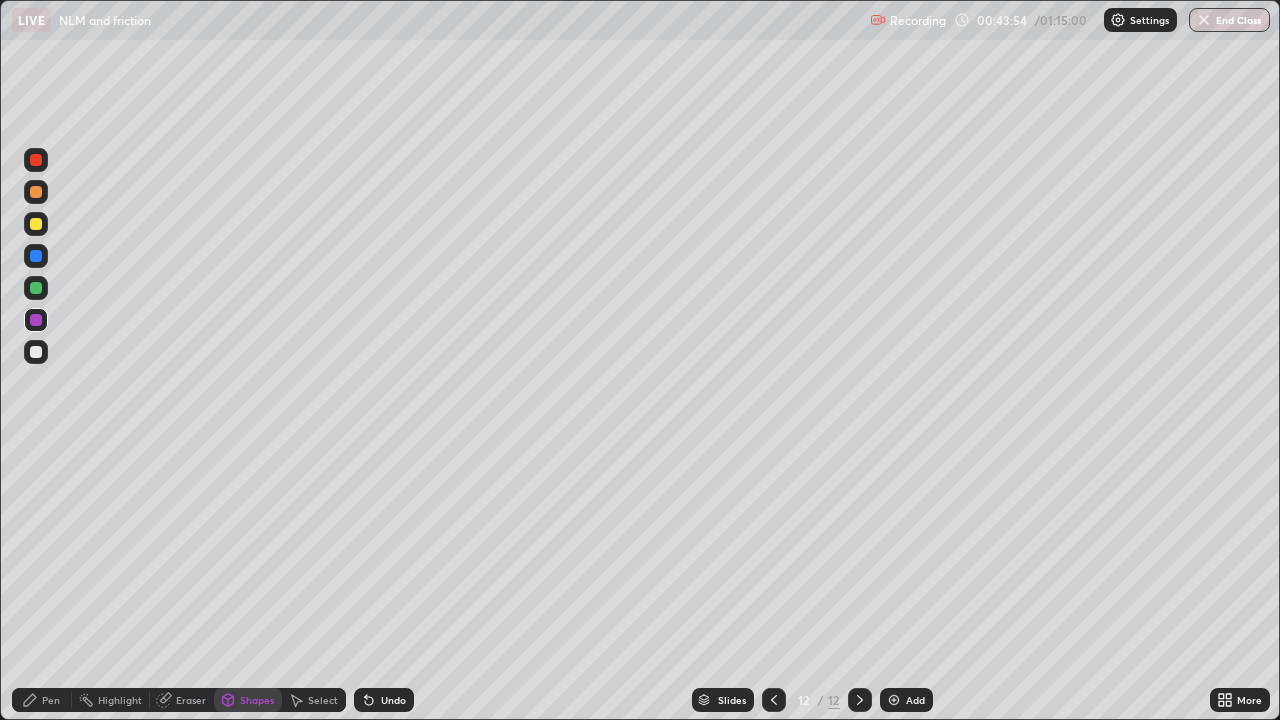 click 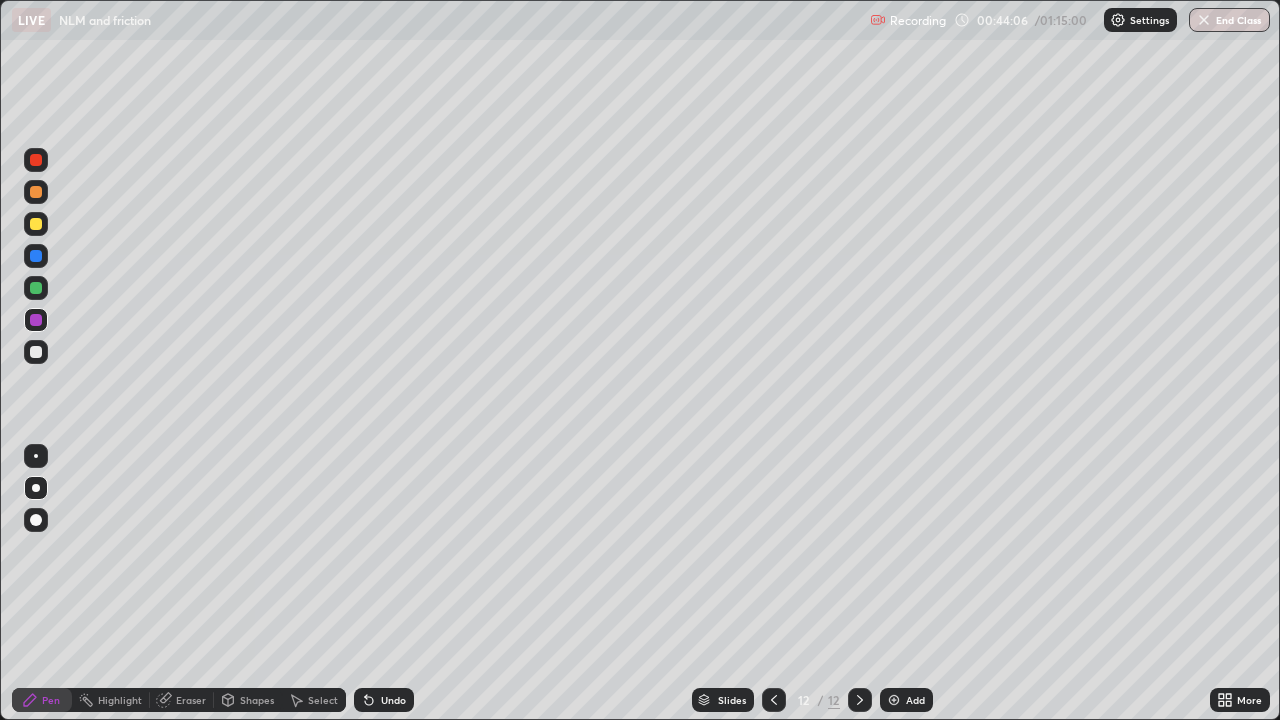 click on "Shapes" at bounding box center [248, 700] 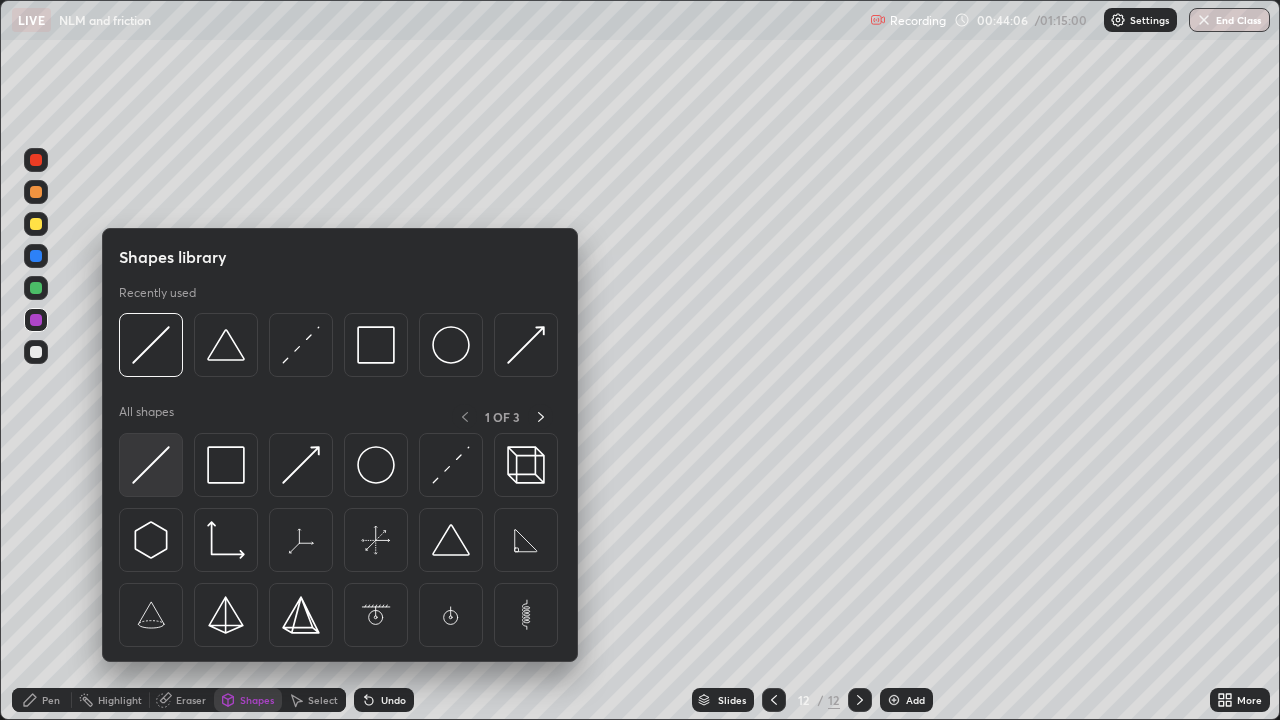 click at bounding box center [151, 465] 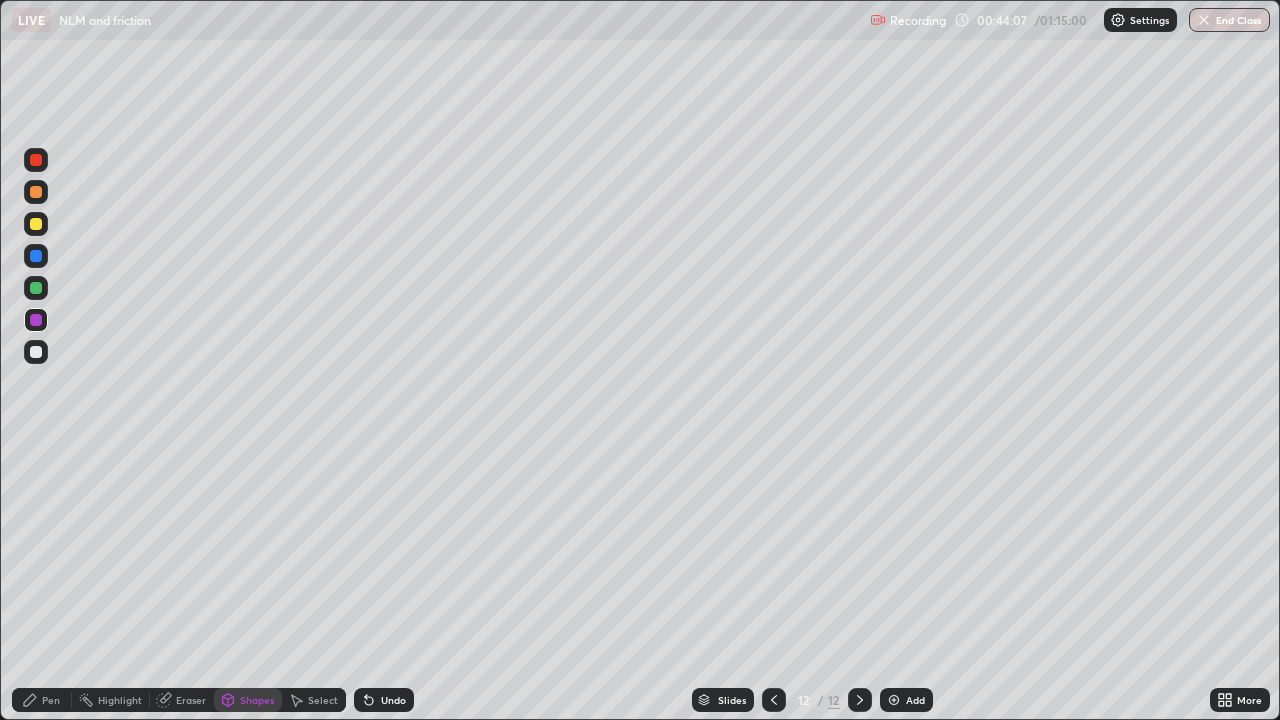click at bounding box center (36, 224) 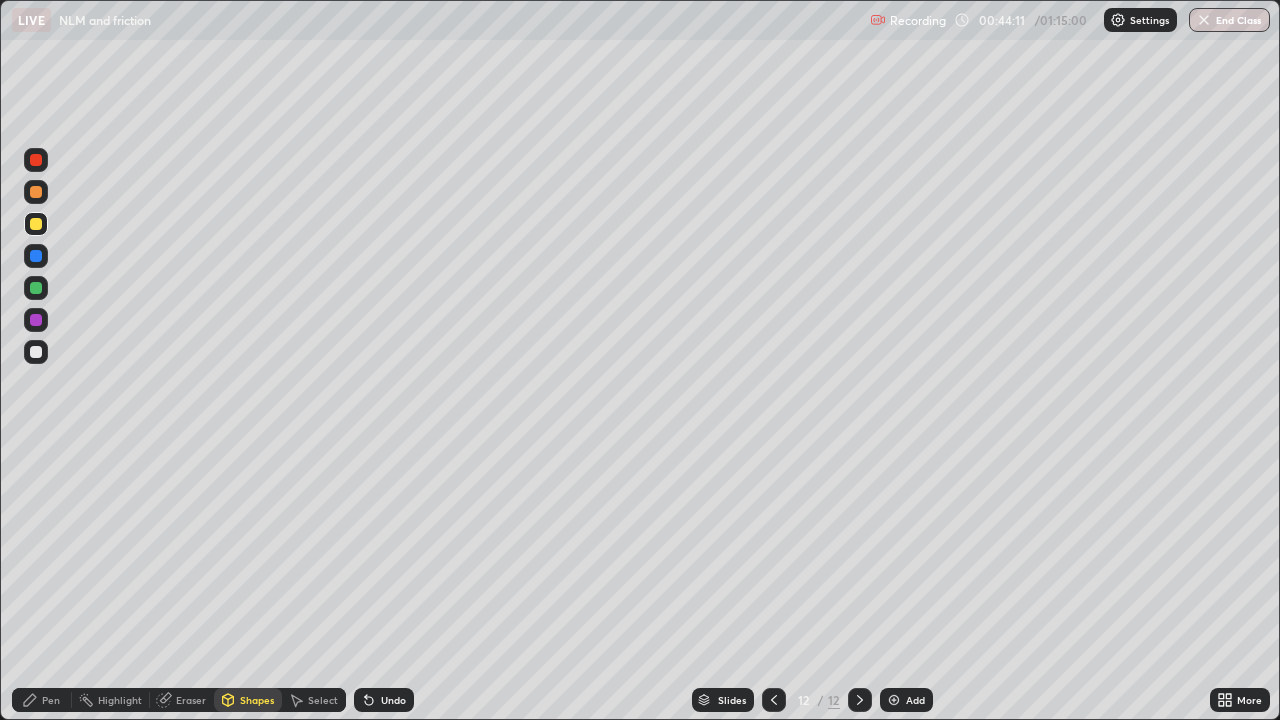click on "Shapes" at bounding box center (257, 700) 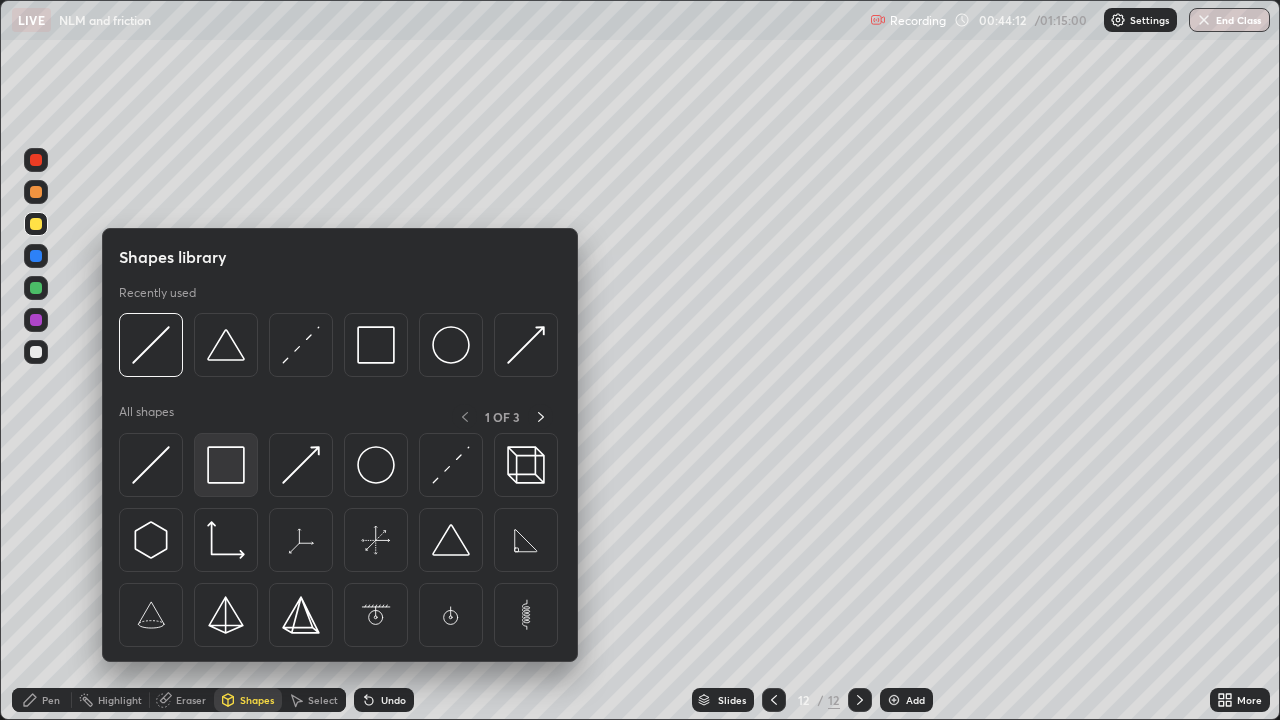 click at bounding box center (226, 465) 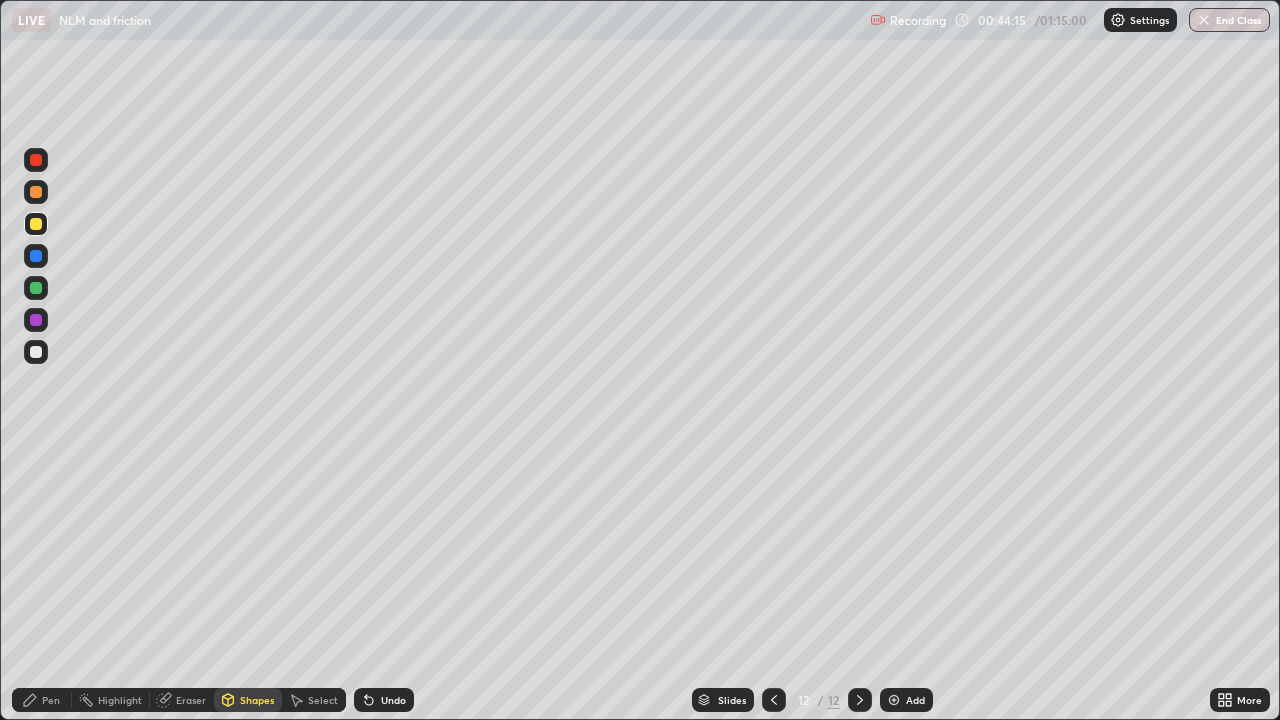 click on "Pen" at bounding box center (42, 700) 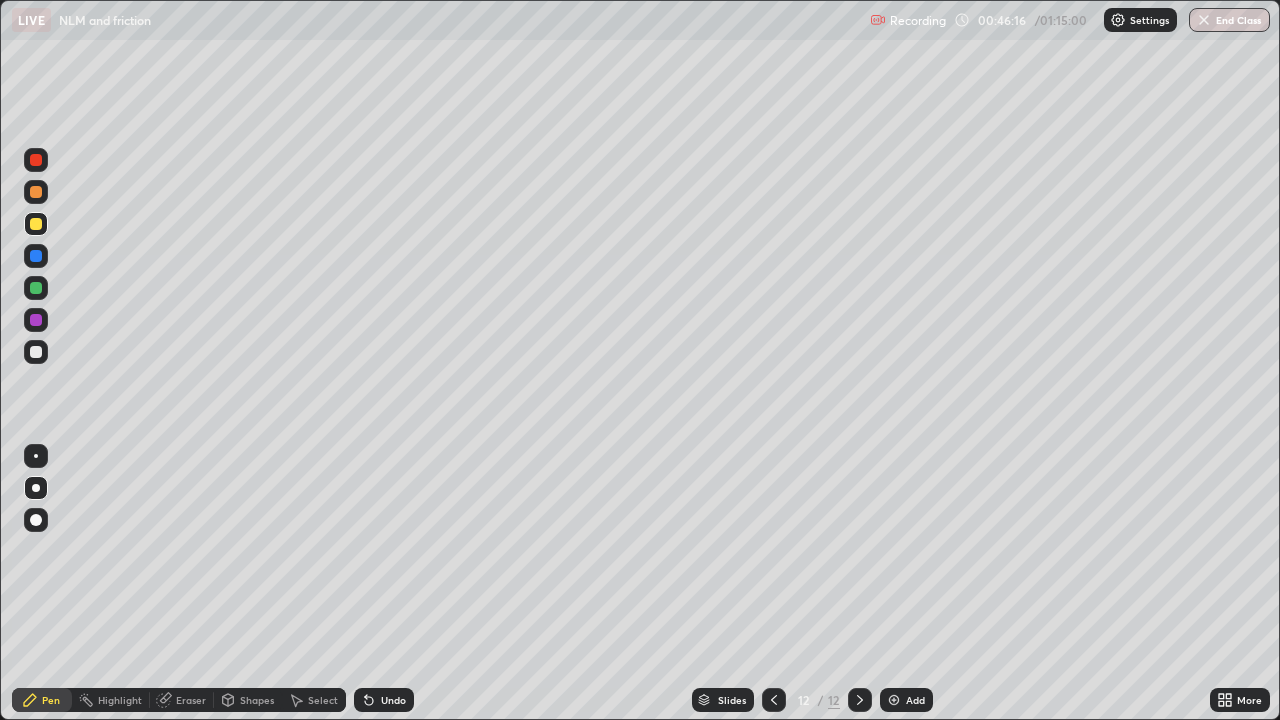 click at bounding box center [36, 352] 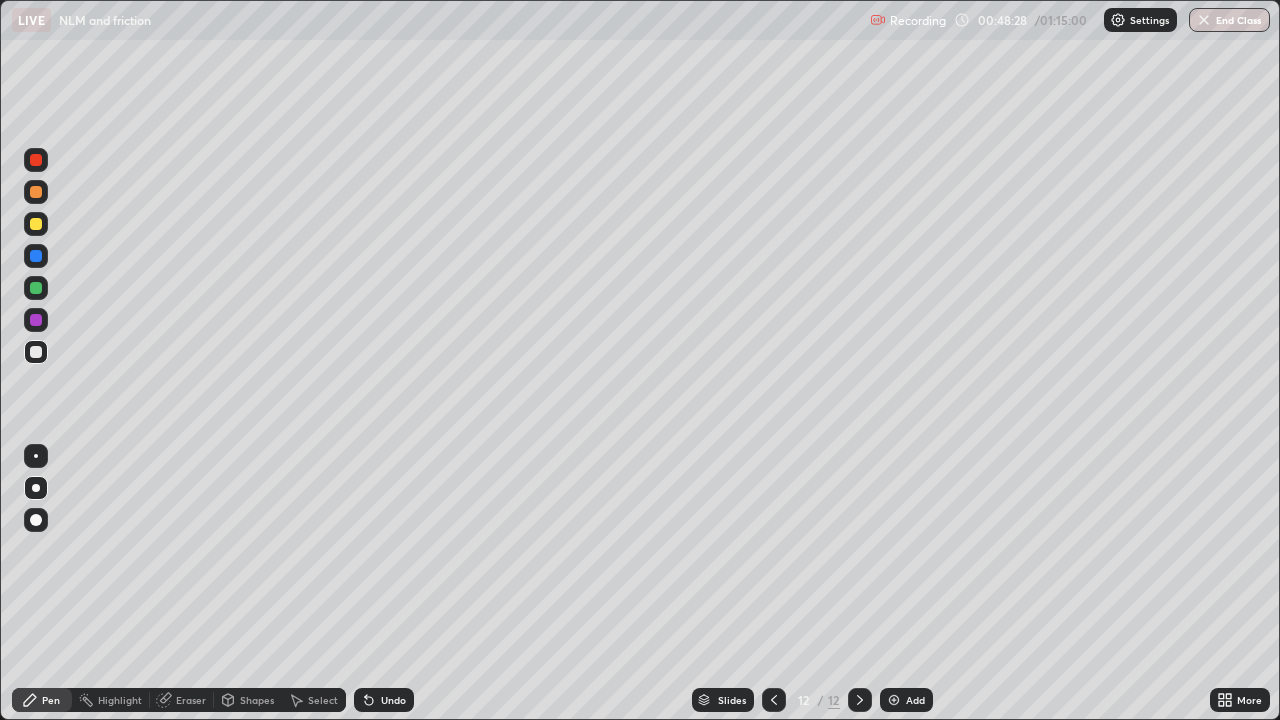 click on "Shapes" at bounding box center [257, 700] 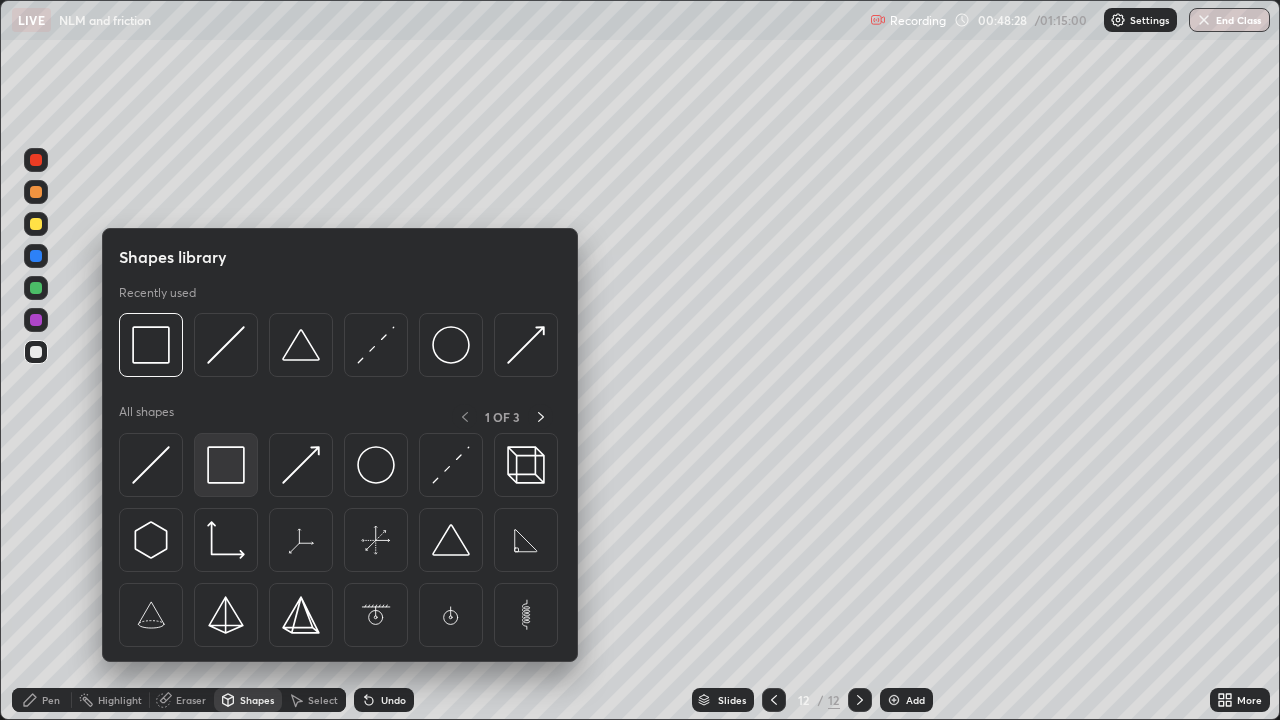 click at bounding box center [226, 465] 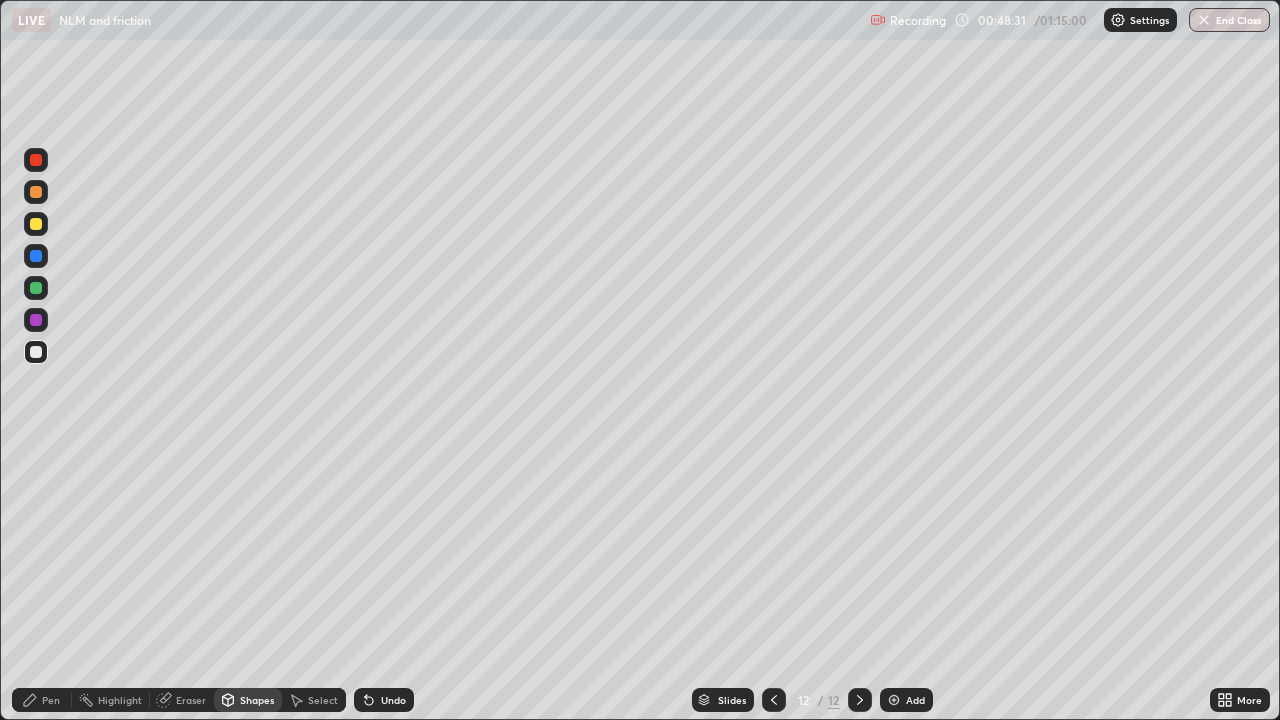 click on "Shapes" at bounding box center [257, 700] 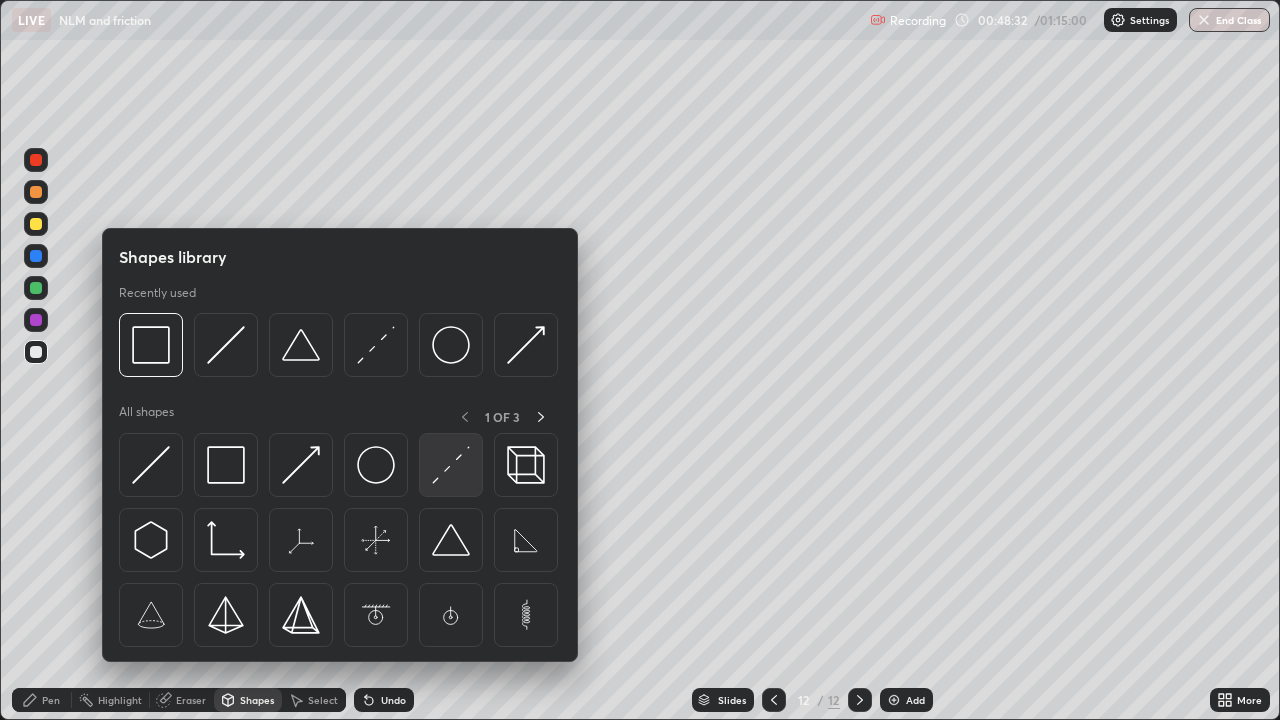 click at bounding box center (451, 465) 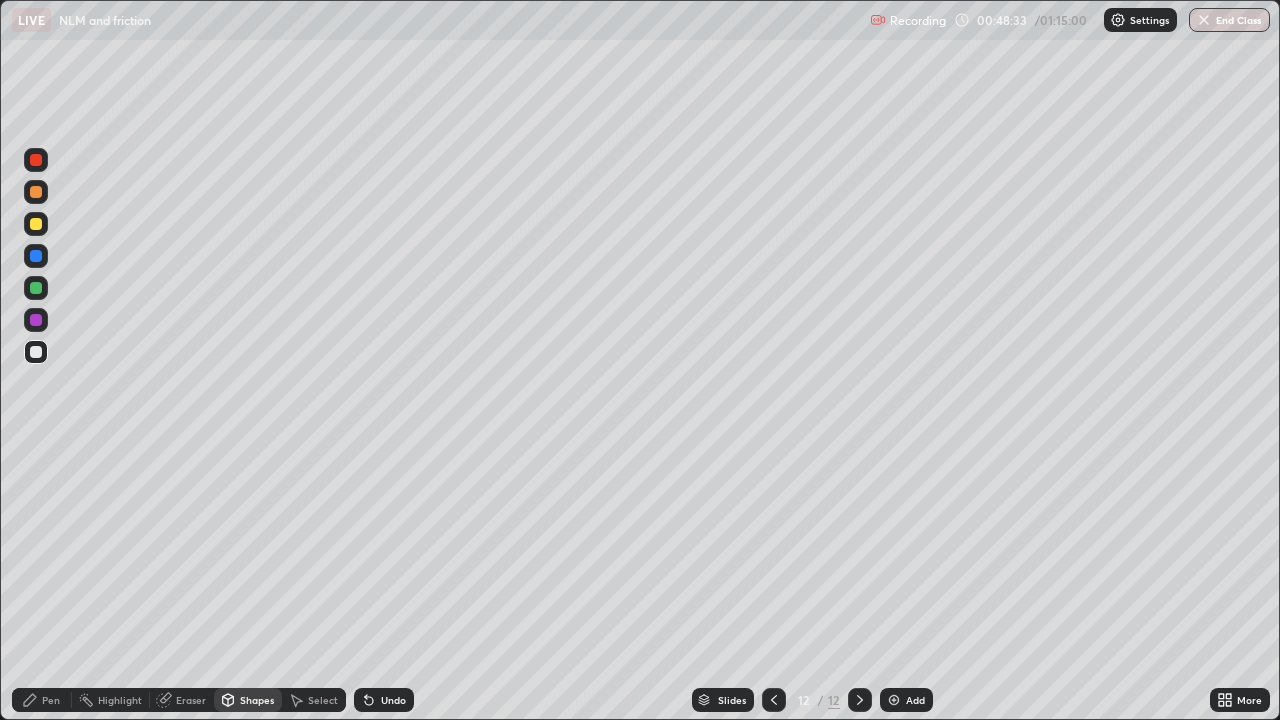 click on "Shapes" at bounding box center [248, 700] 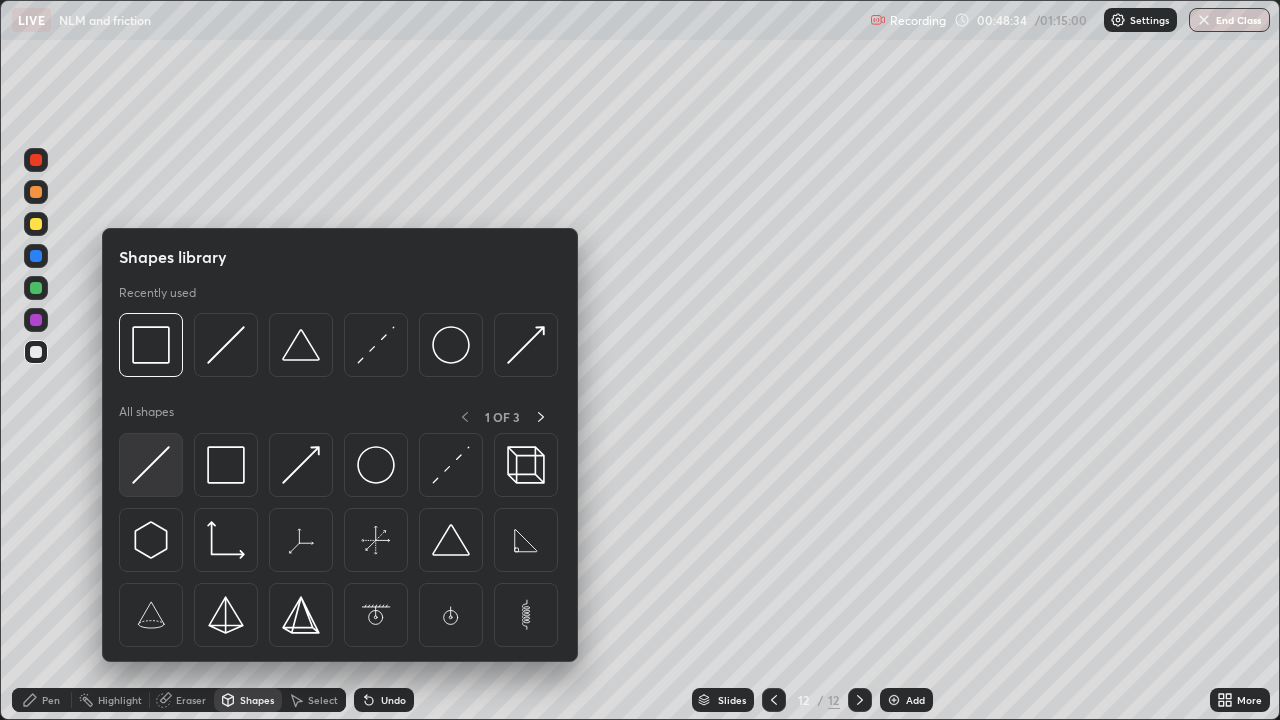 click at bounding box center [151, 465] 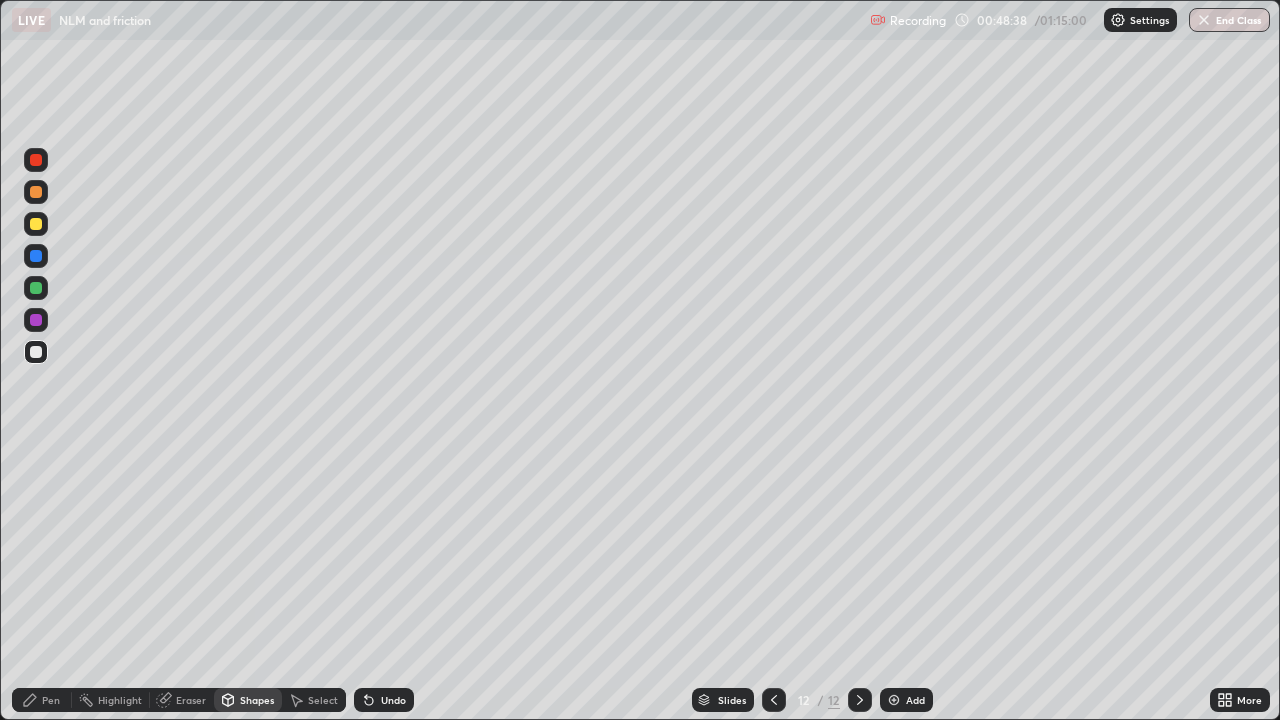 click on "Shapes" at bounding box center (248, 700) 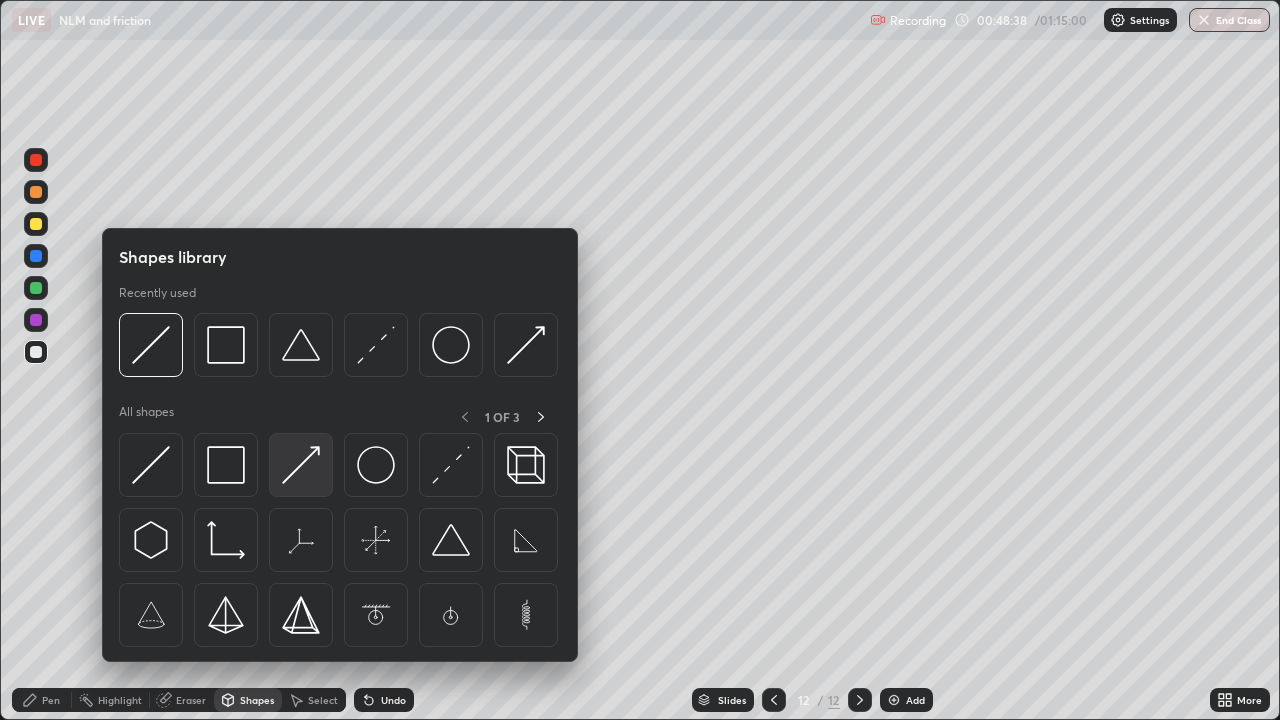 click at bounding box center [301, 465] 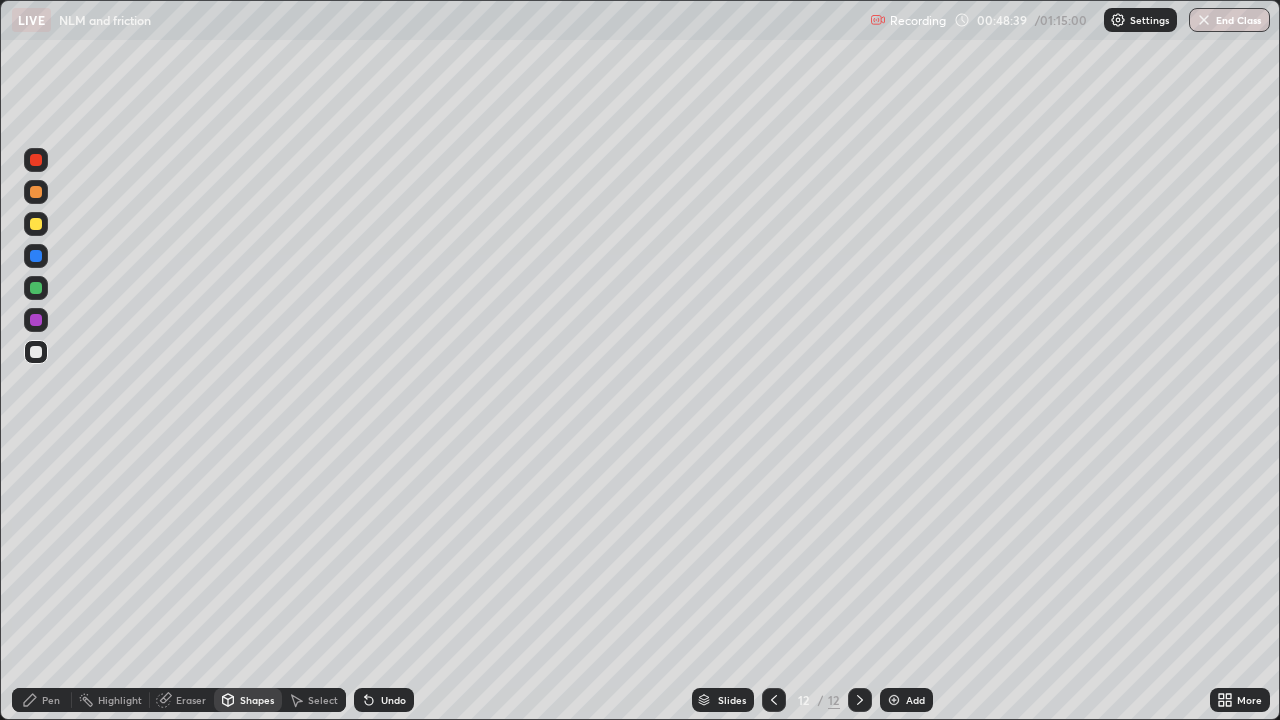 click at bounding box center (36, 288) 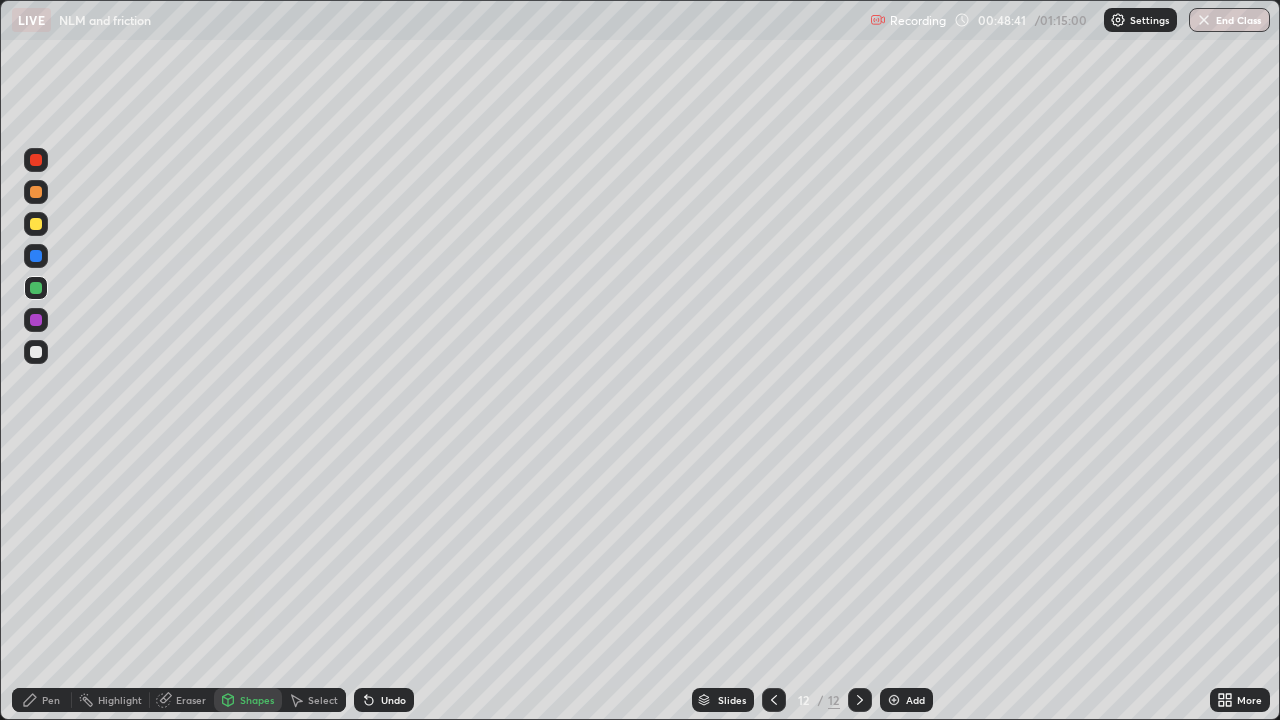 click on "Pen" at bounding box center [51, 700] 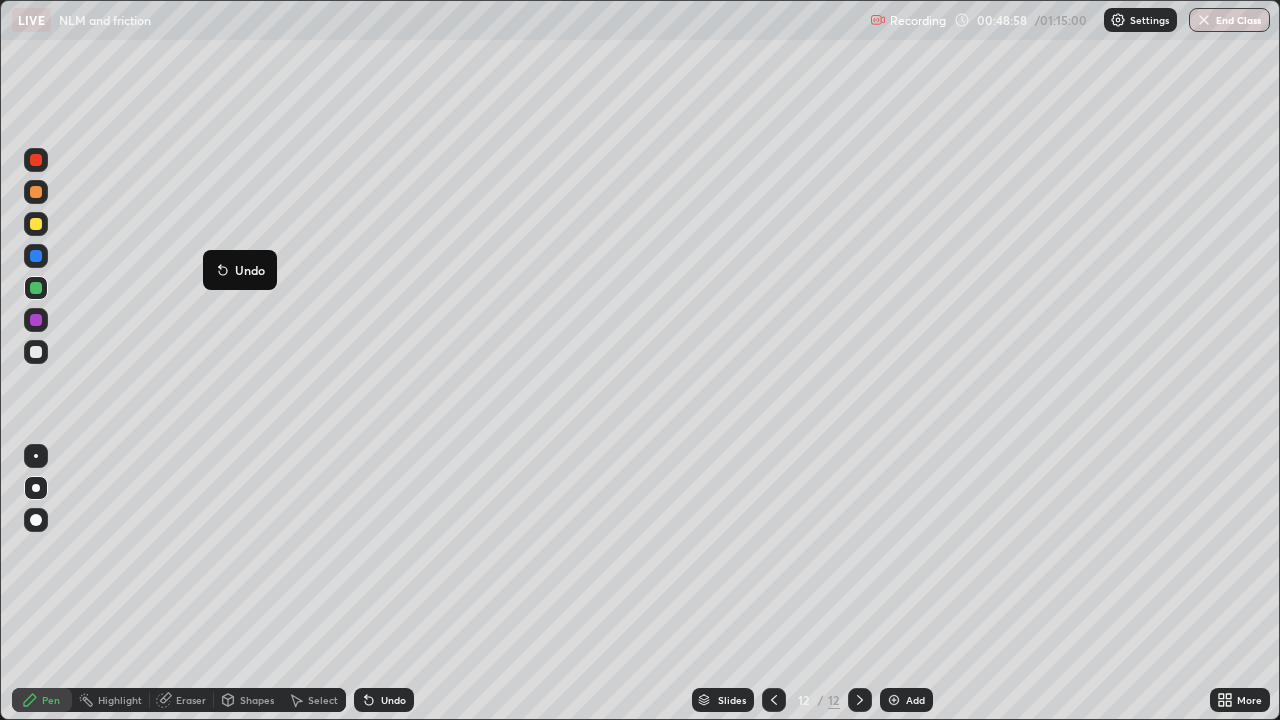 click on "Shapes" at bounding box center (257, 700) 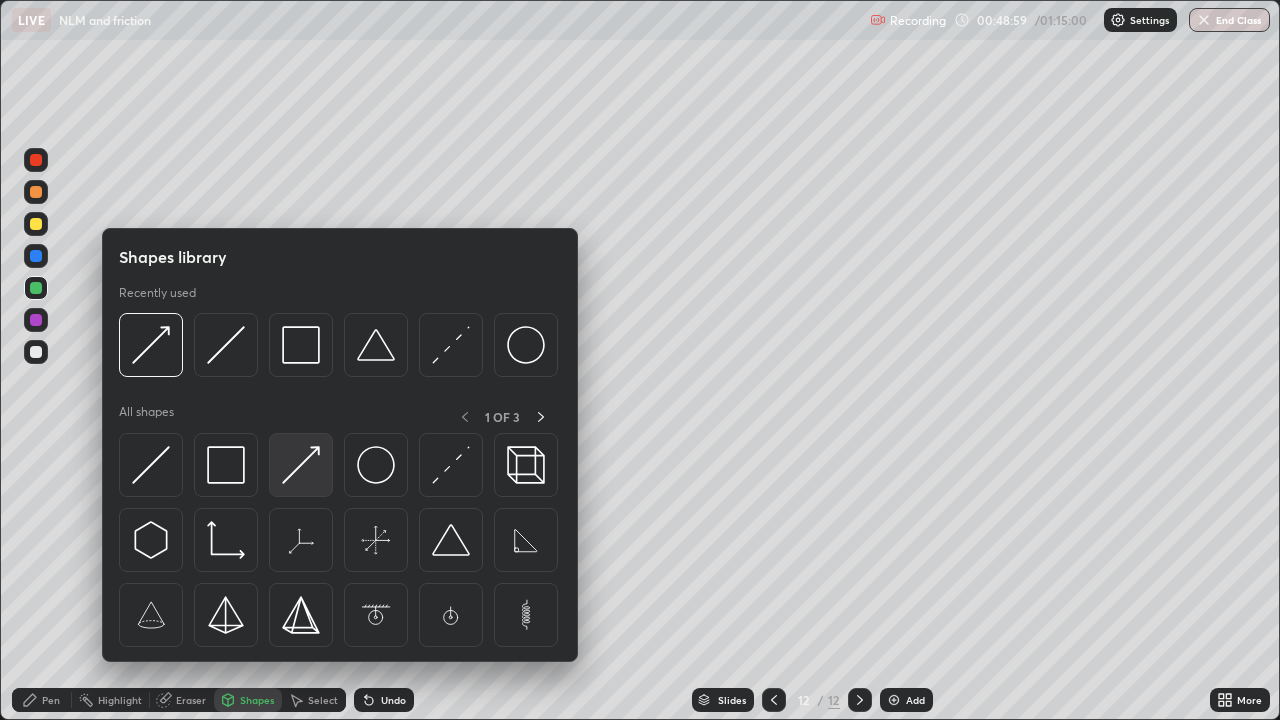 click at bounding box center [301, 465] 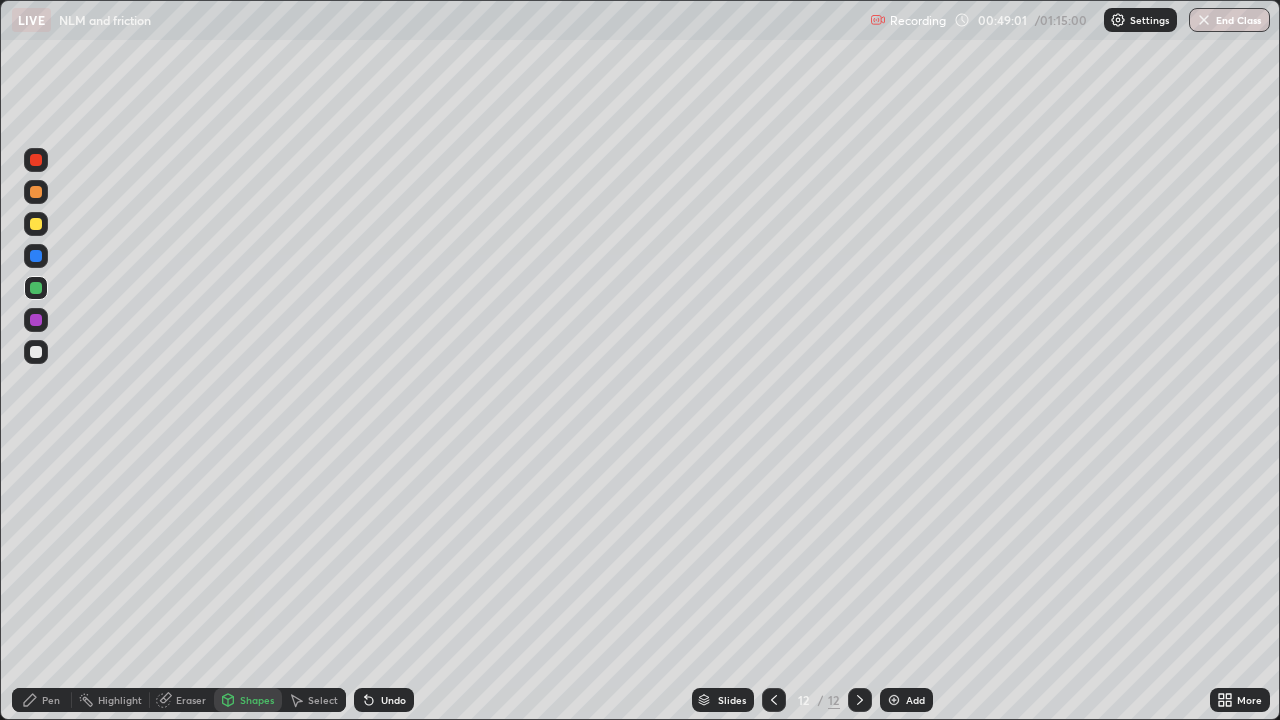 click on "Pen" at bounding box center (51, 700) 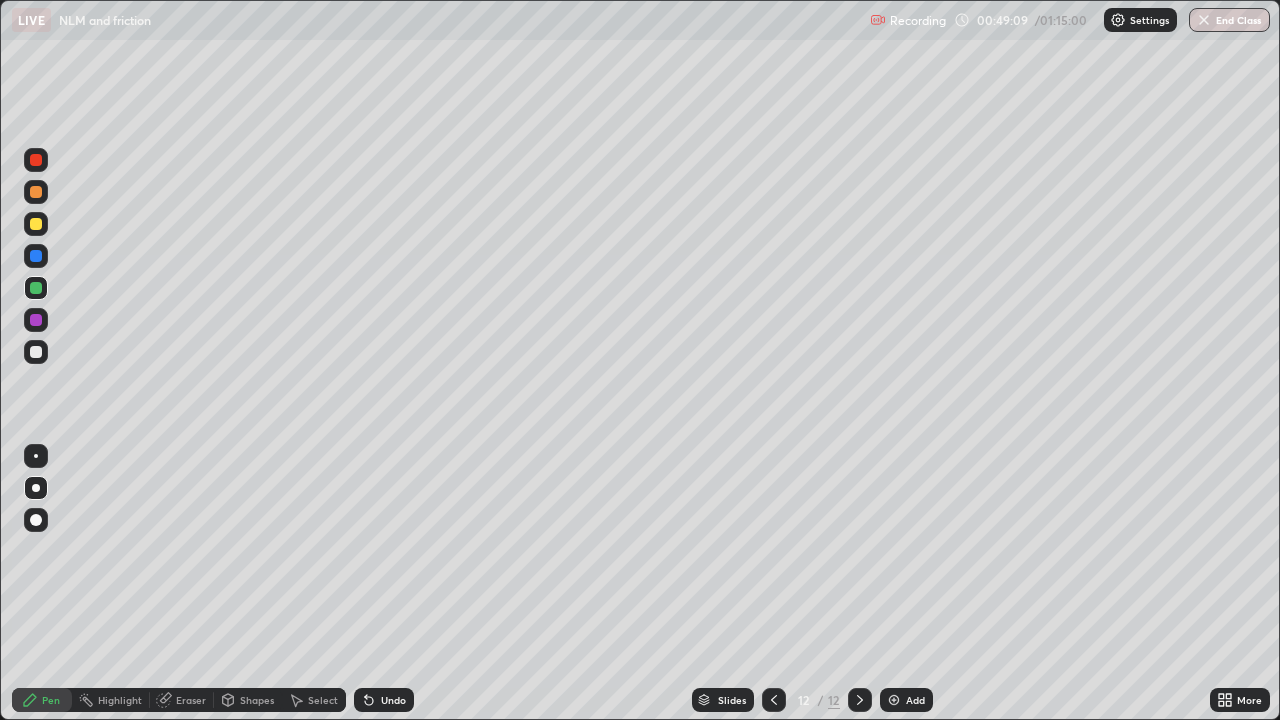 click on "Shapes" at bounding box center [248, 700] 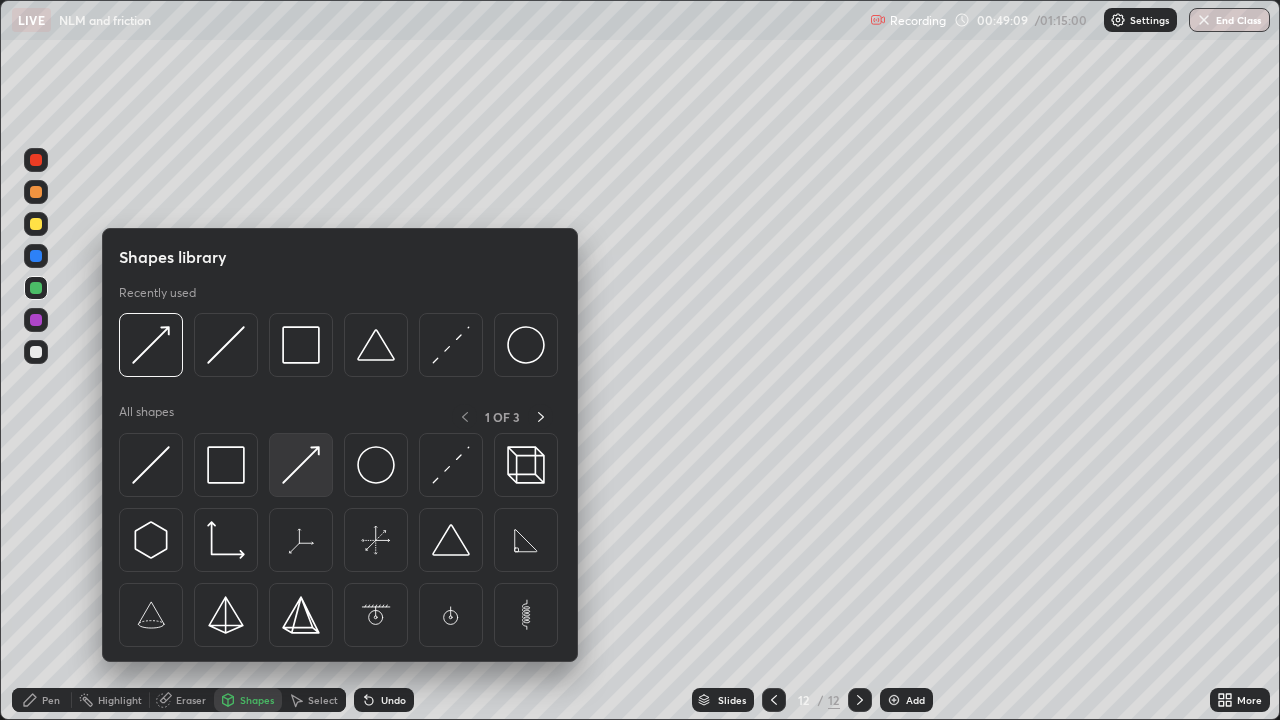 click at bounding box center [301, 465] 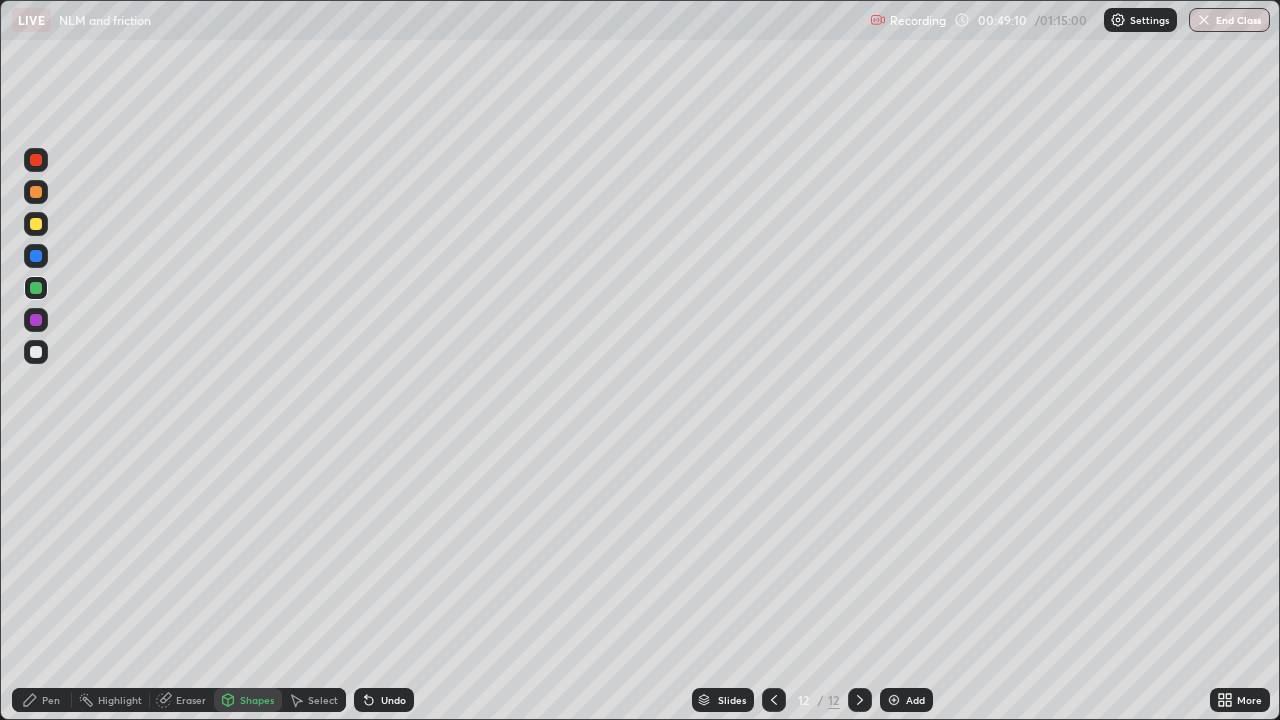 click at bounding box center [36, 160] 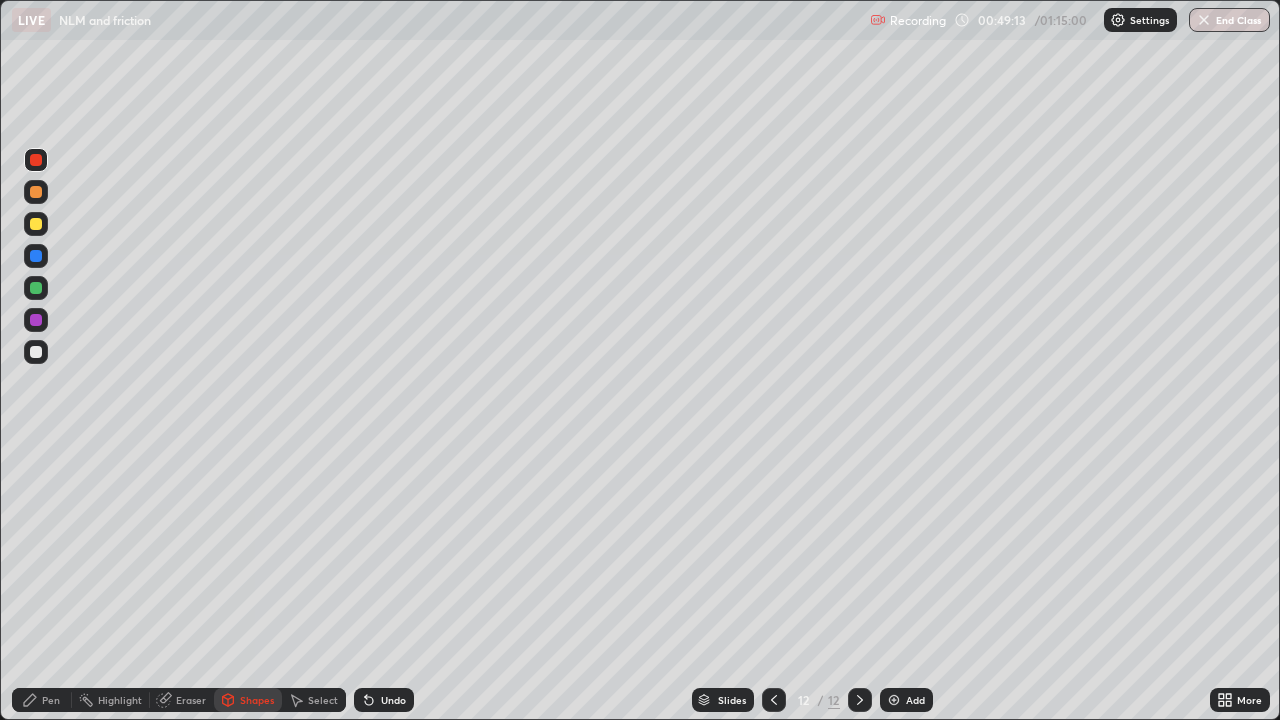 click on "Pen" at bounding box center [51, 700] 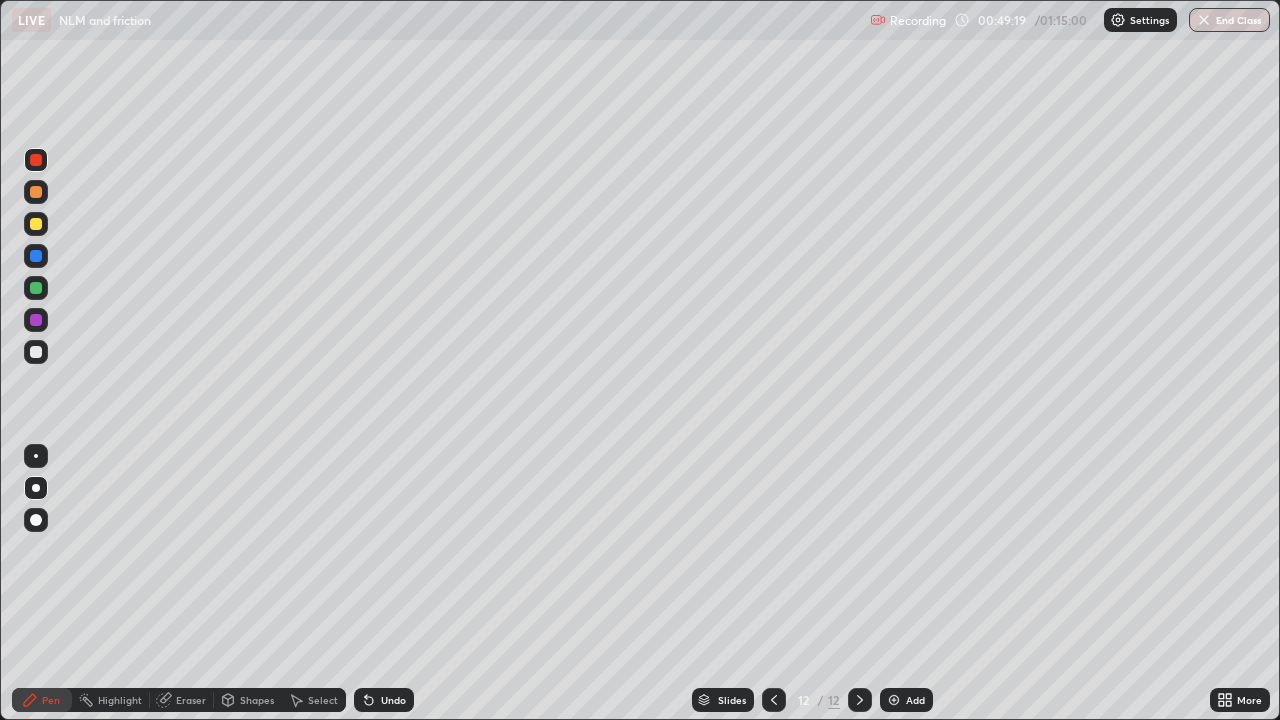 click on "Shapes" at bounding box center [257, 700] 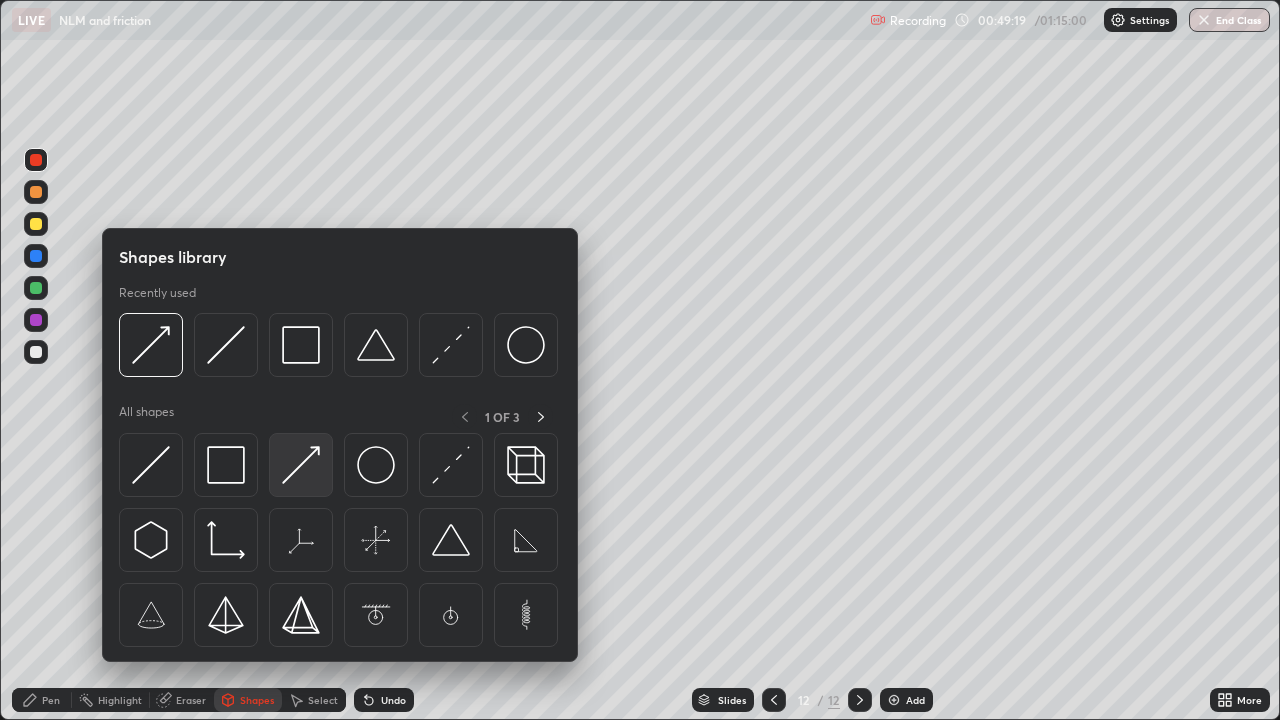 click at bounding box center (301, 465) 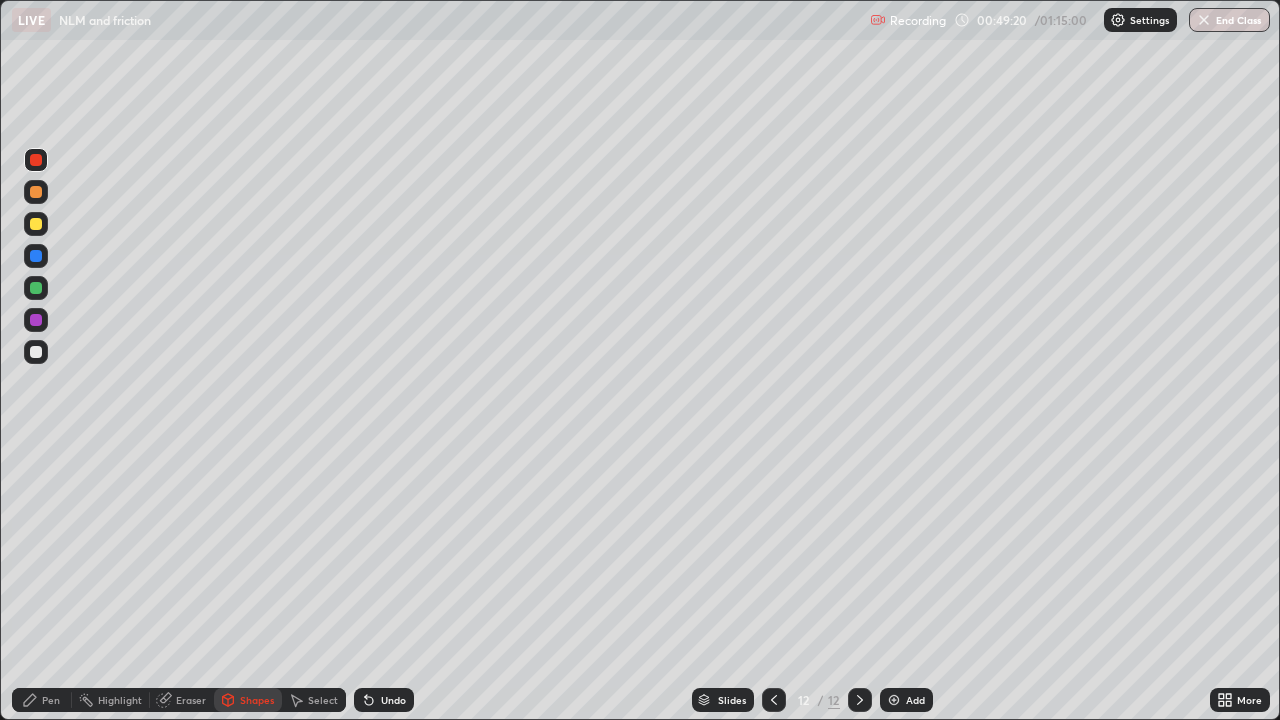 click at bounding box center (36, 224) 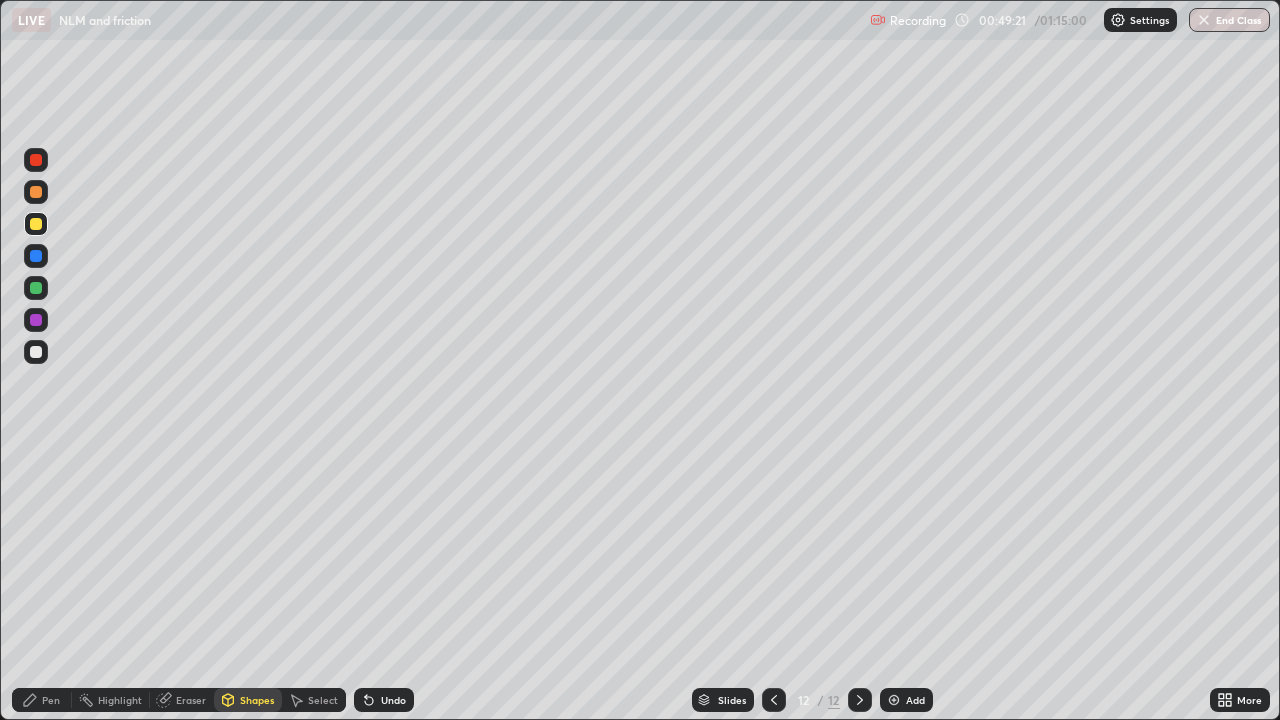 click at bounding box center (36, 192) 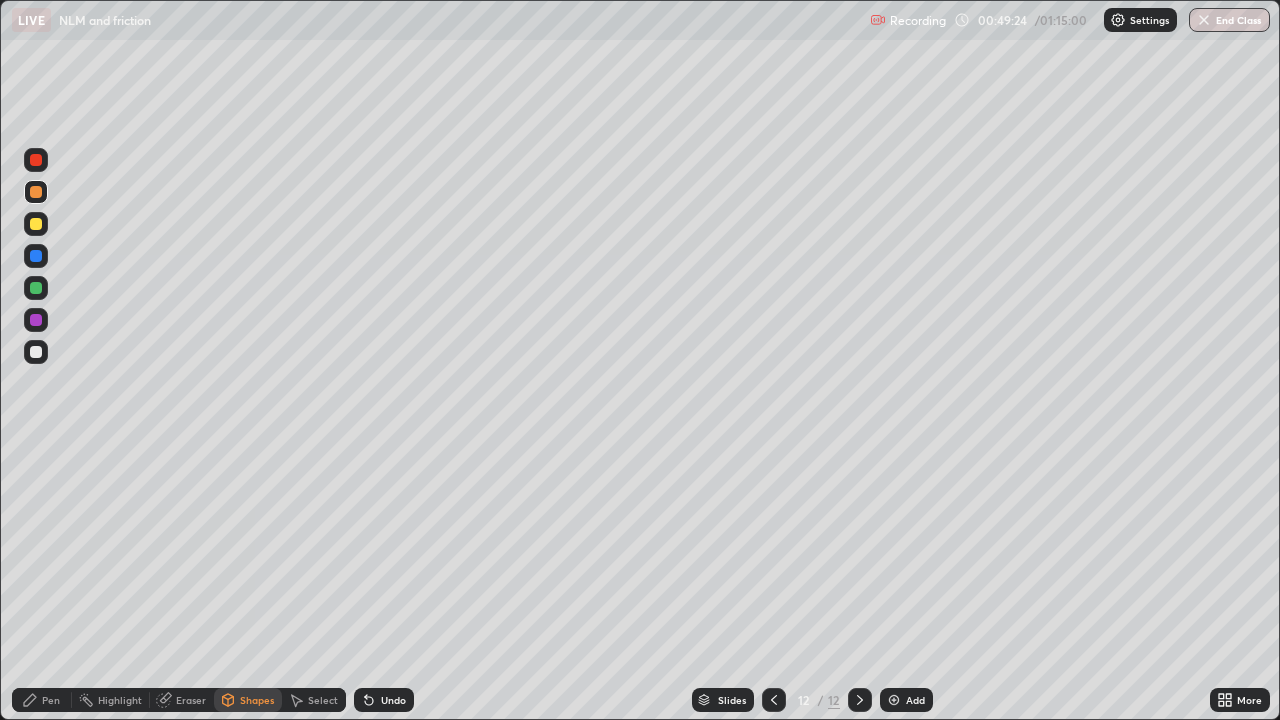 click on "Pen" at bounding box center (51, 700) 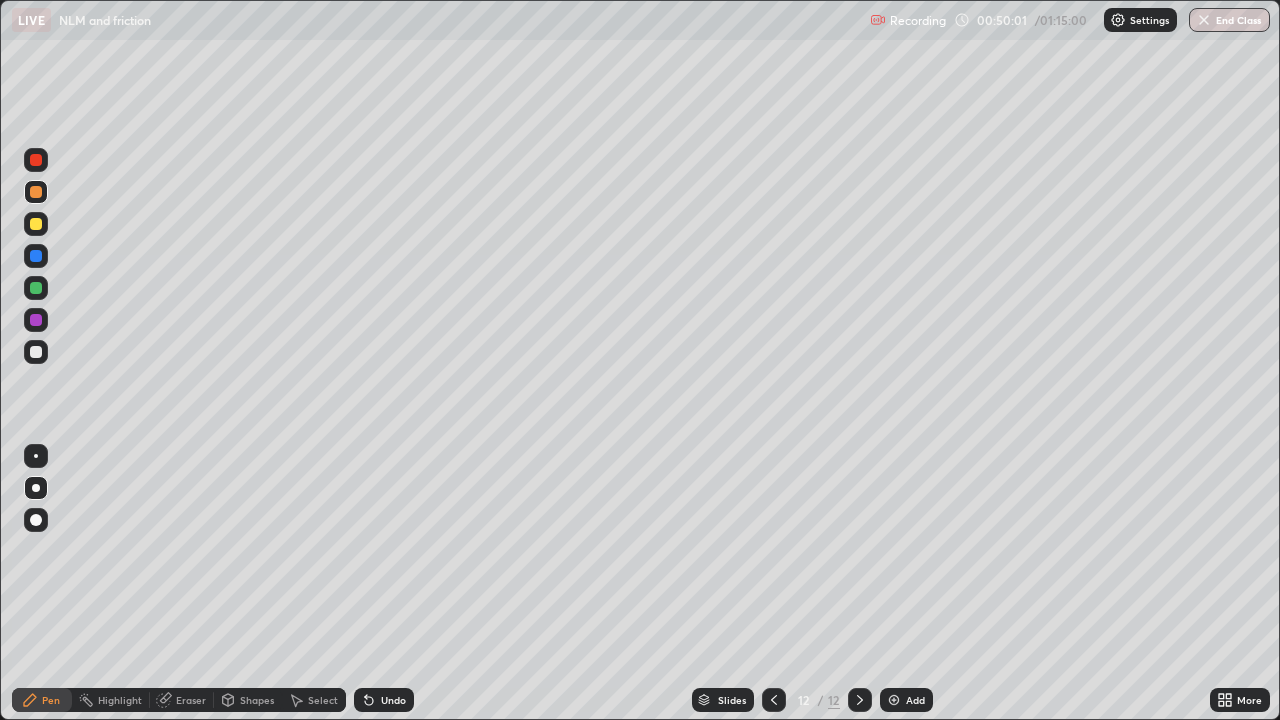 click on "Undo" at bounding box center [384, 700] 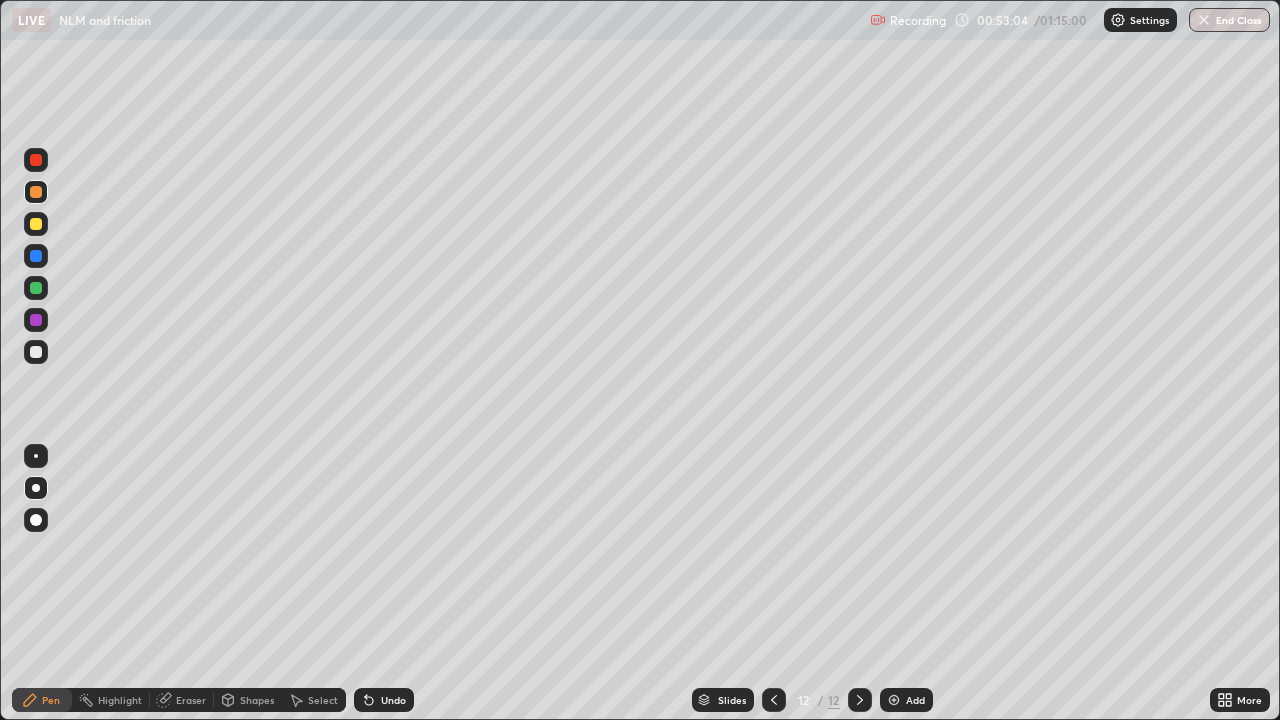 click at bounding box center [36, 160] 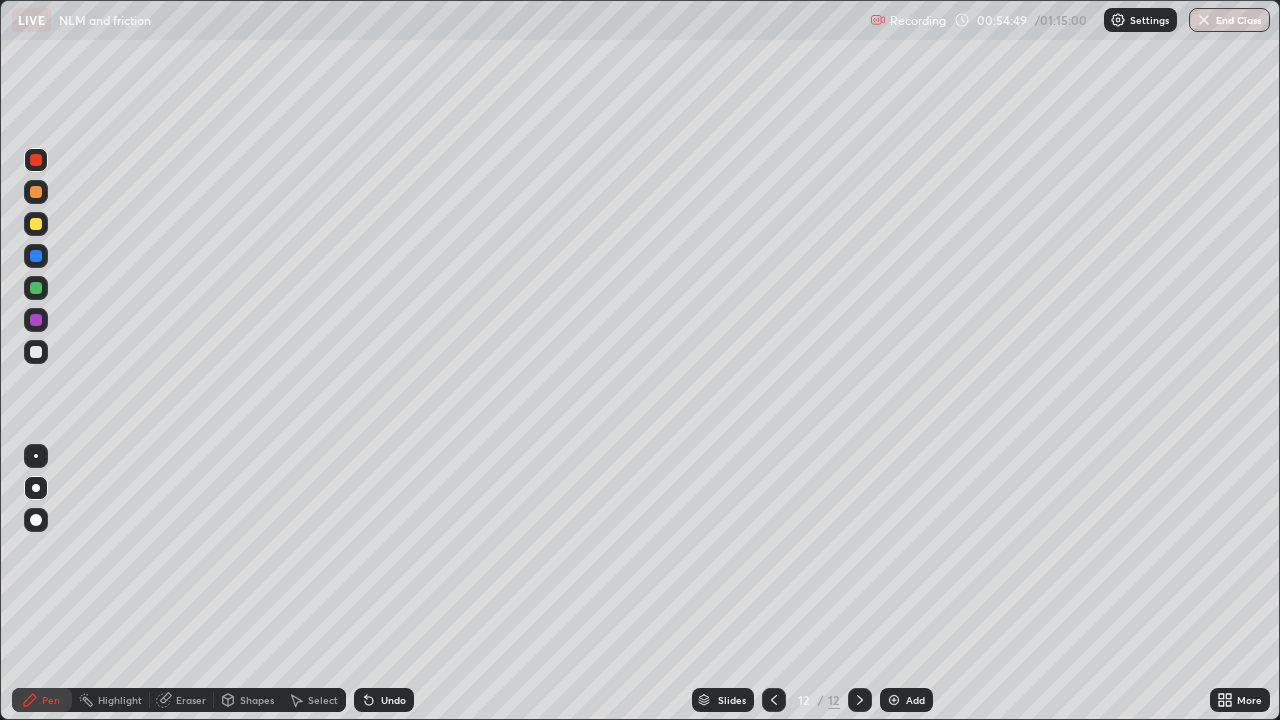 click at bounding box center [36, 352] 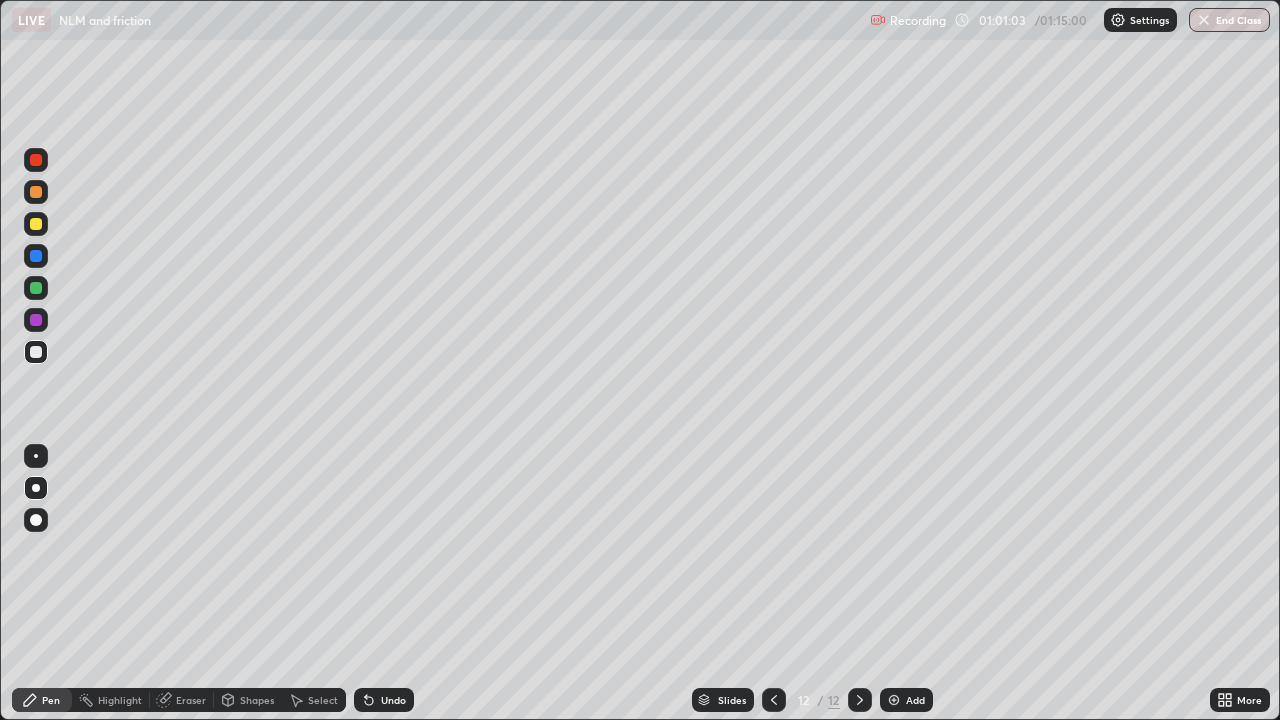 click on "Eraser" at bounding box center (191, 700) 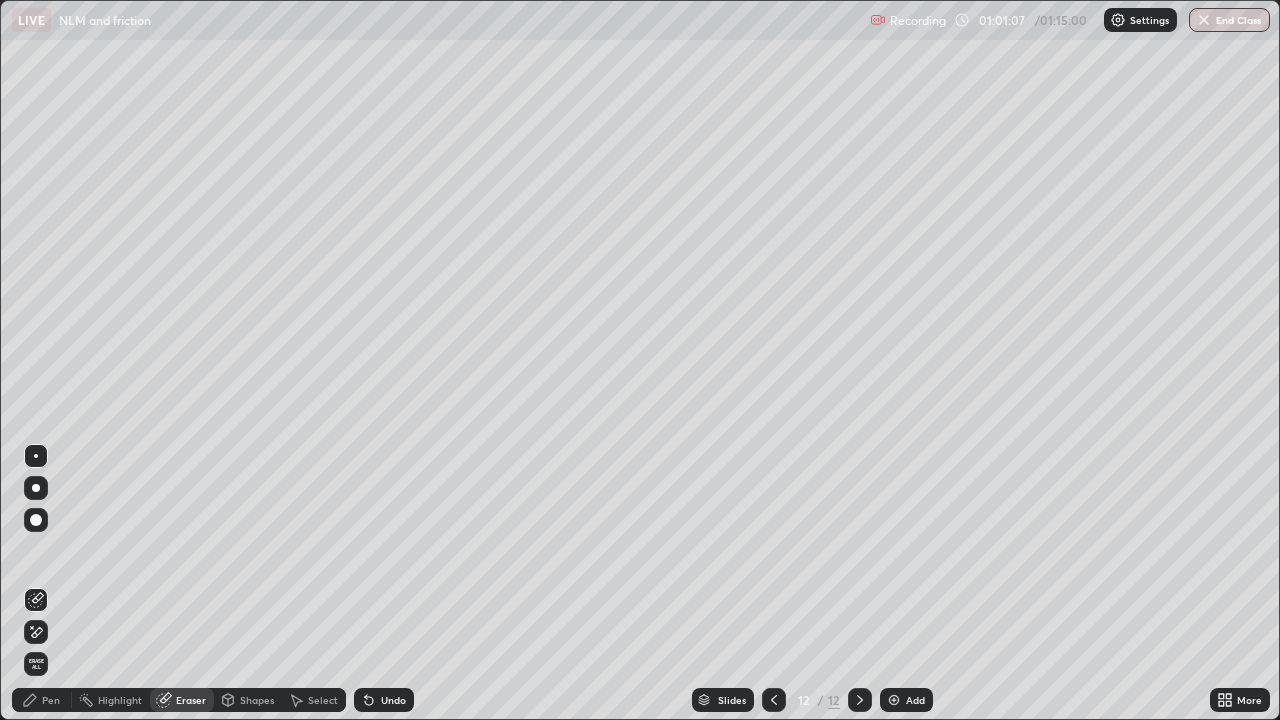 click on "Pen" at bounding box center (51, 700) 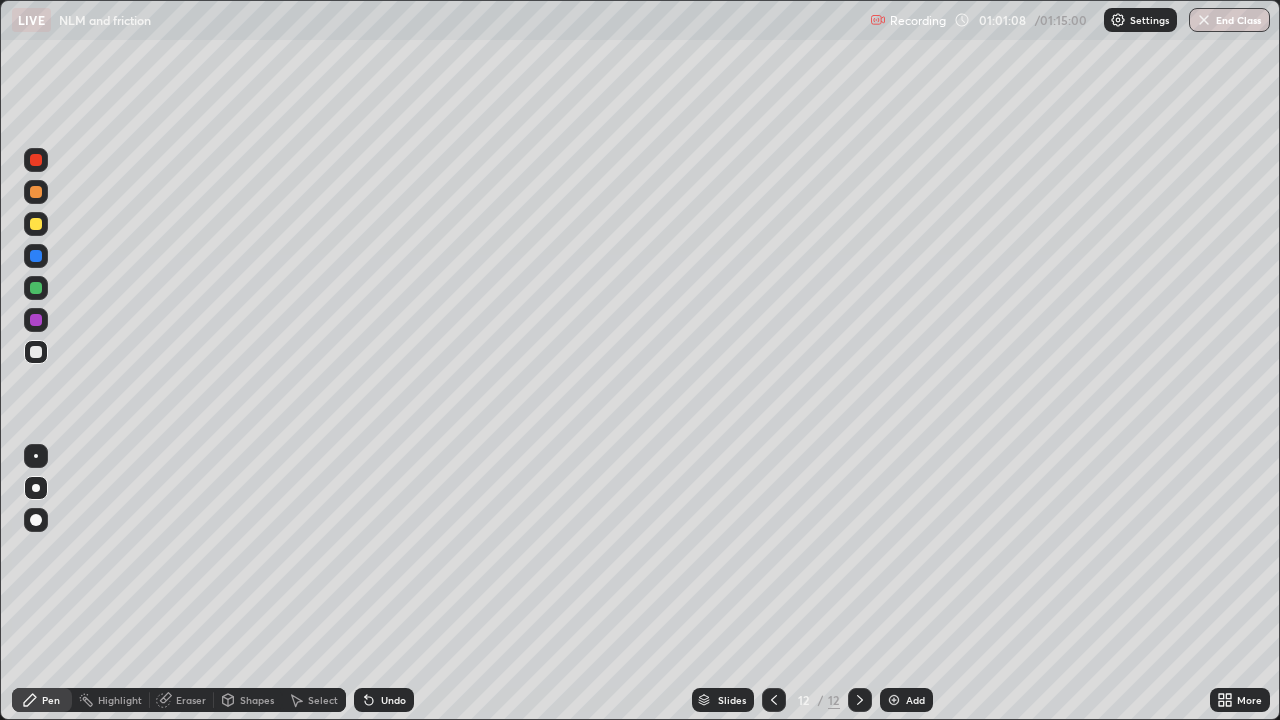 click at bounding box center (36, 352) 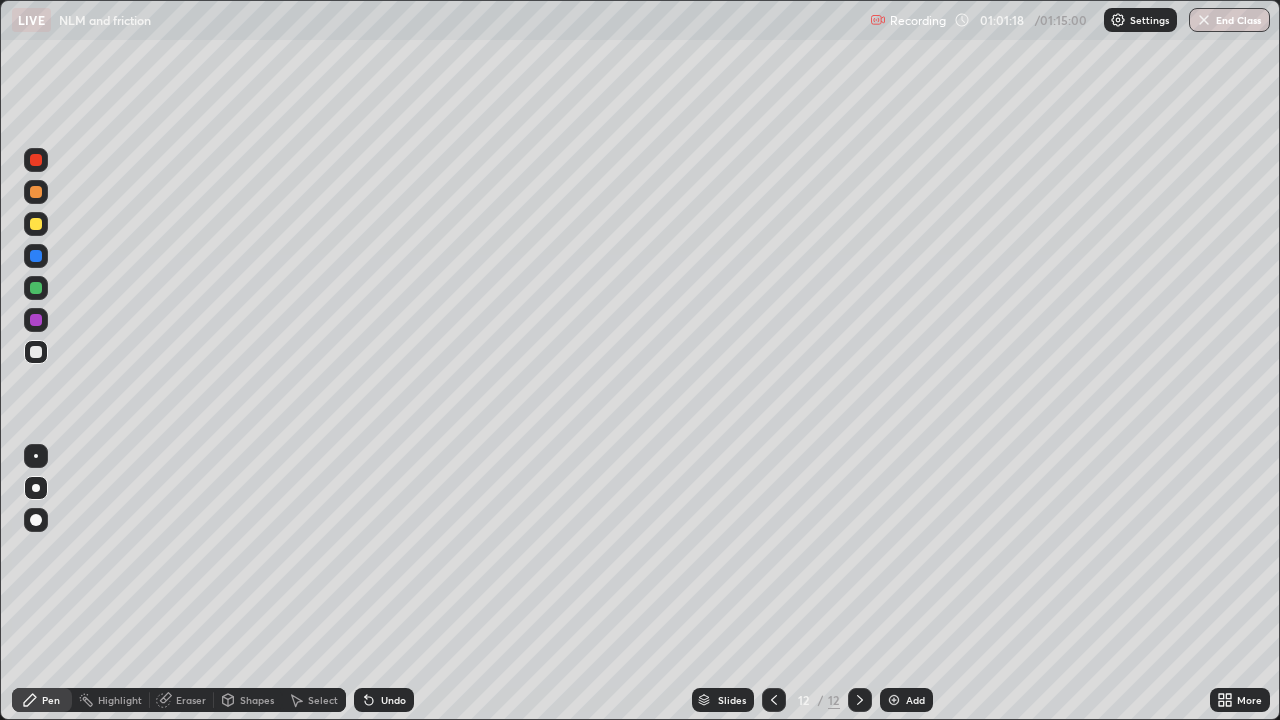 click on "Select" at bounding box center (323, 700) 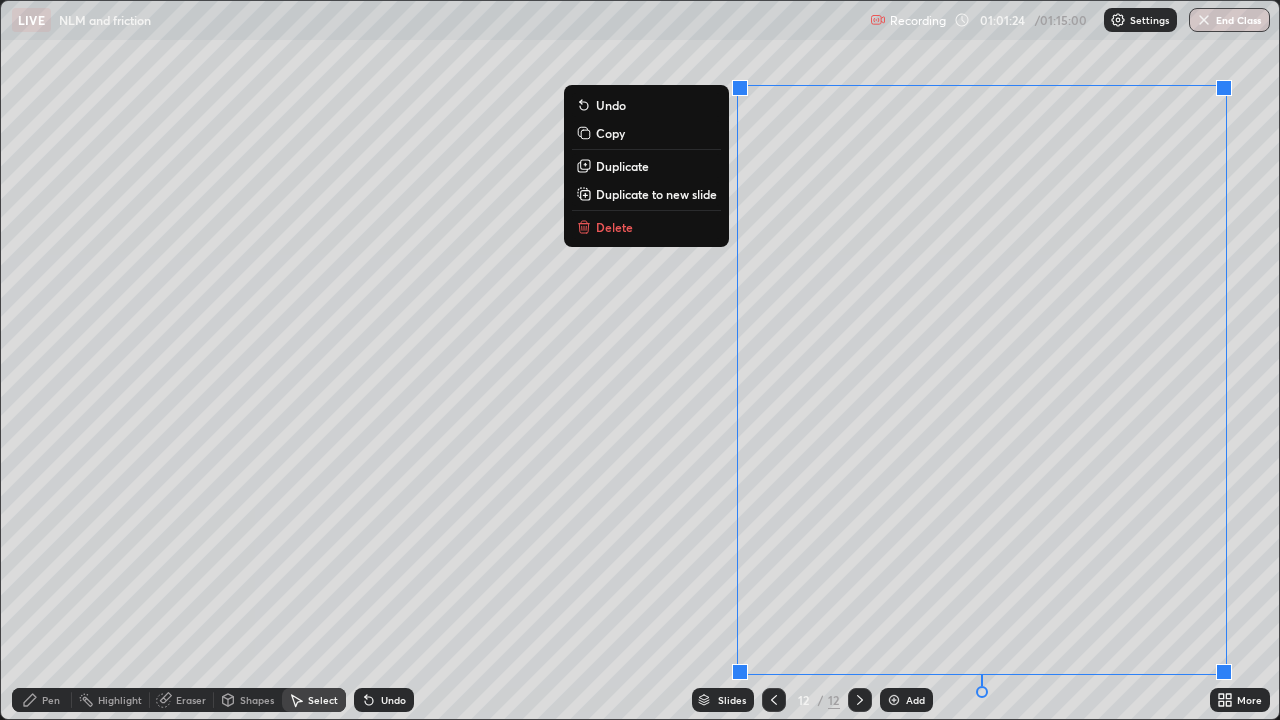 click on "Delete" at bounding box center (614, 227) 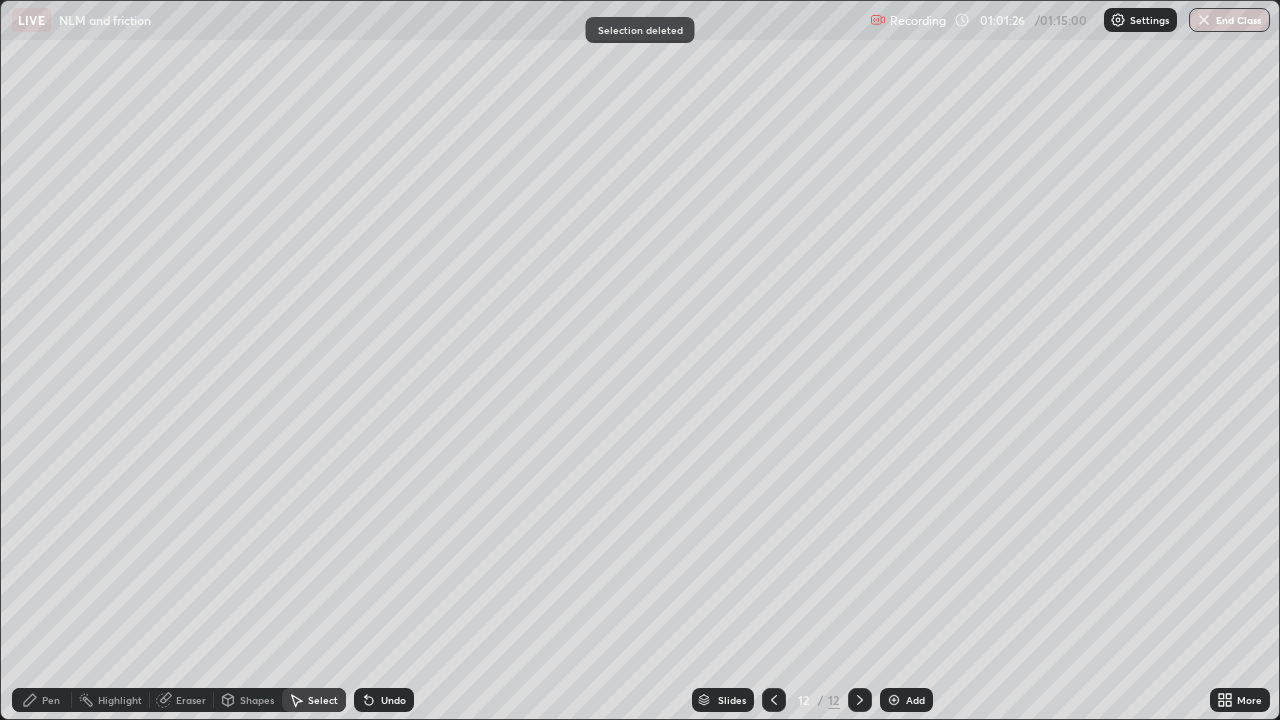 click on "Pen" at bounding box center [51, 700] 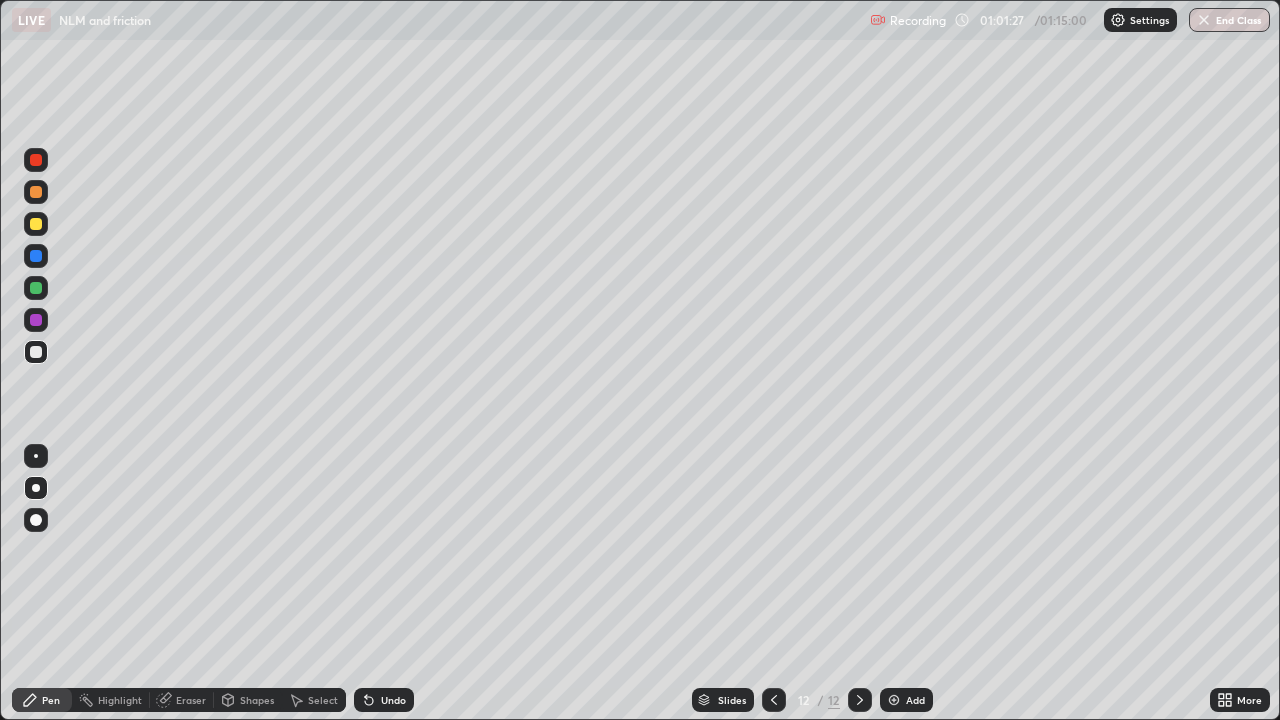 click at bounding box center (36, 192) 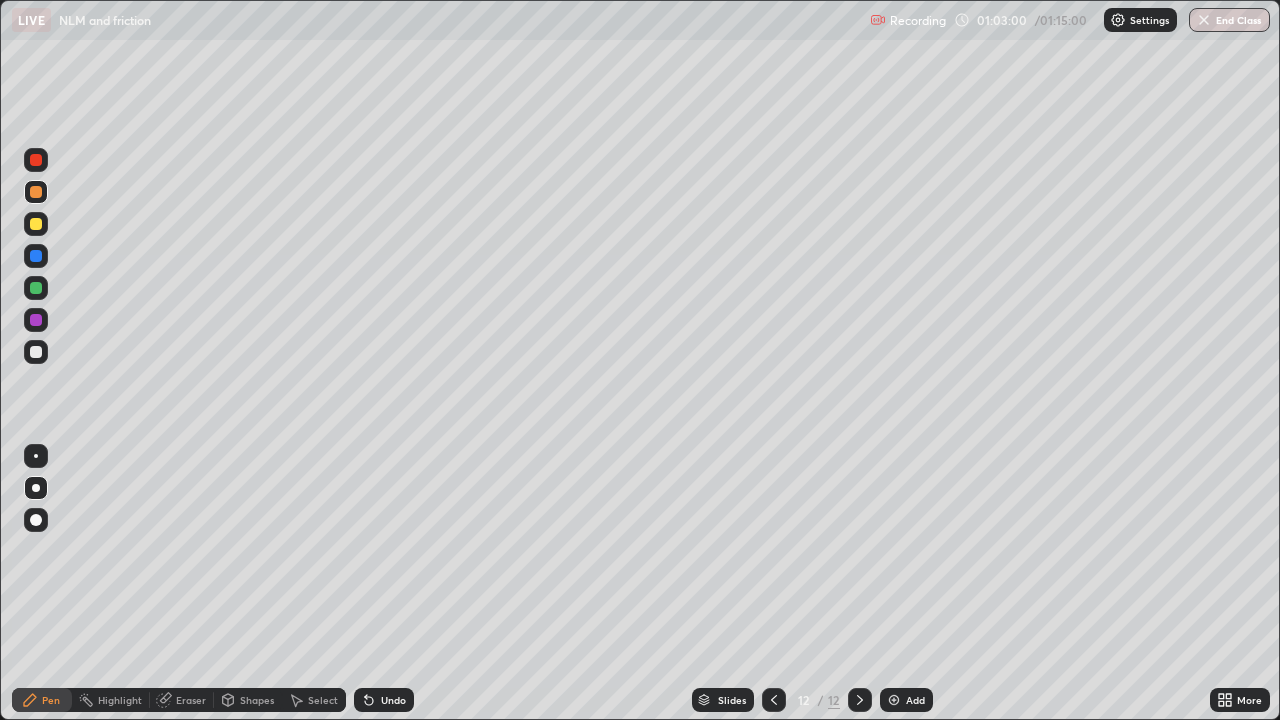 click at bounding box center [36, 352] 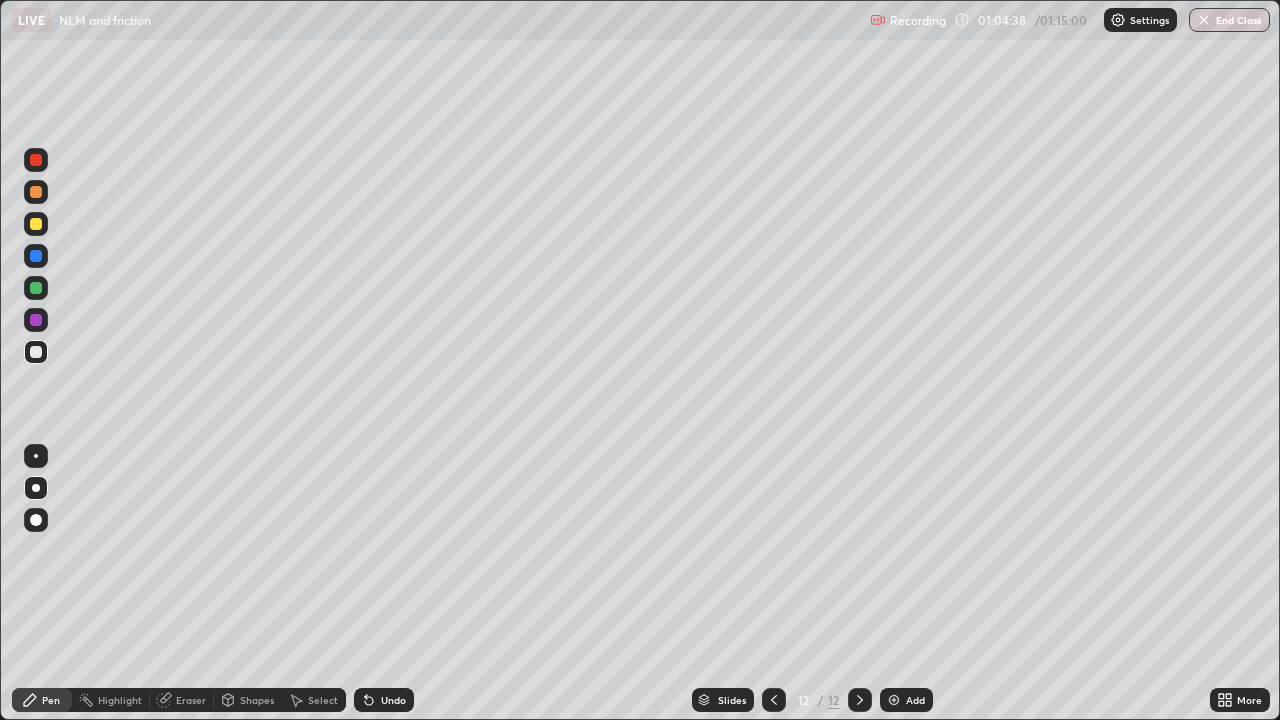 click on "Add" at bounding box center [915, 700] 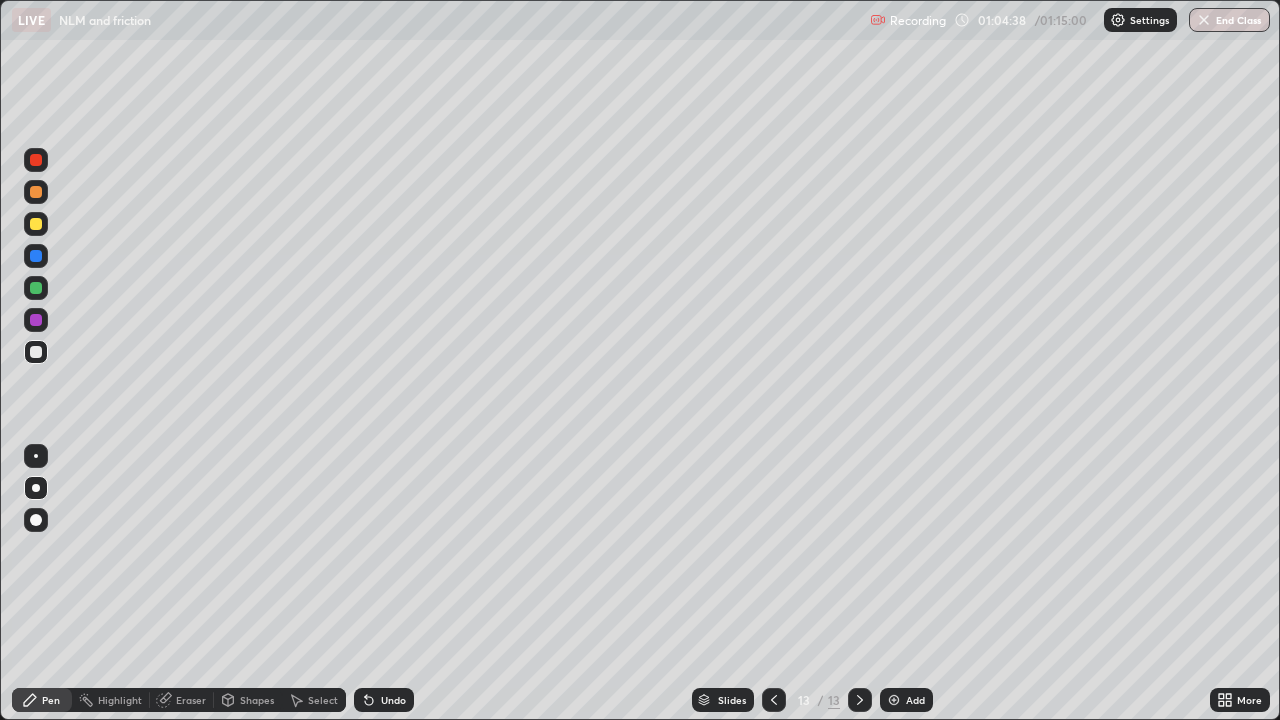 click on "Shapes" at bounding box center [257, 700] 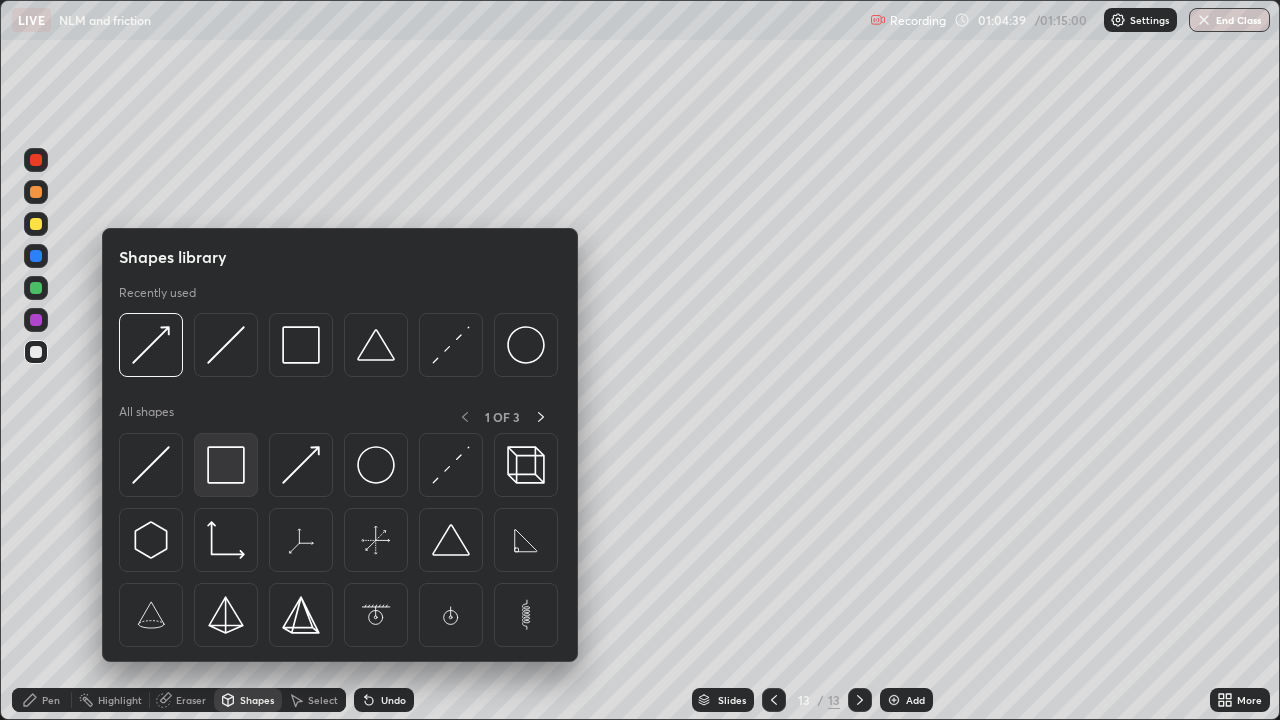 click at bounding box center (226, 465) 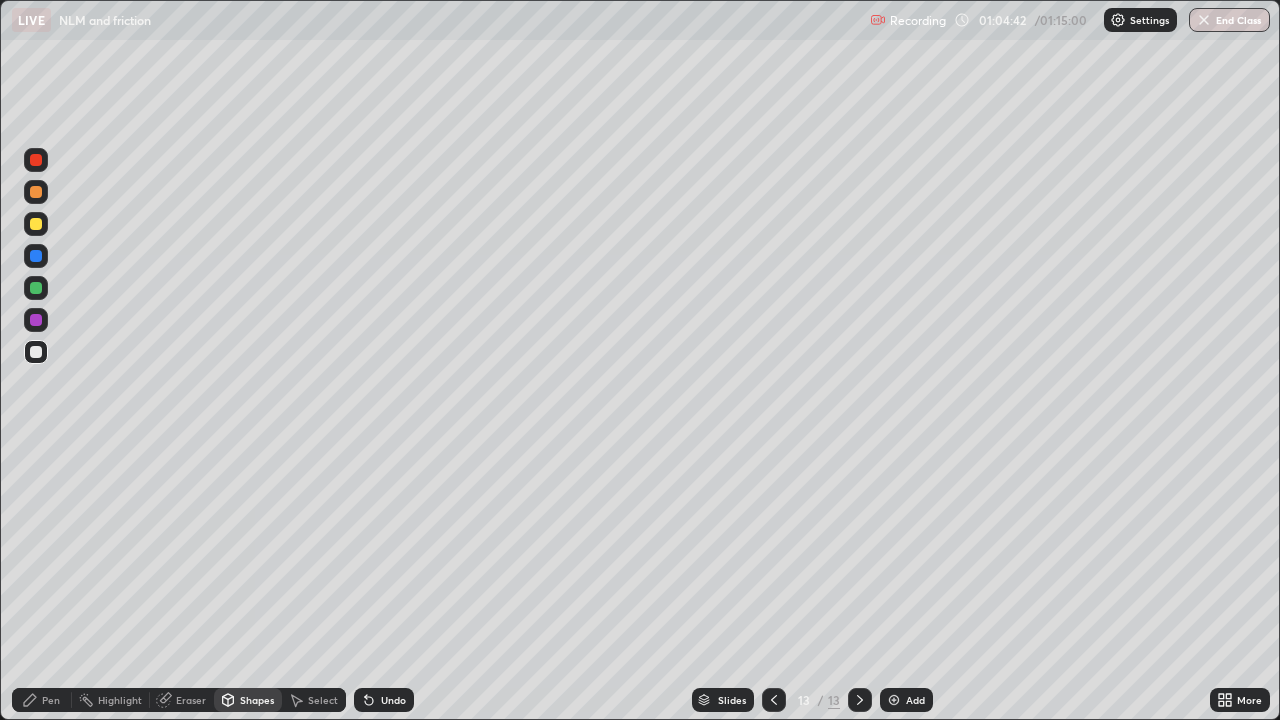 click on "Shapes" at bounding box center (248, 700) 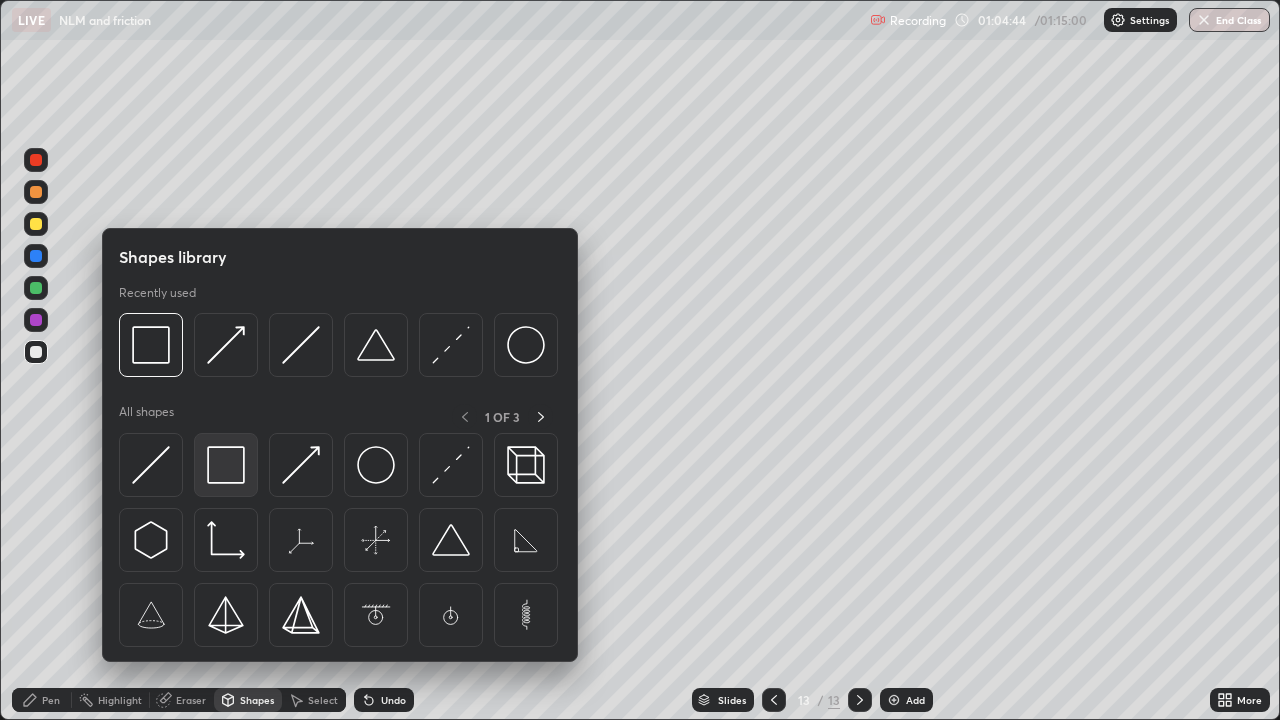 click at bounding box center (226, 465) 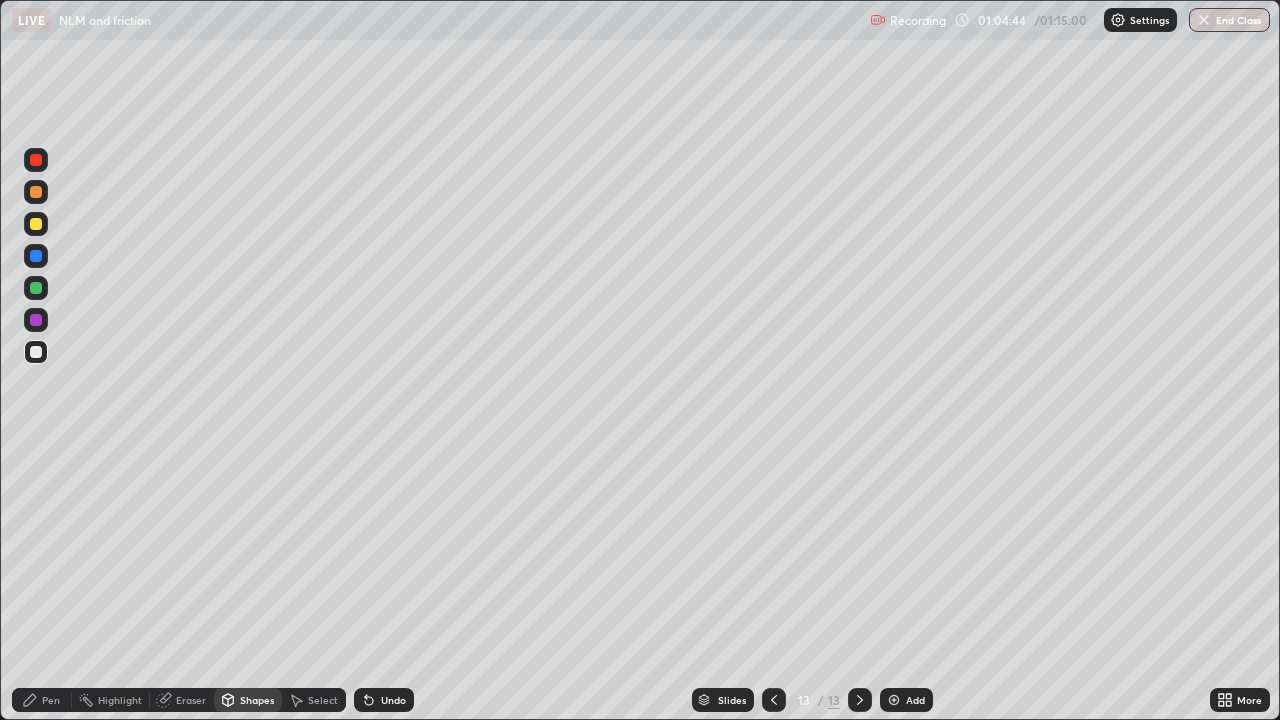click on "Shapes" at bounding box center (257, 700) 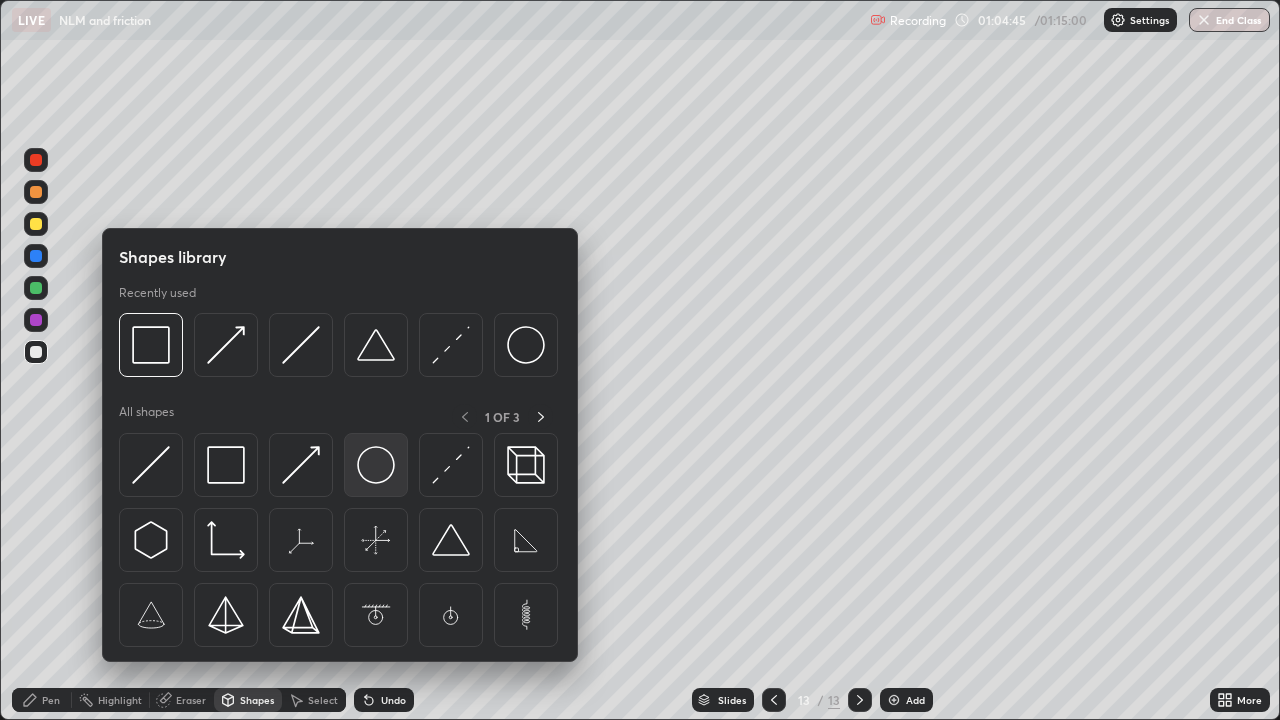 click at bounding box center [376, 465] 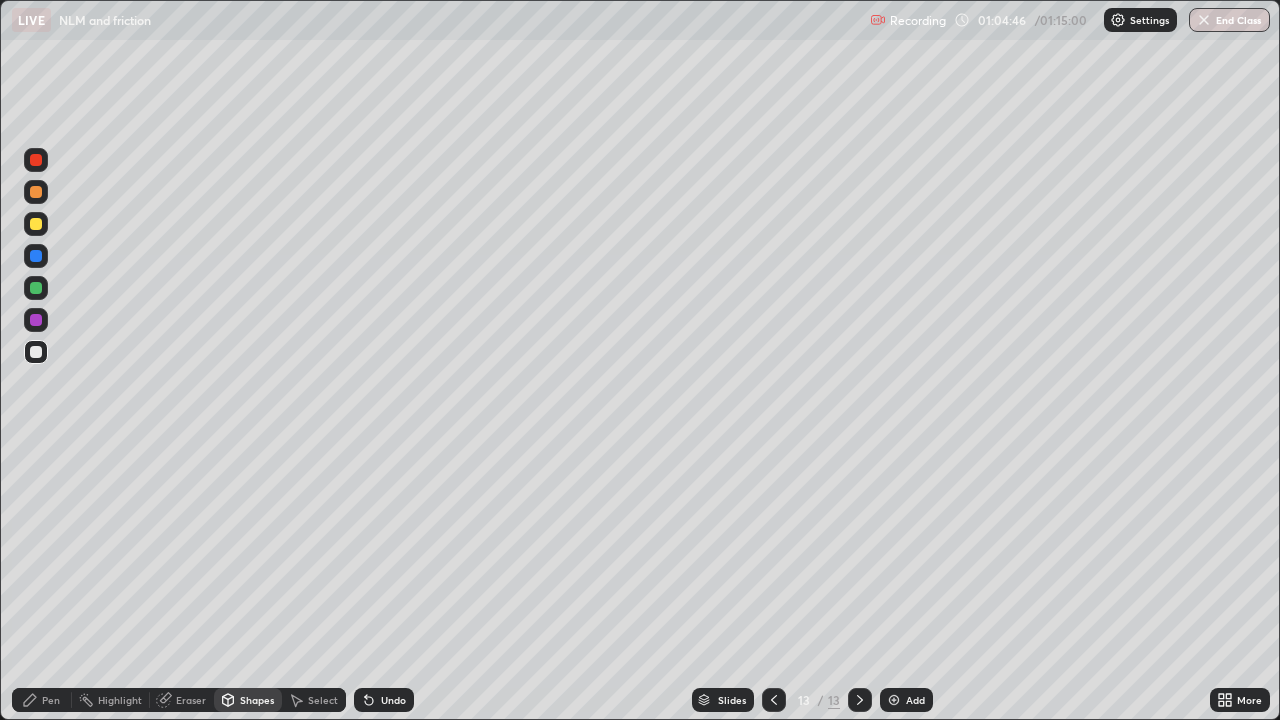 click at bounding box center [36, 224] 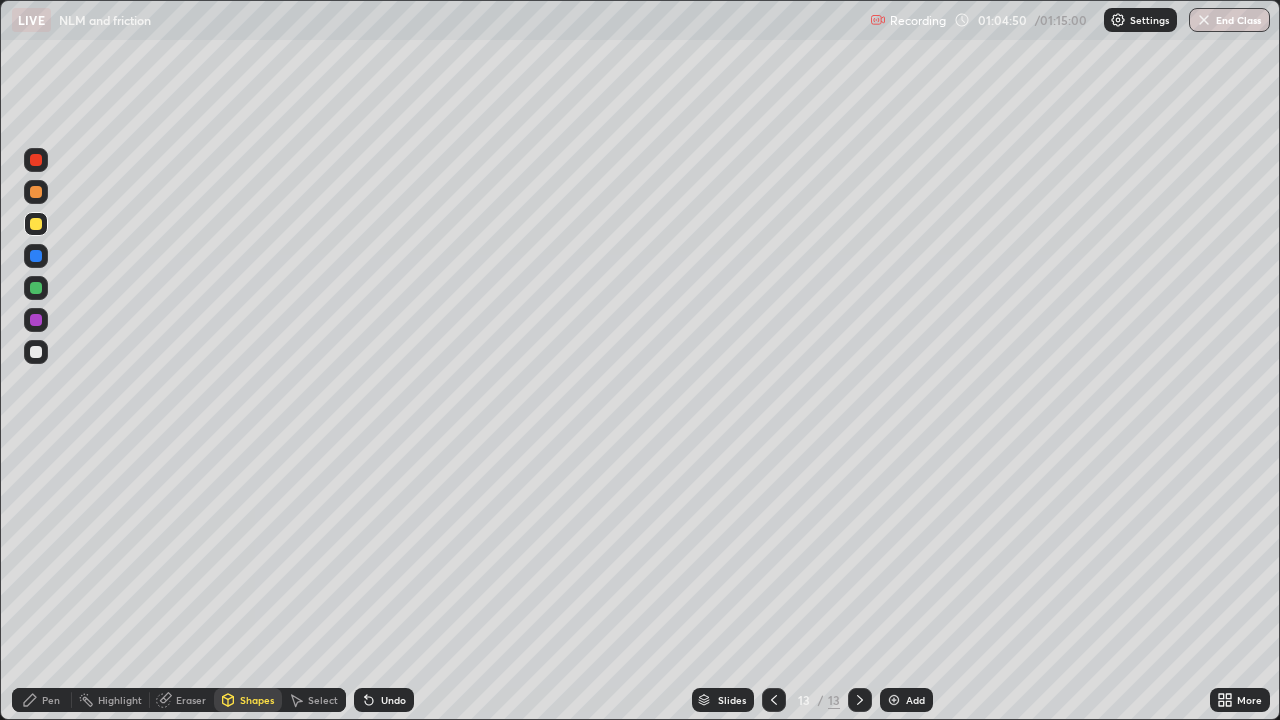 click on "Shapes" at bounding box center [257, 700] 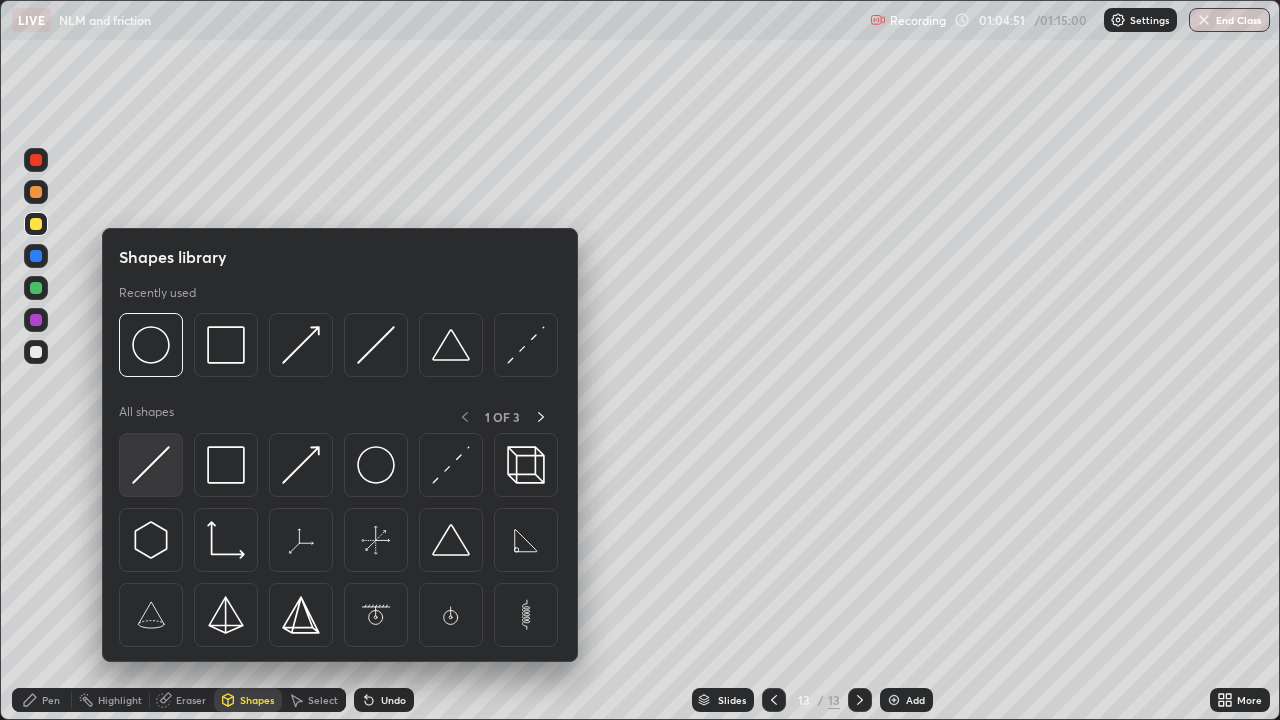 click at bounding box center (151, 465) 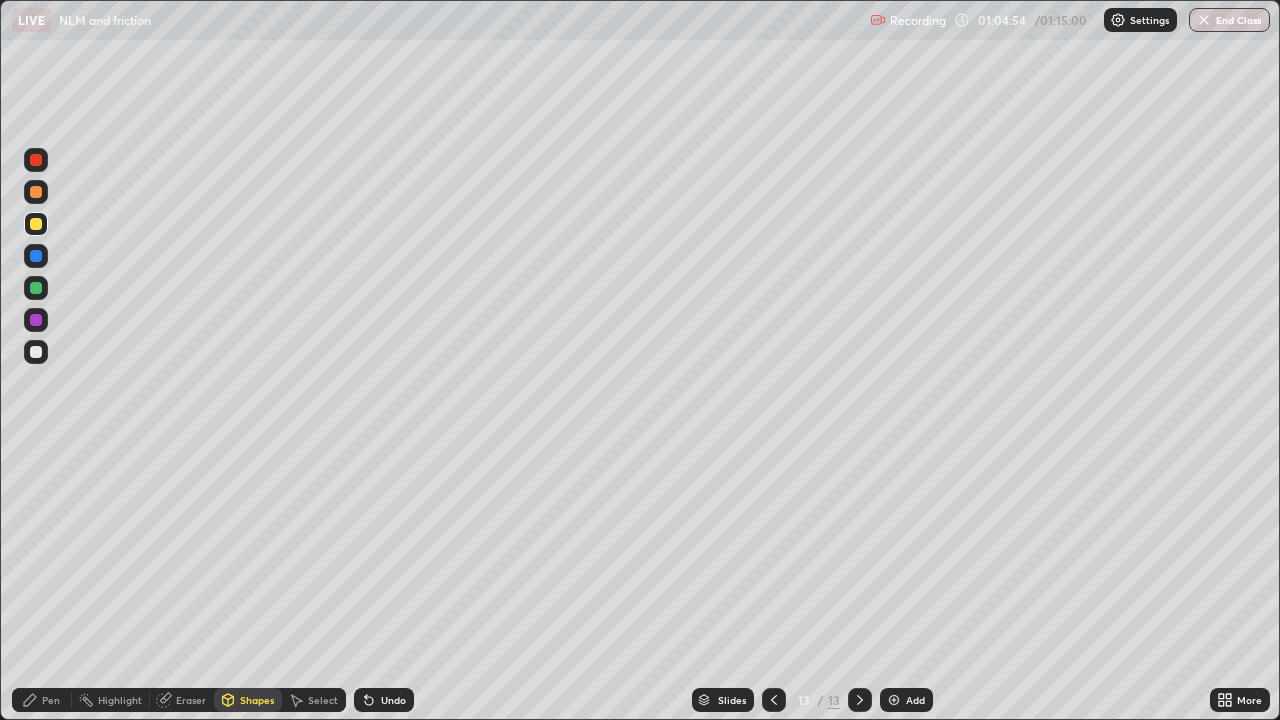 click on "Eraser" at bounding box center (191, 700) 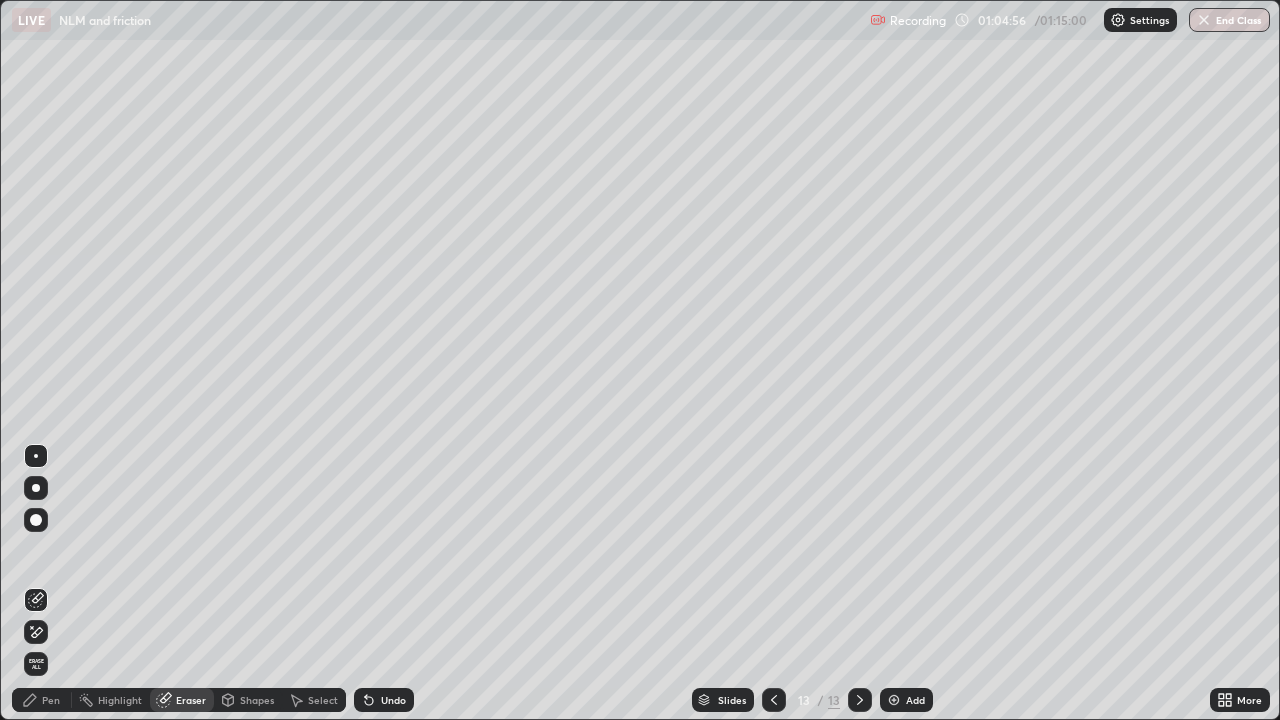 click on "Shapes" at bounding box center (257, 700) 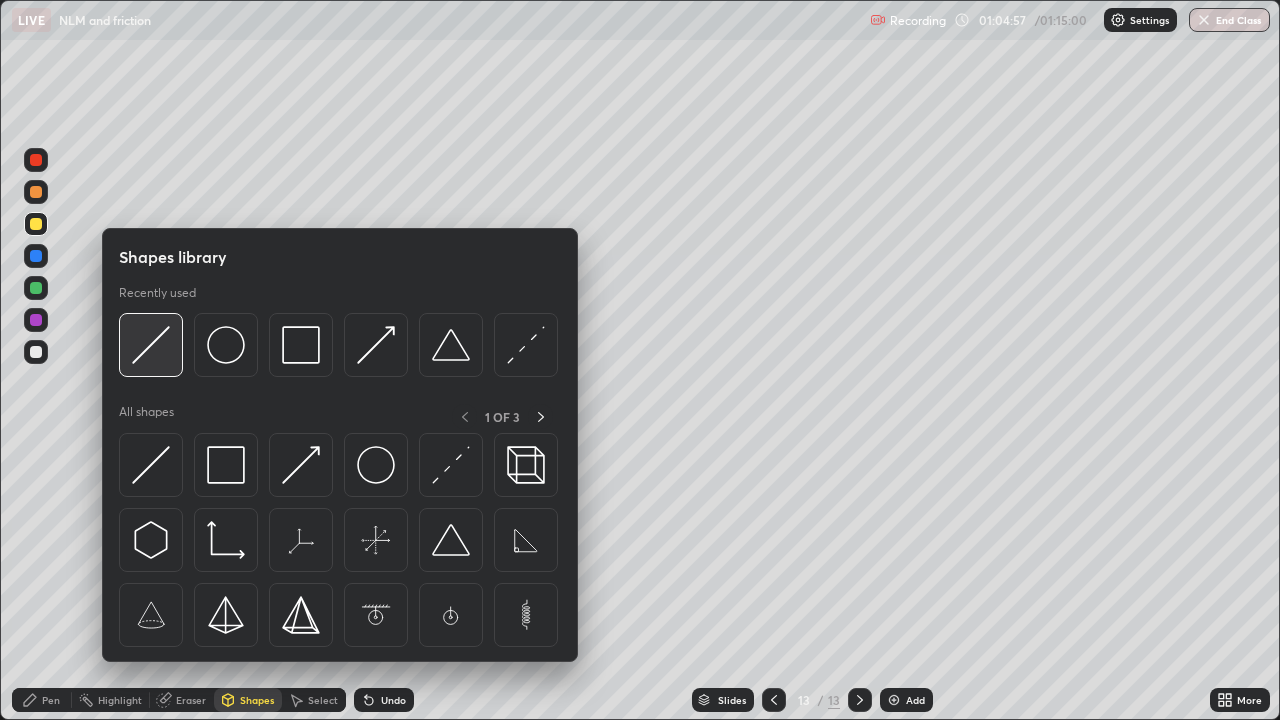 click at bounding box center [151, 345] 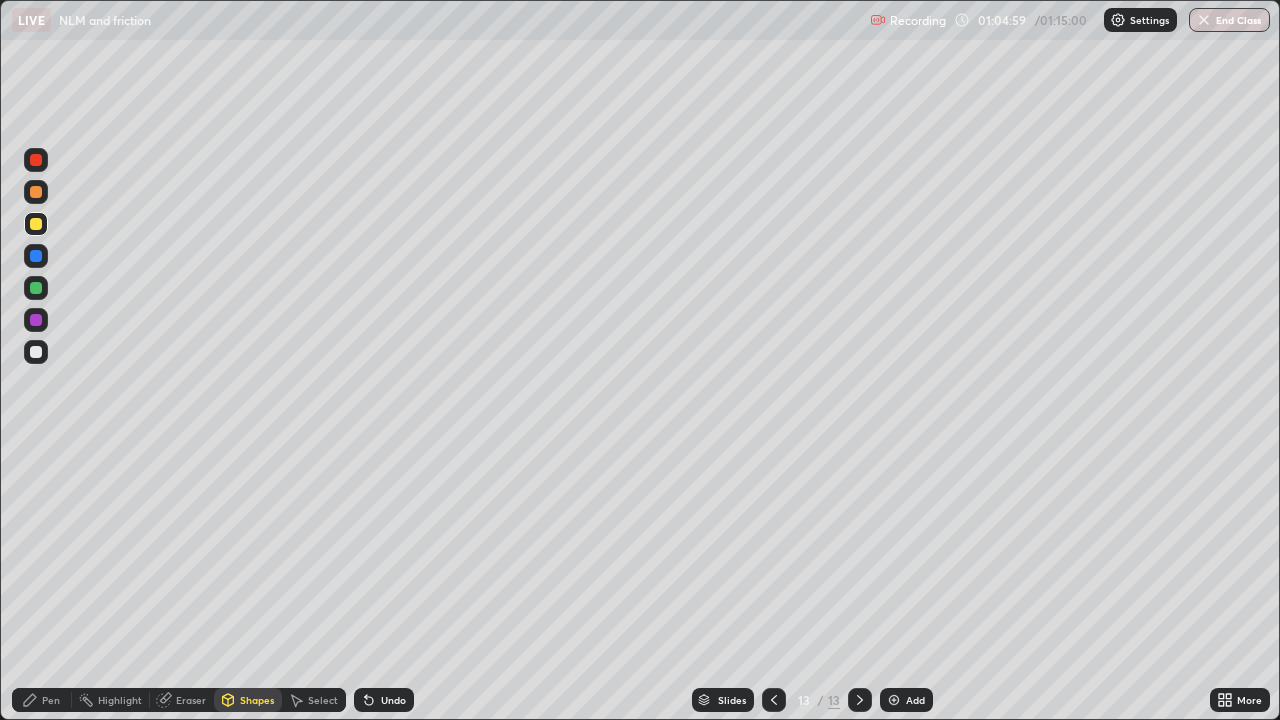 click on "Pen" at bounding box center (51, 700) 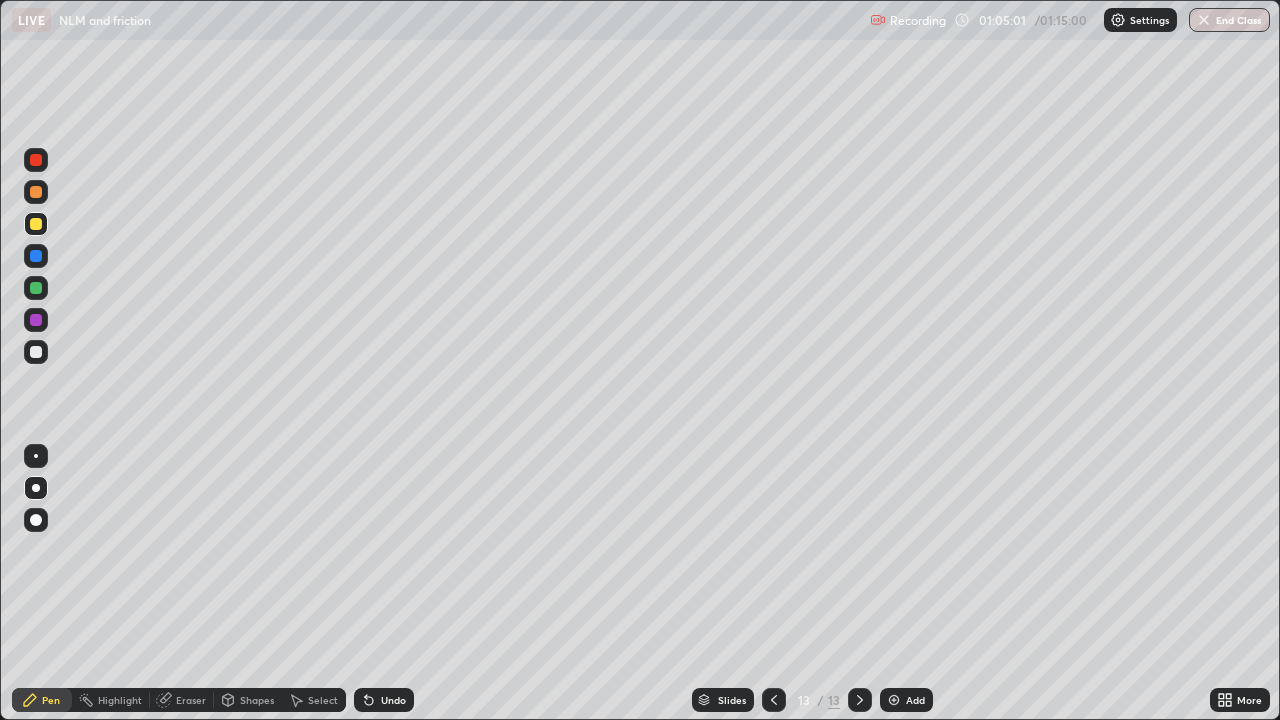 click at bounding box center [36, 352] 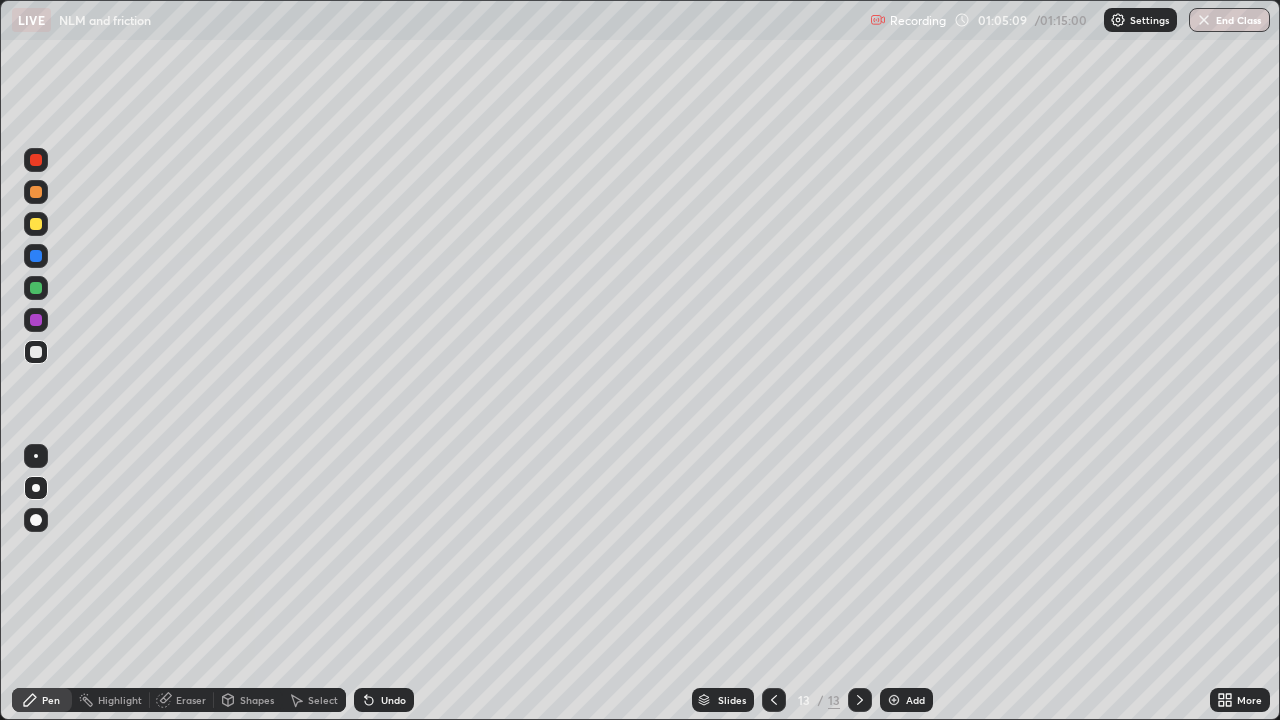 click at bounding box center [36, 288] 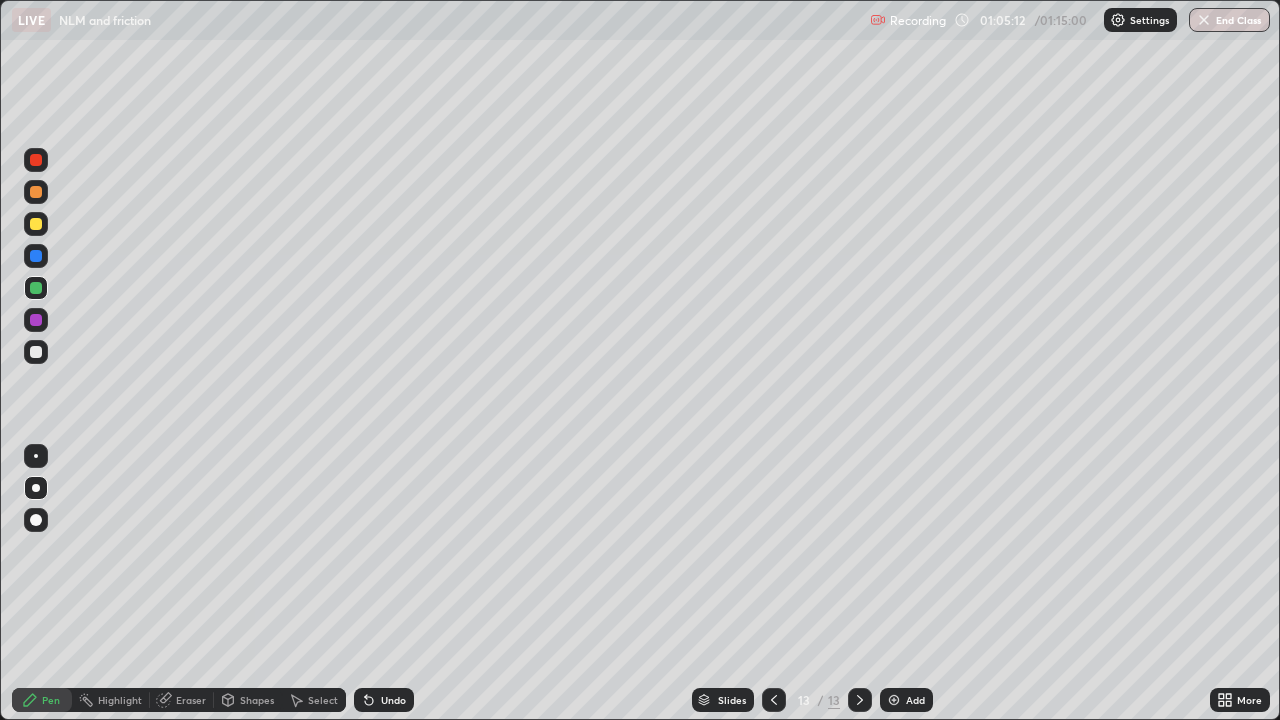 click on "Undo" at bounding box center [393, 700] 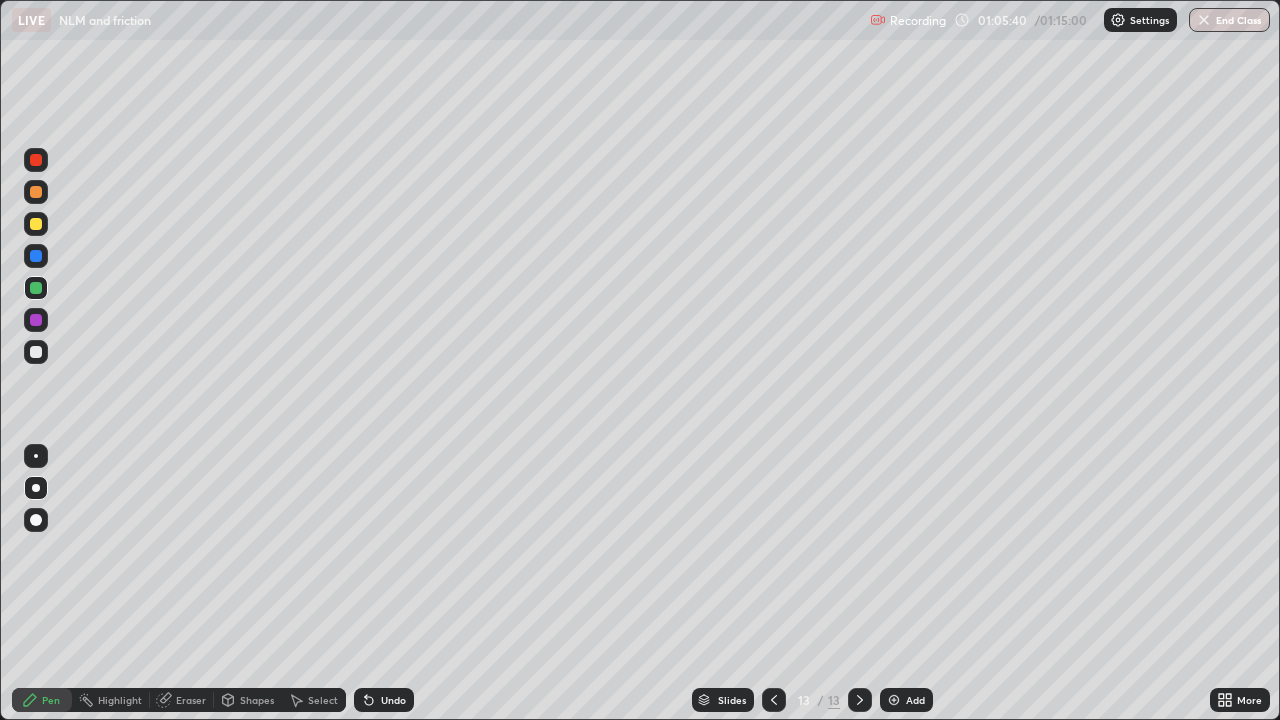 click at bounding box center [36, 224] 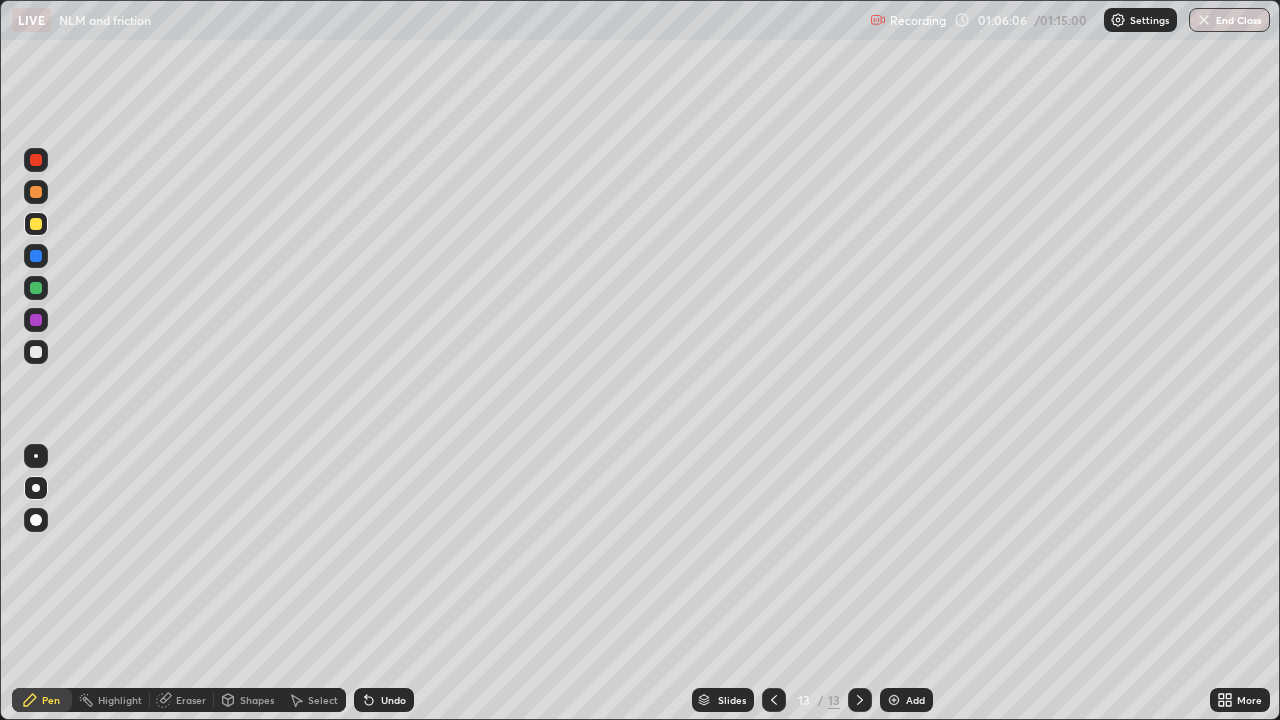 click on "Shapes" at bounding box center (257, 700) 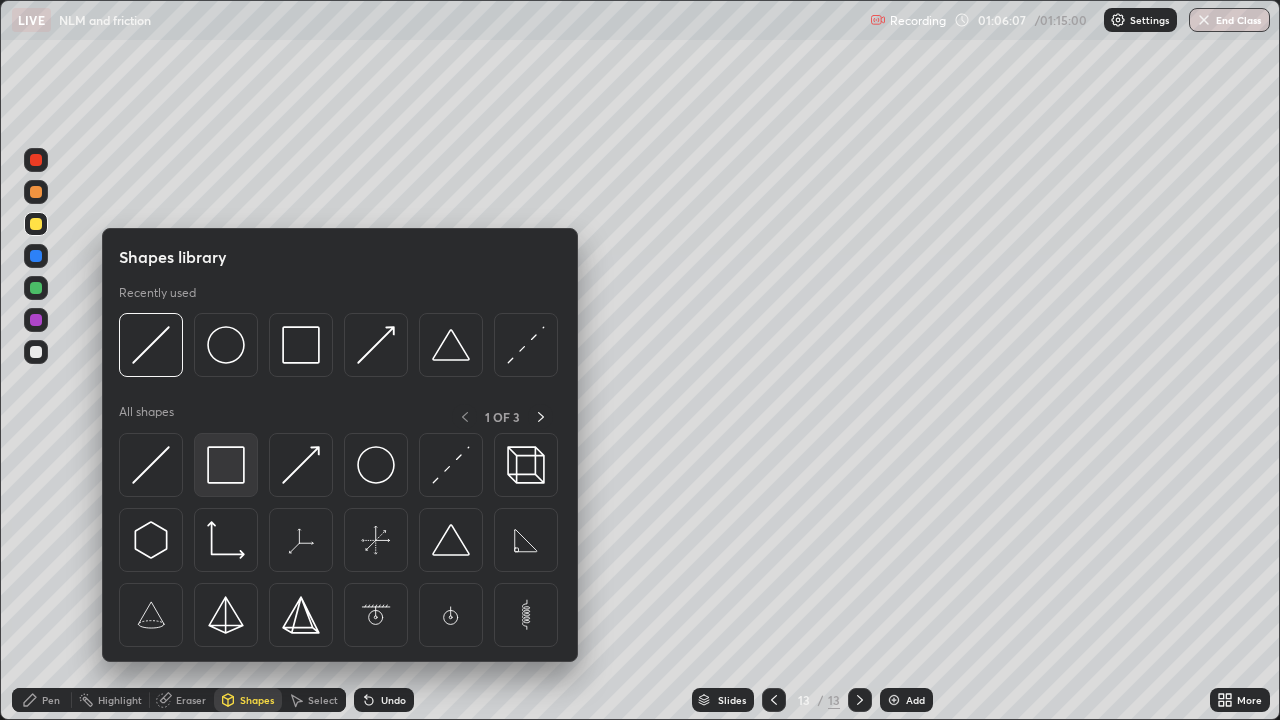 click at bounding box center (226, 465) 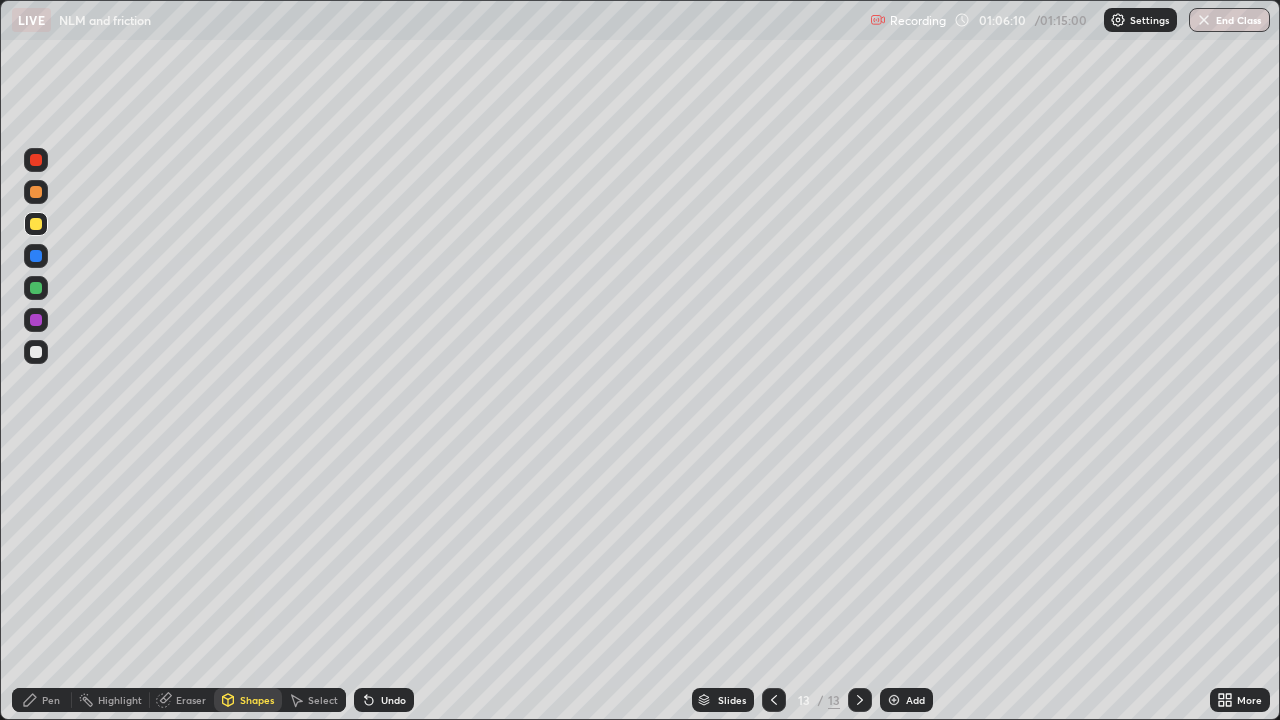 click on "Shapes" at bounding box center [257, 700] 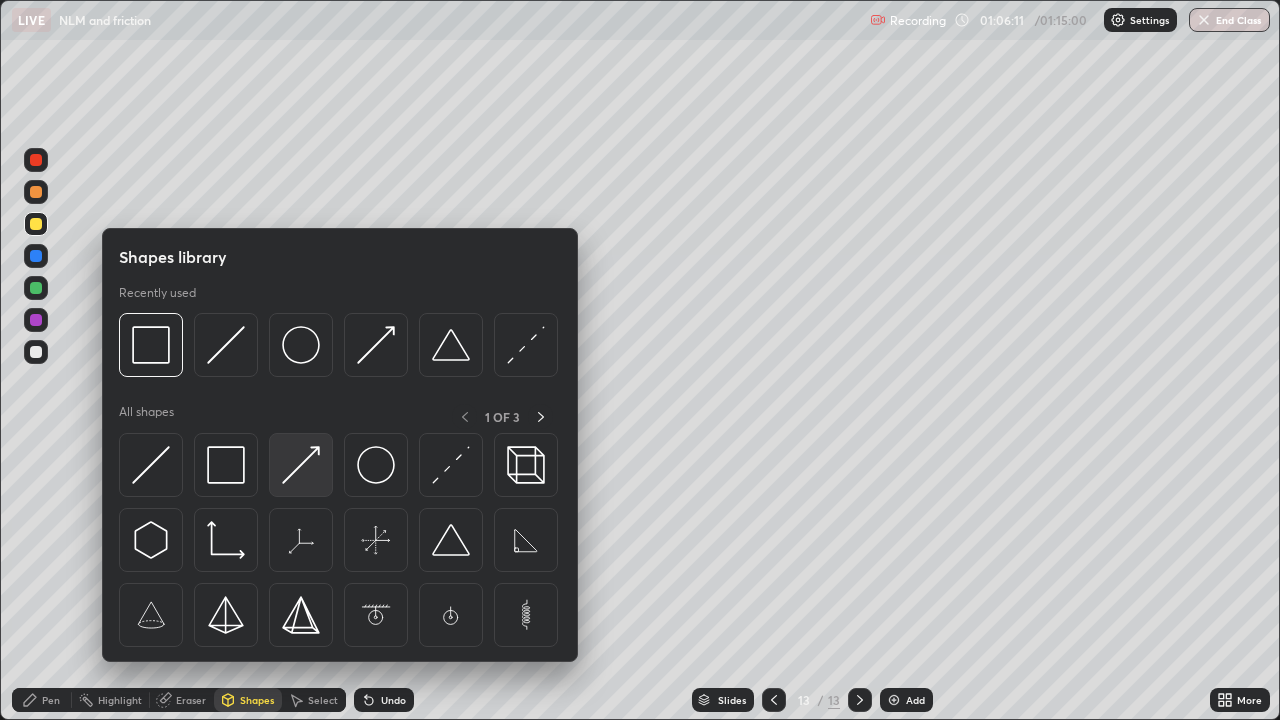 click at bounding box center (301, 465) 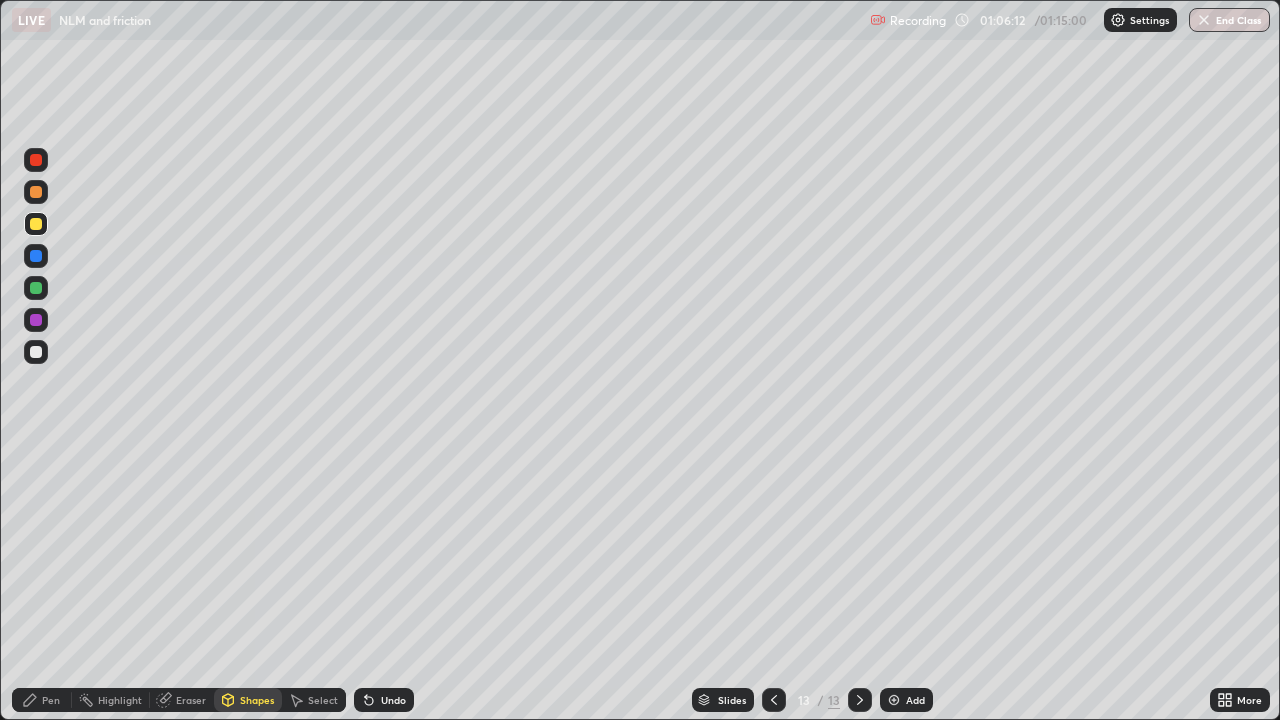 click on "Pen" at bounding box center [51, 700] 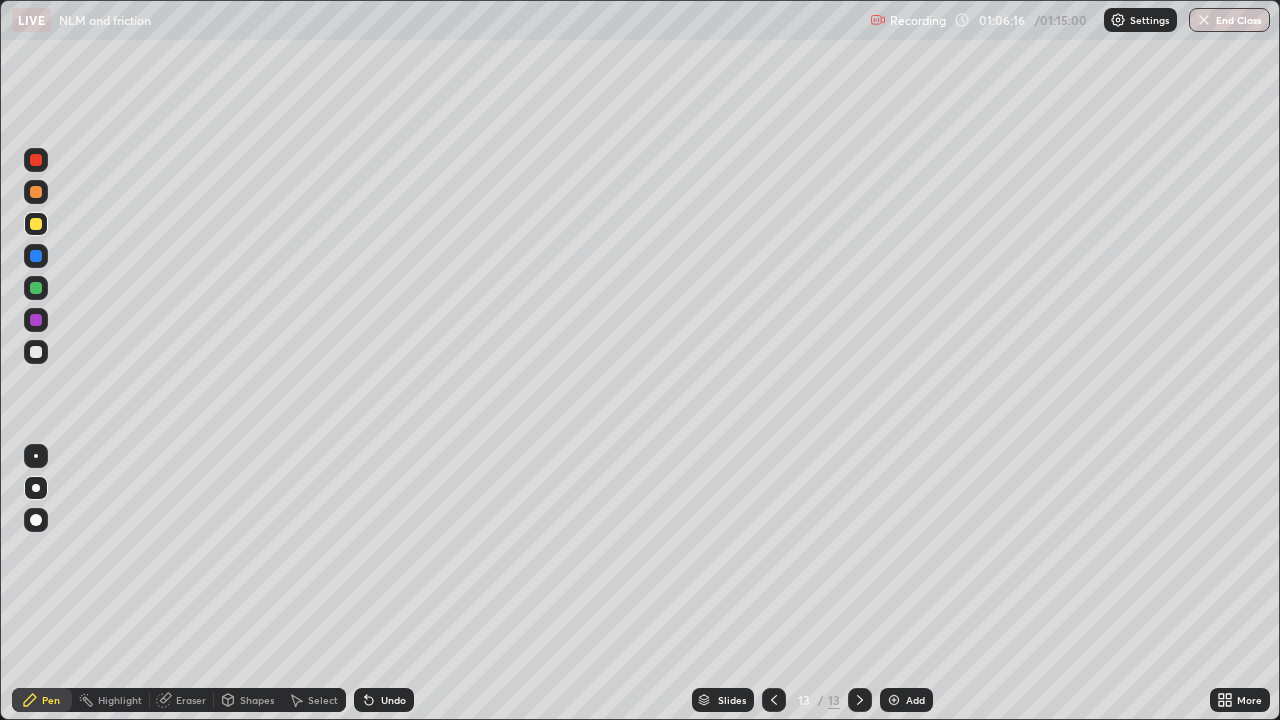 click at bounding box center (36, 320) 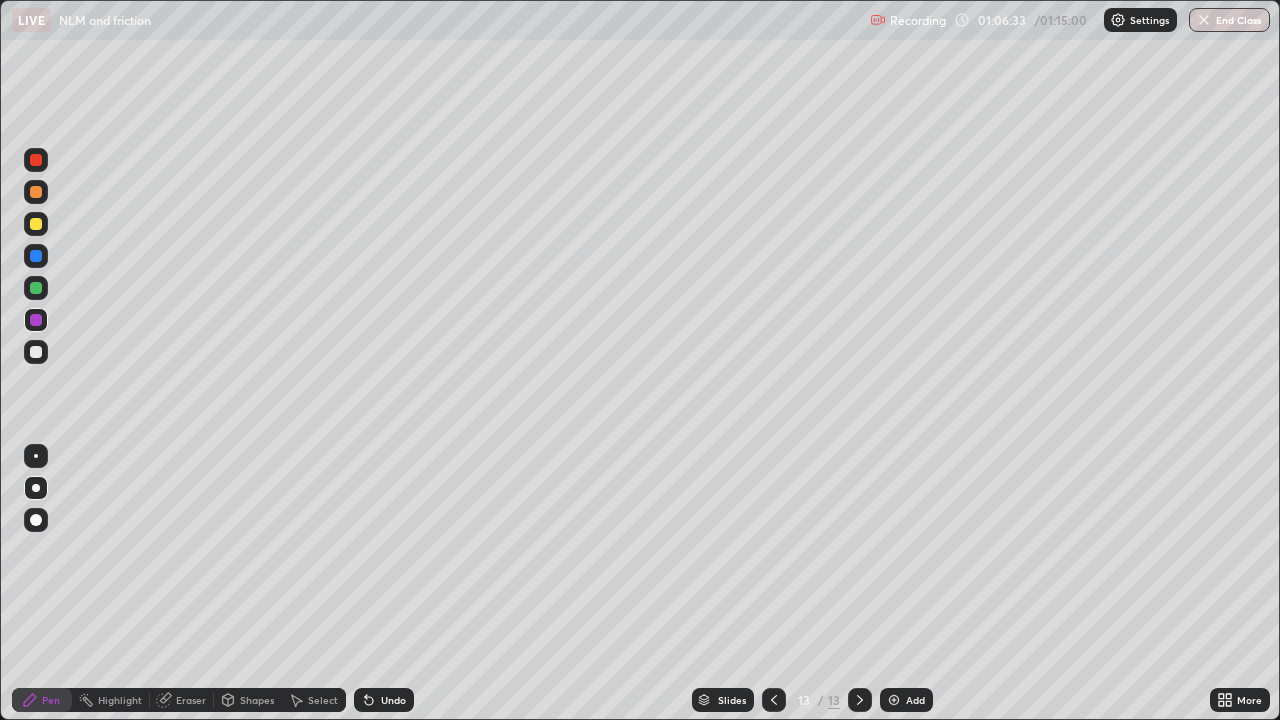 click at bounding box center [36, 352] 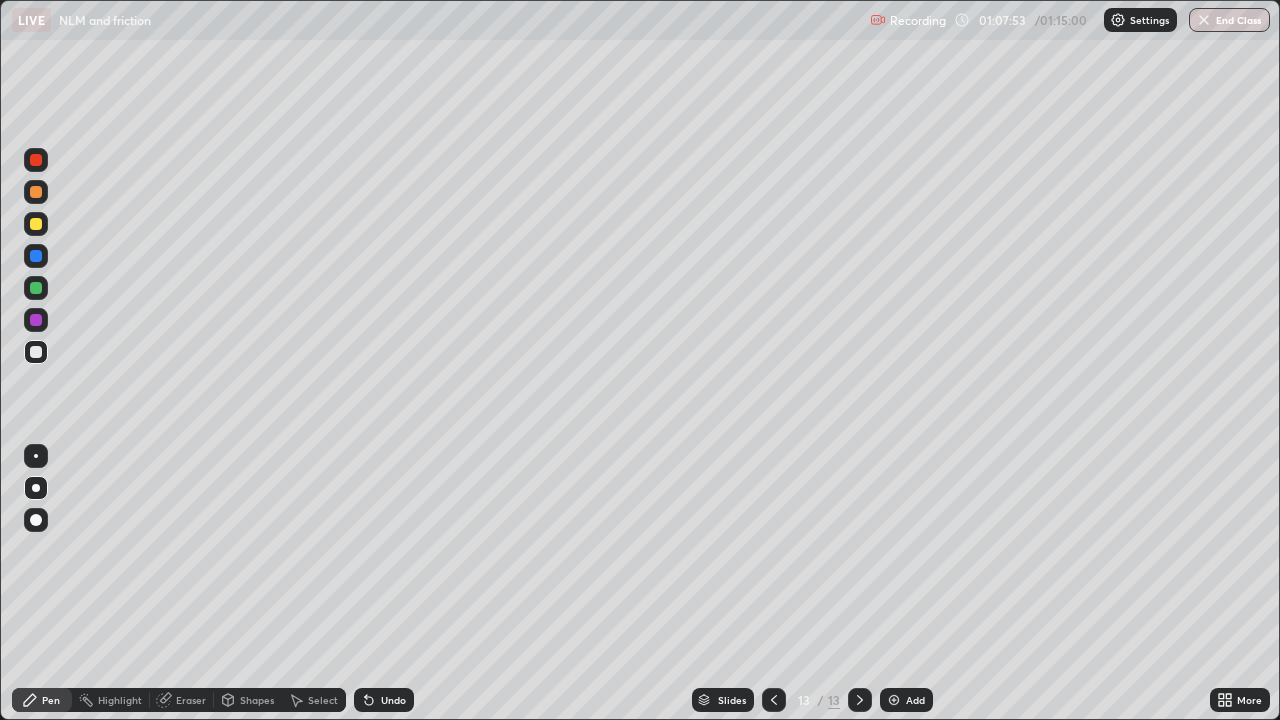 click on "End Class" at bounding box center [1229, 20] 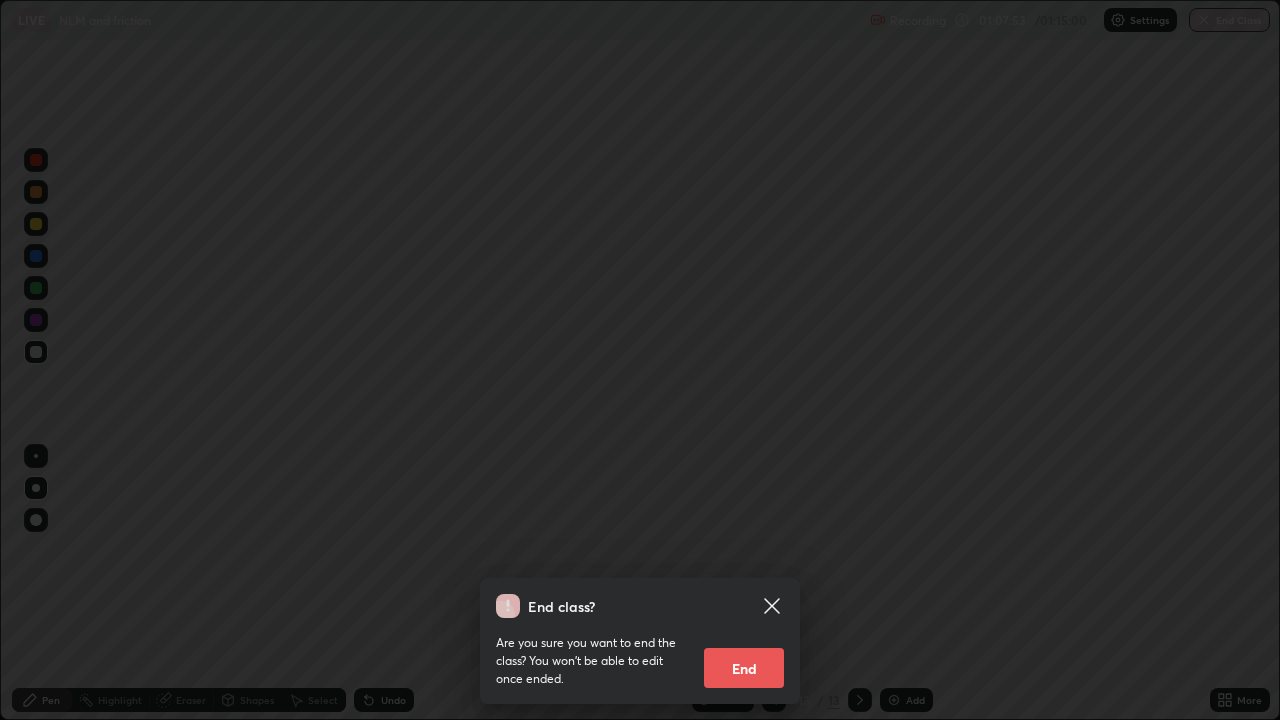 click on "End" at bounding box center (744, 668) 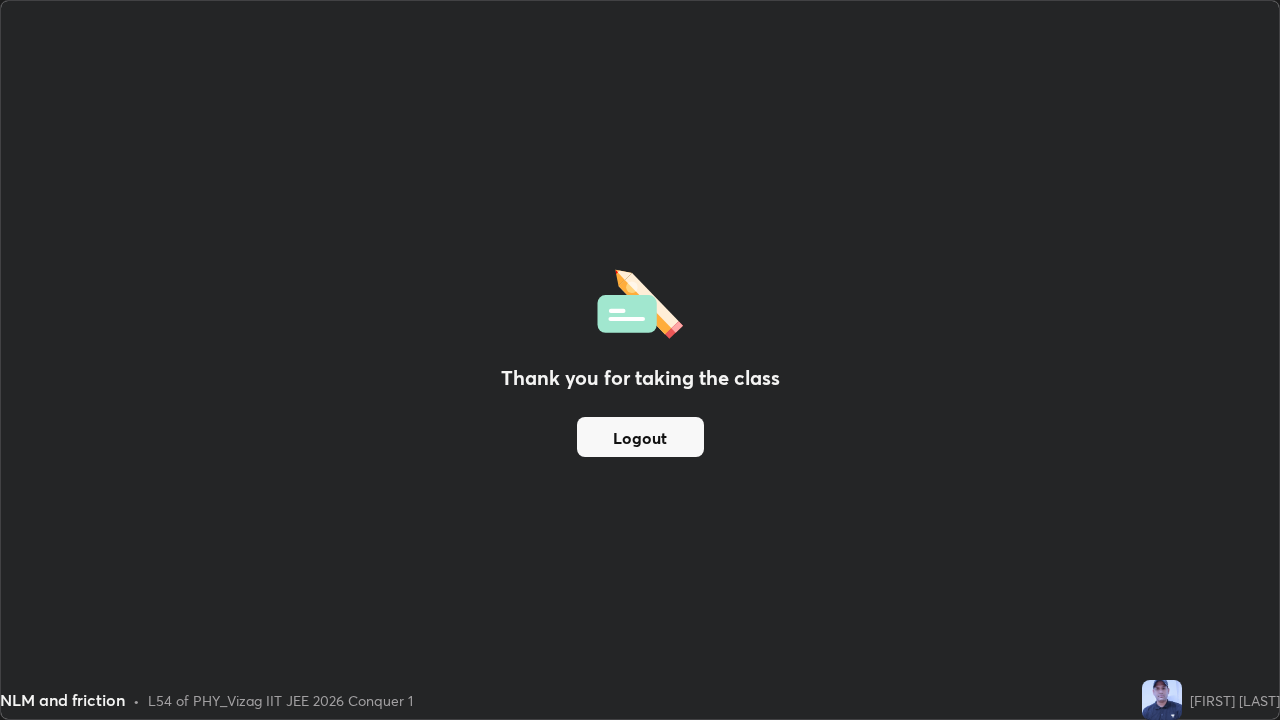 click on "Logout" at bounding box center (640, 437) 